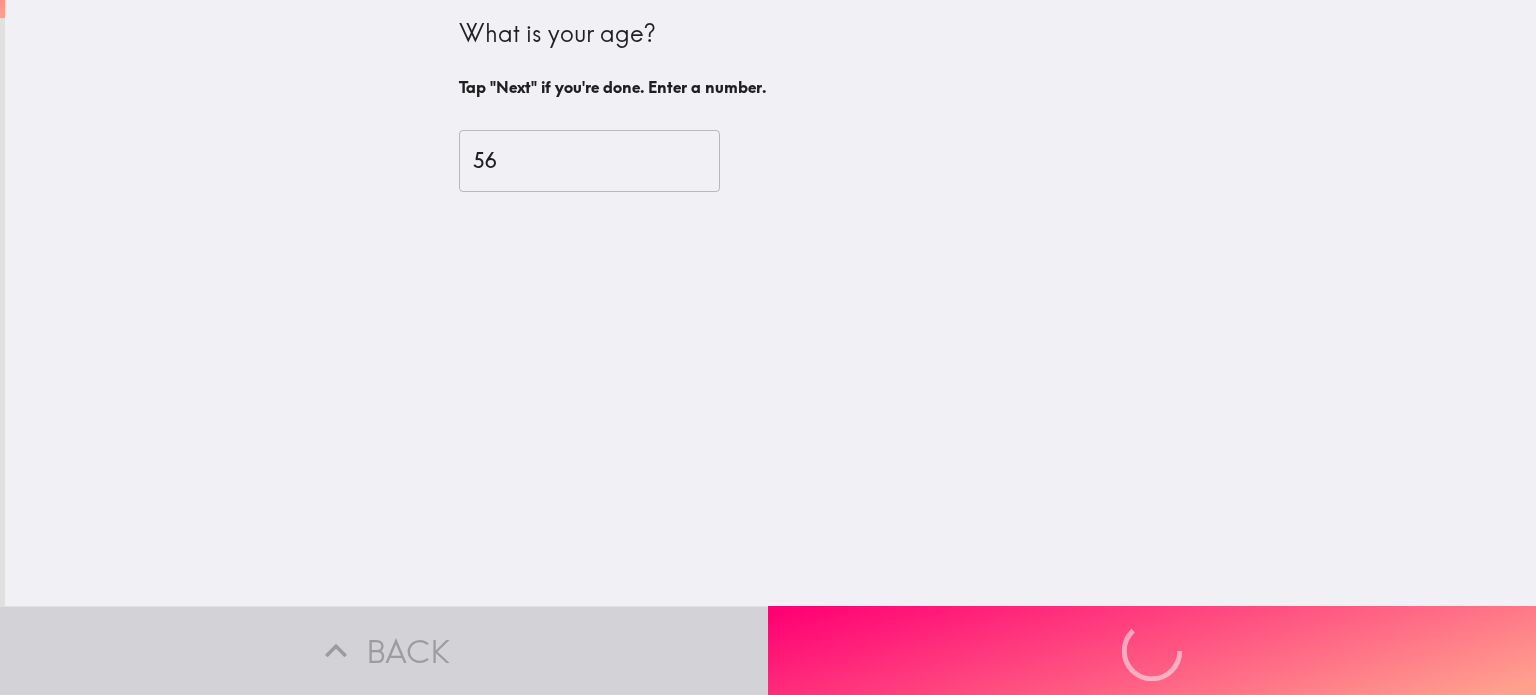 scroll, scrollTop: 0, scrollLeft: 0, axis: both 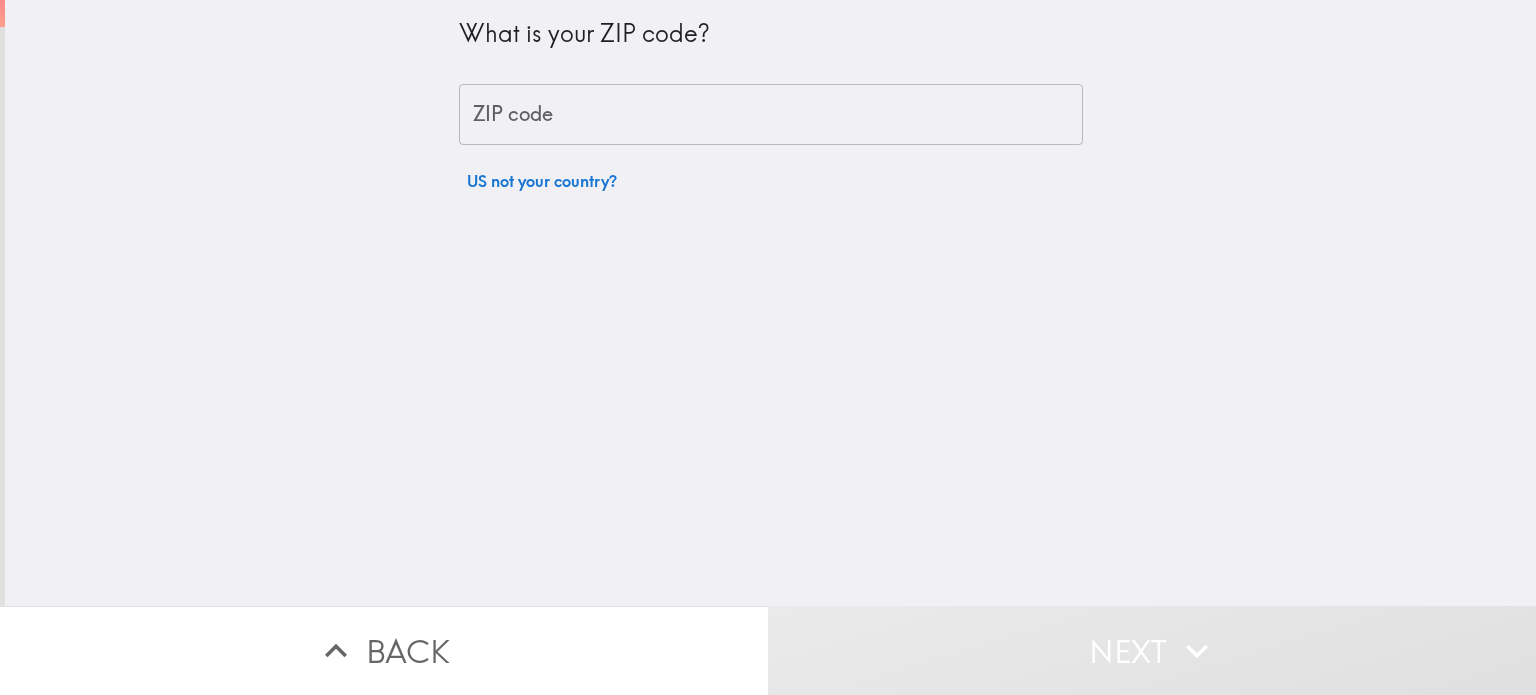click on "ZIP code" at bounding box center (771, 115) 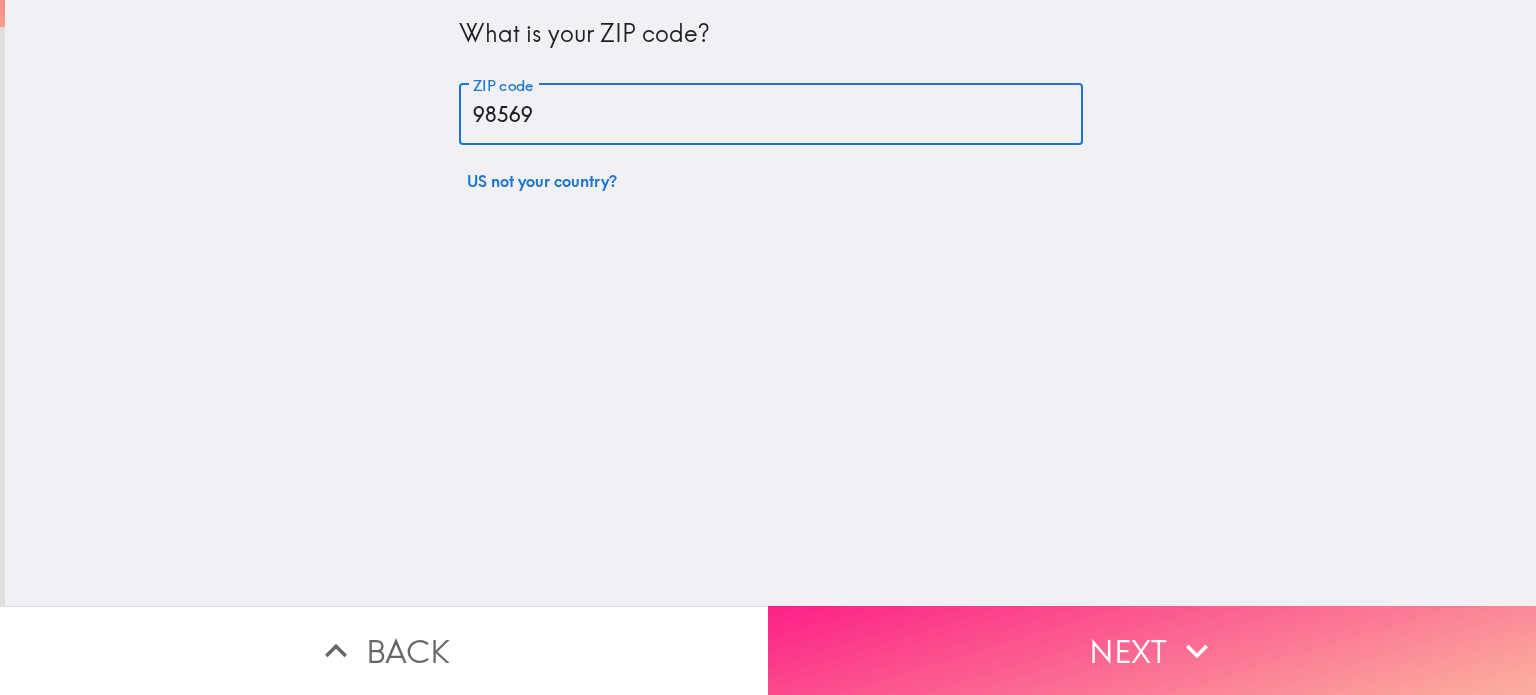 type on "98569" 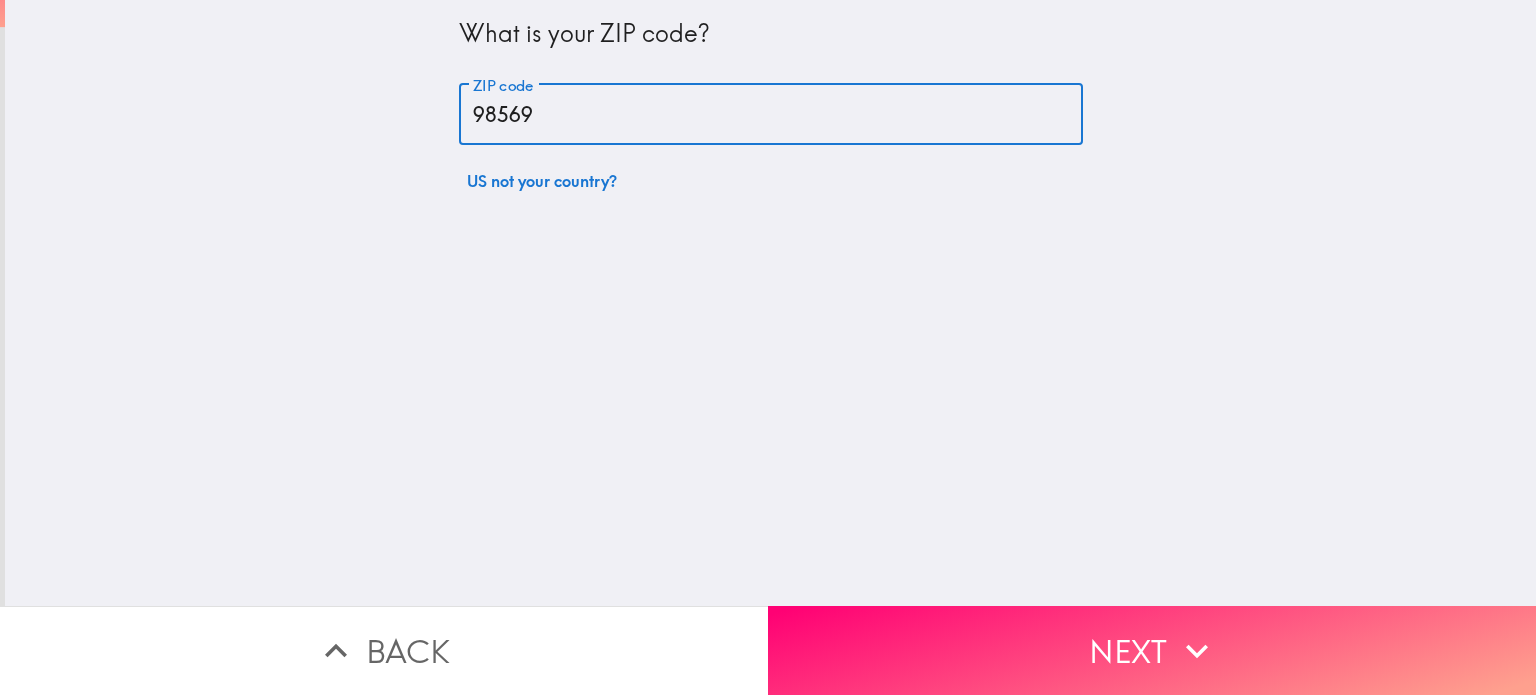 drag, startPoint x: 1161, startPoint y: 647, endPoint x: 1140, endPoint y: 655, distance: 22.472204 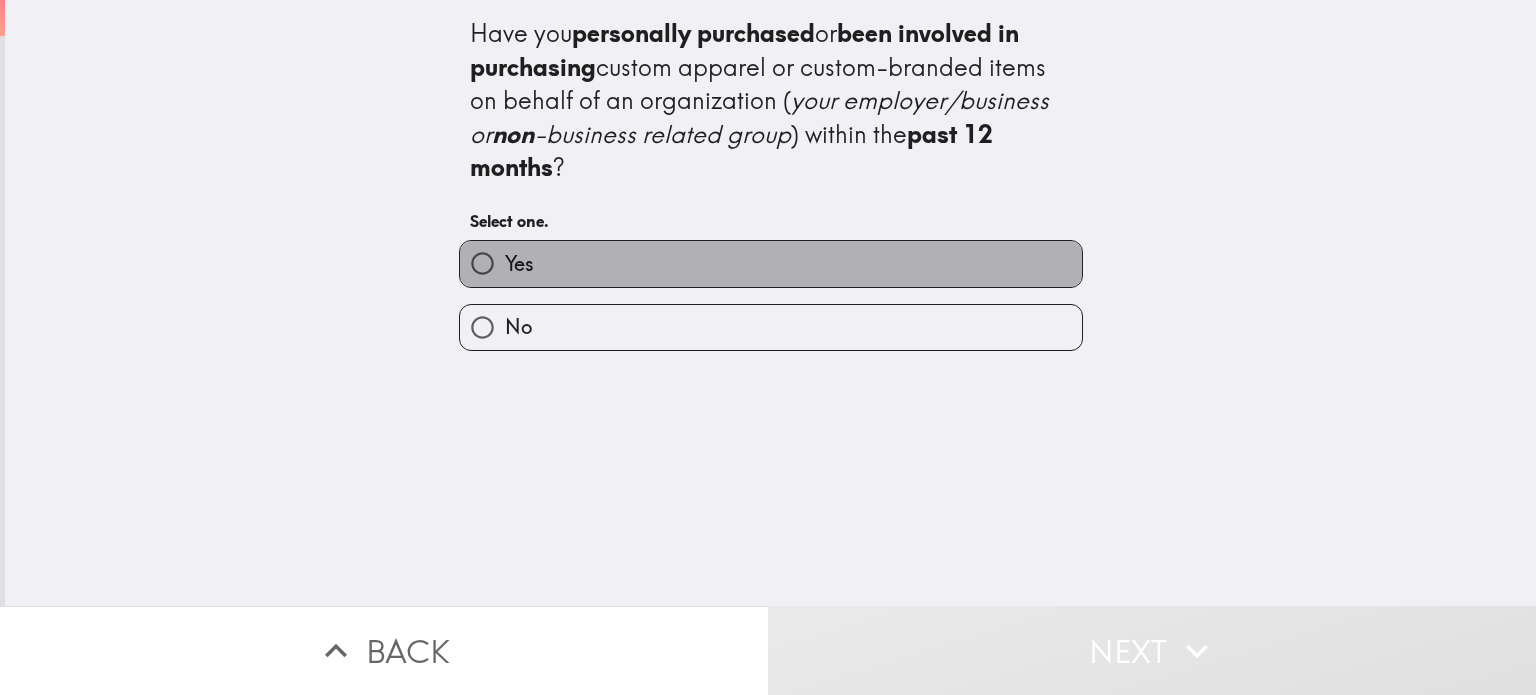 click on "Yes" at bounding box center [771, 263] 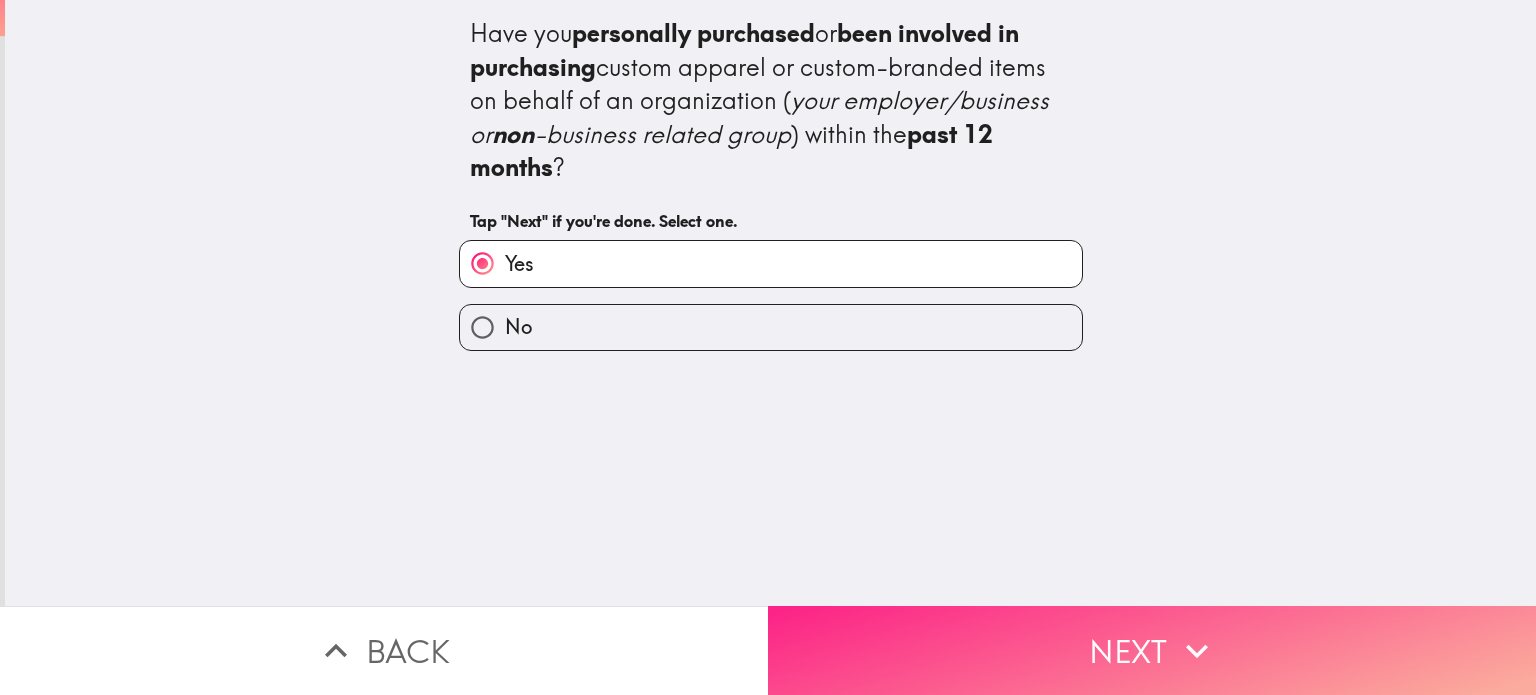 click on "Next" at bounding box center (1152, 650) 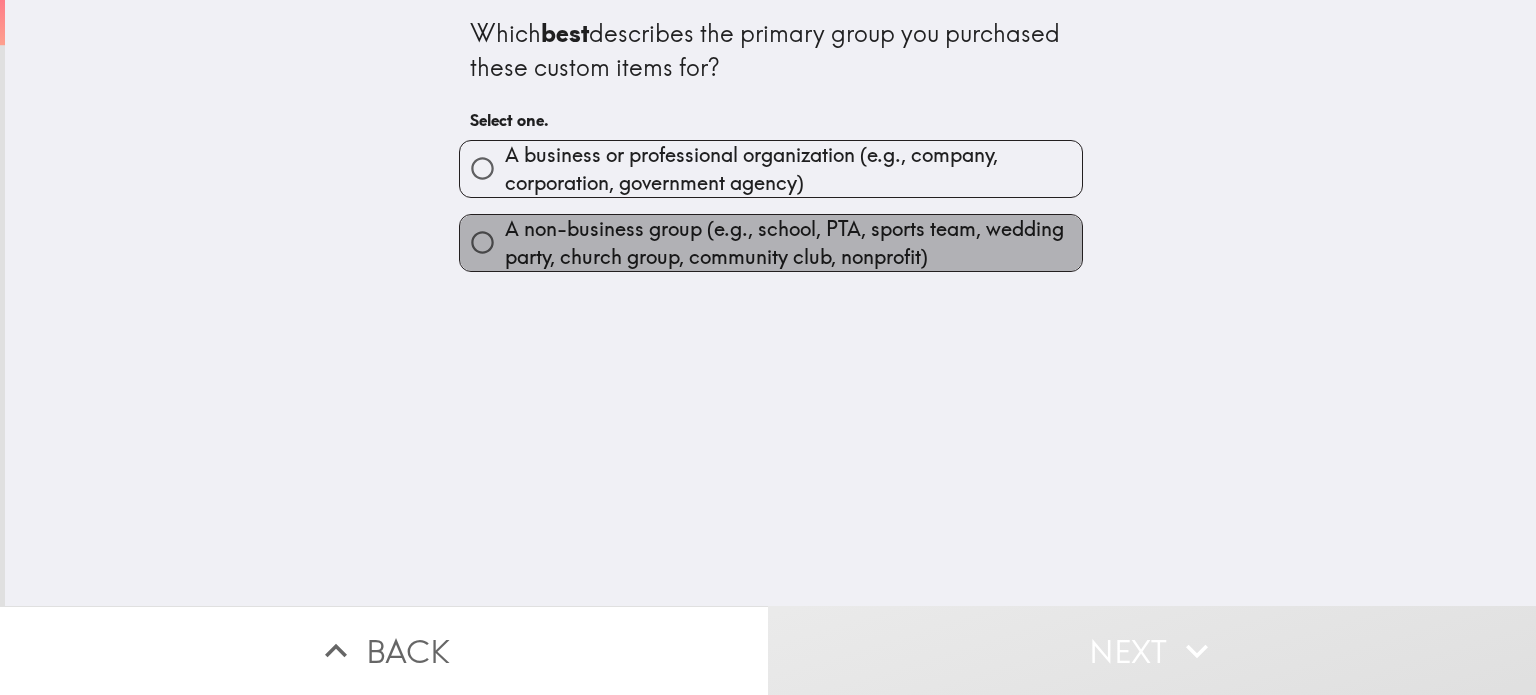 click on "A non-business group (e.g., school, PTA, sports team, wedding party, church group, community club, nonprofit)" at bounding box center (793, 243) 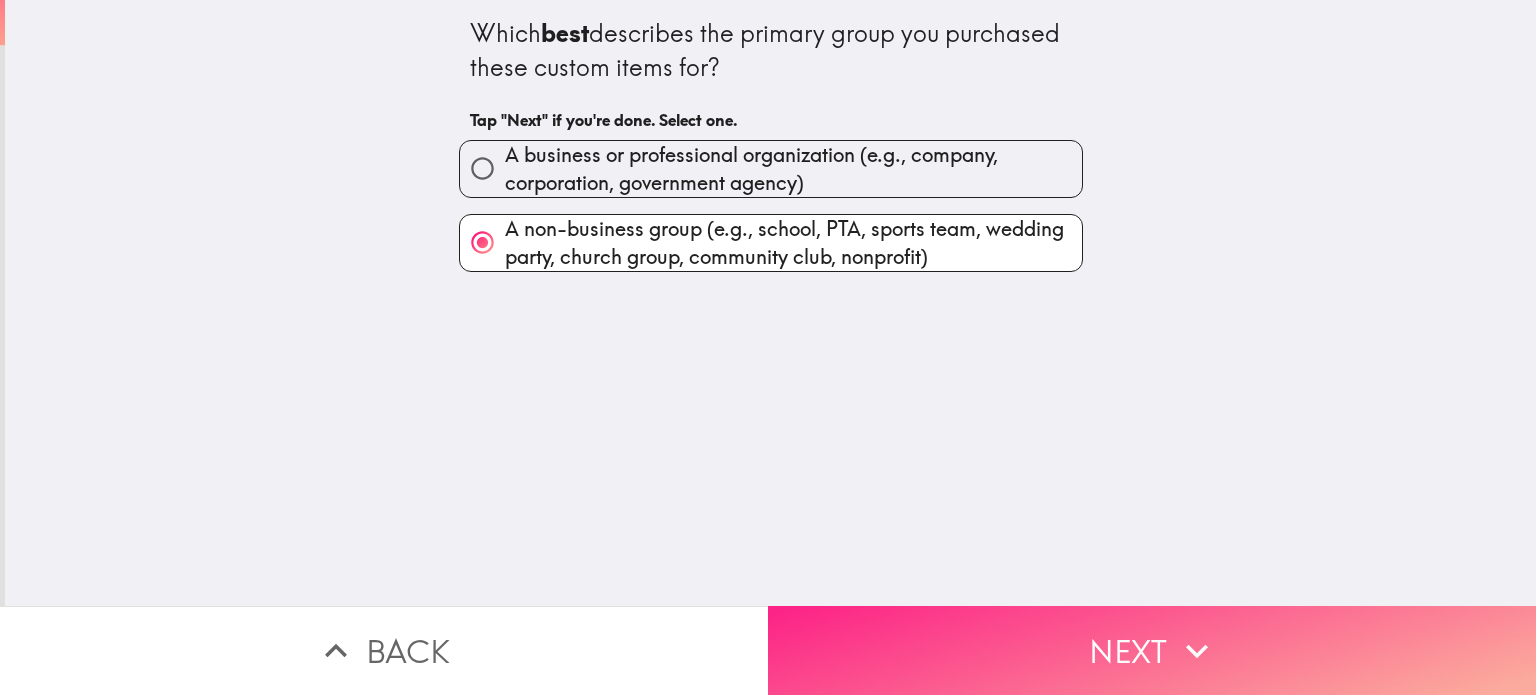 click on "Next" at bounding box center (1152, 650) 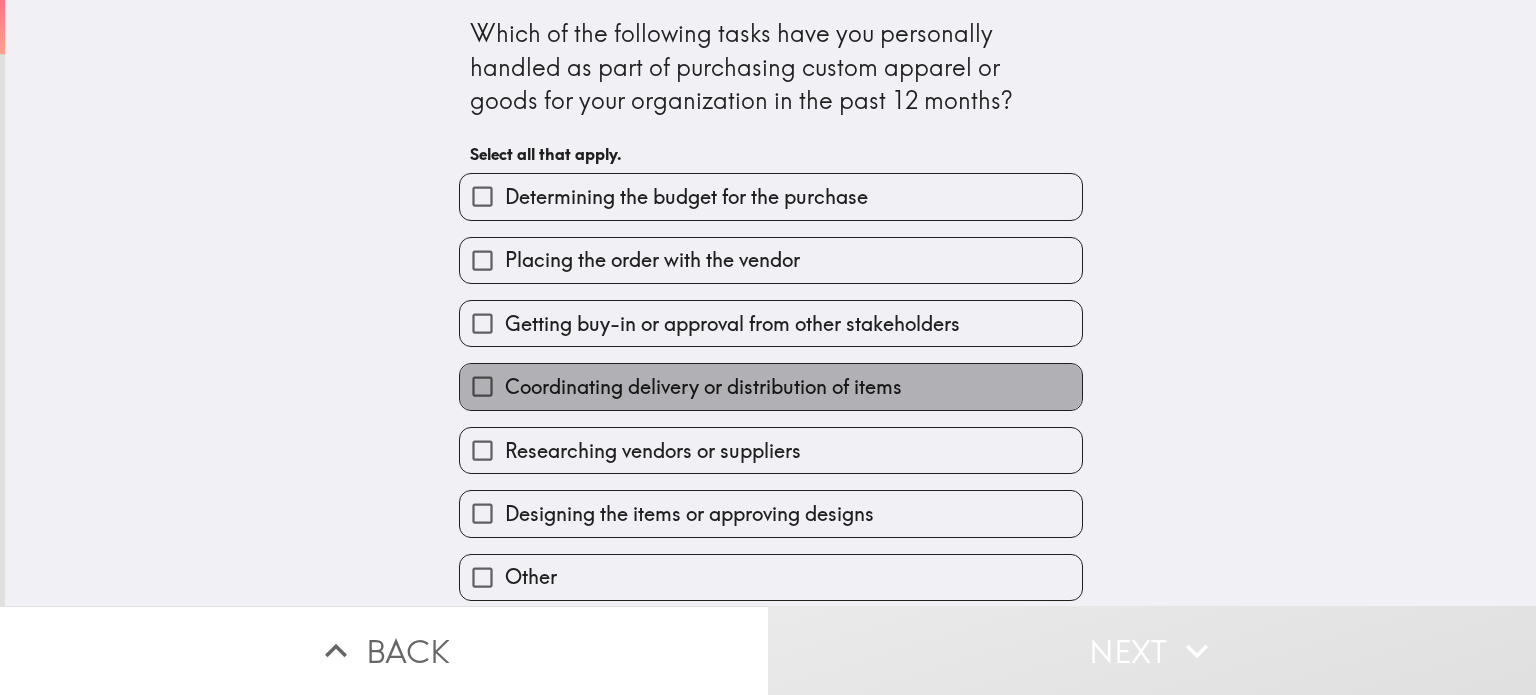 click on "Coordinating delivery or distribution of items" at bounding box center [771, 386] 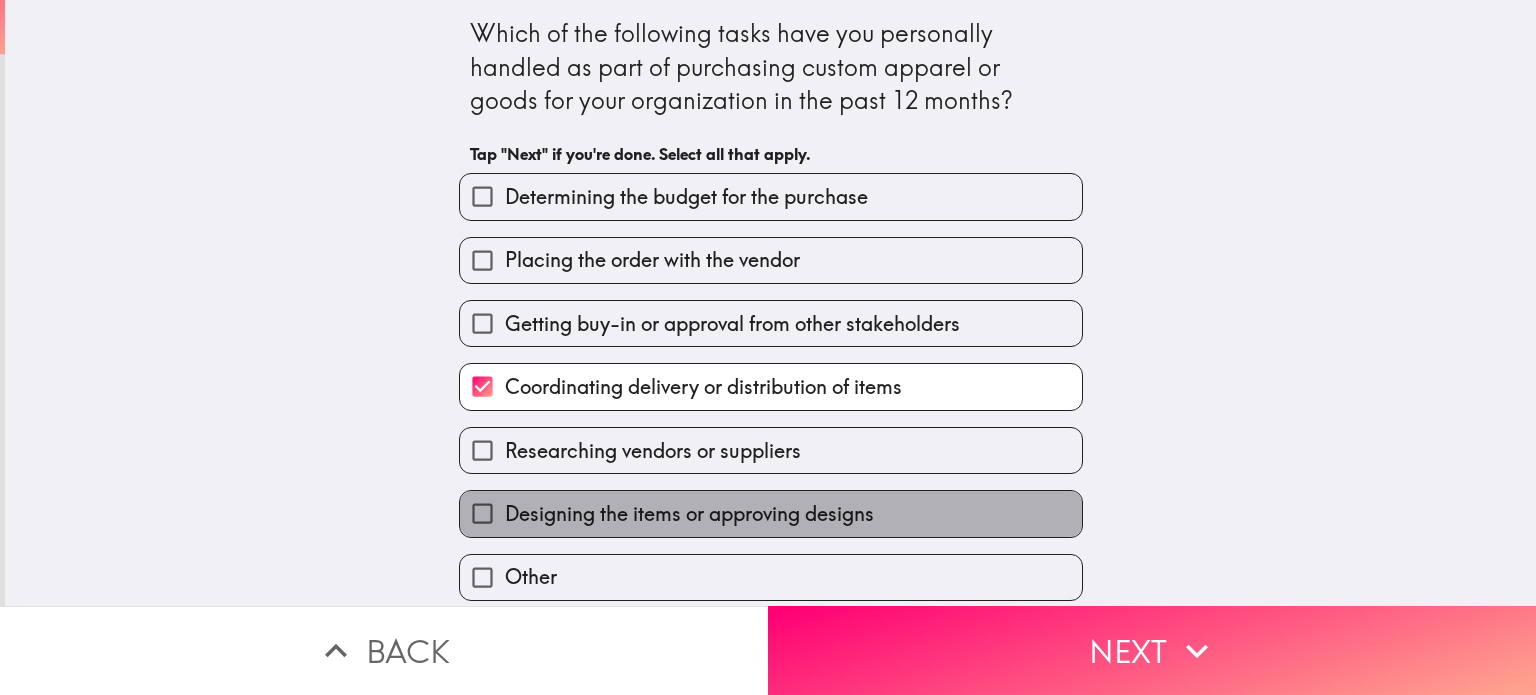 click on "Designing the items or approving designs" at bounding box center [689, 514] 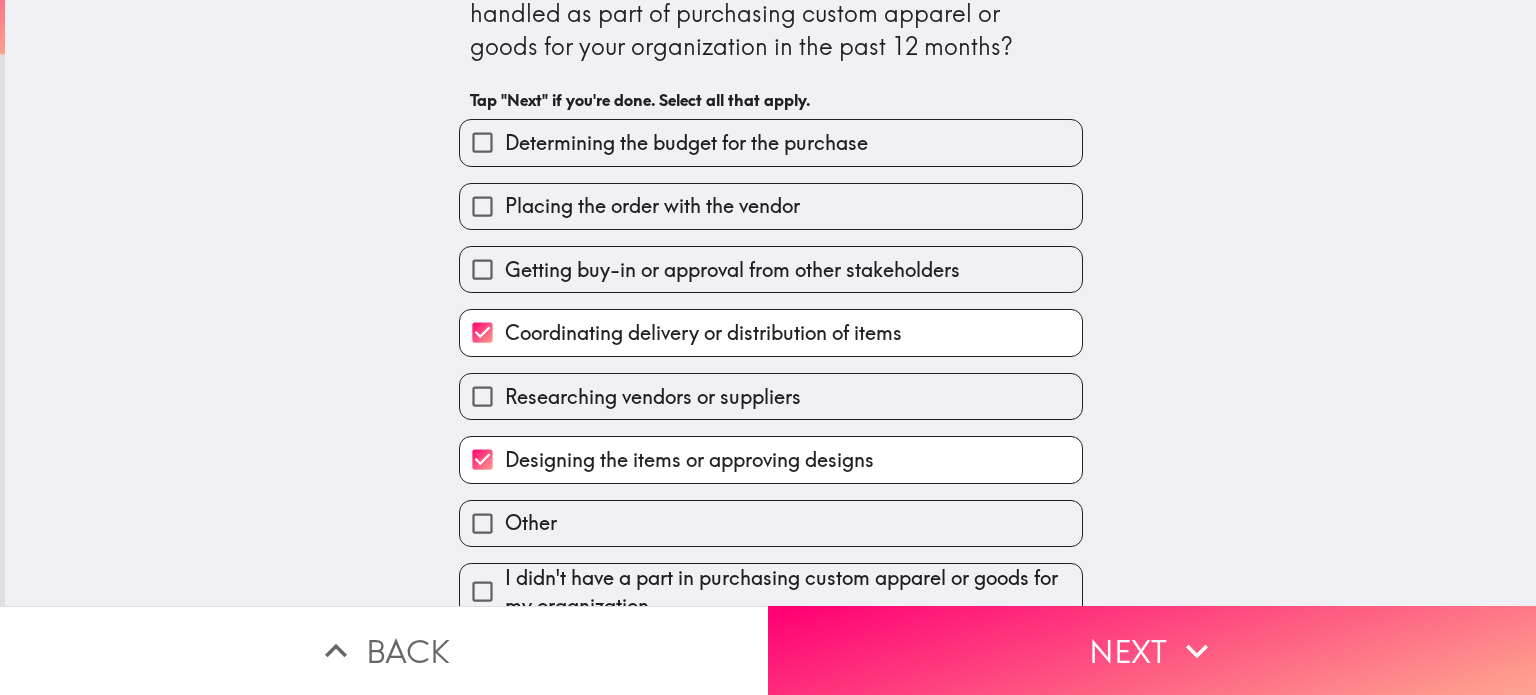 scroll, scrollTop: 80, scrollLeft: 0, axis: vertical 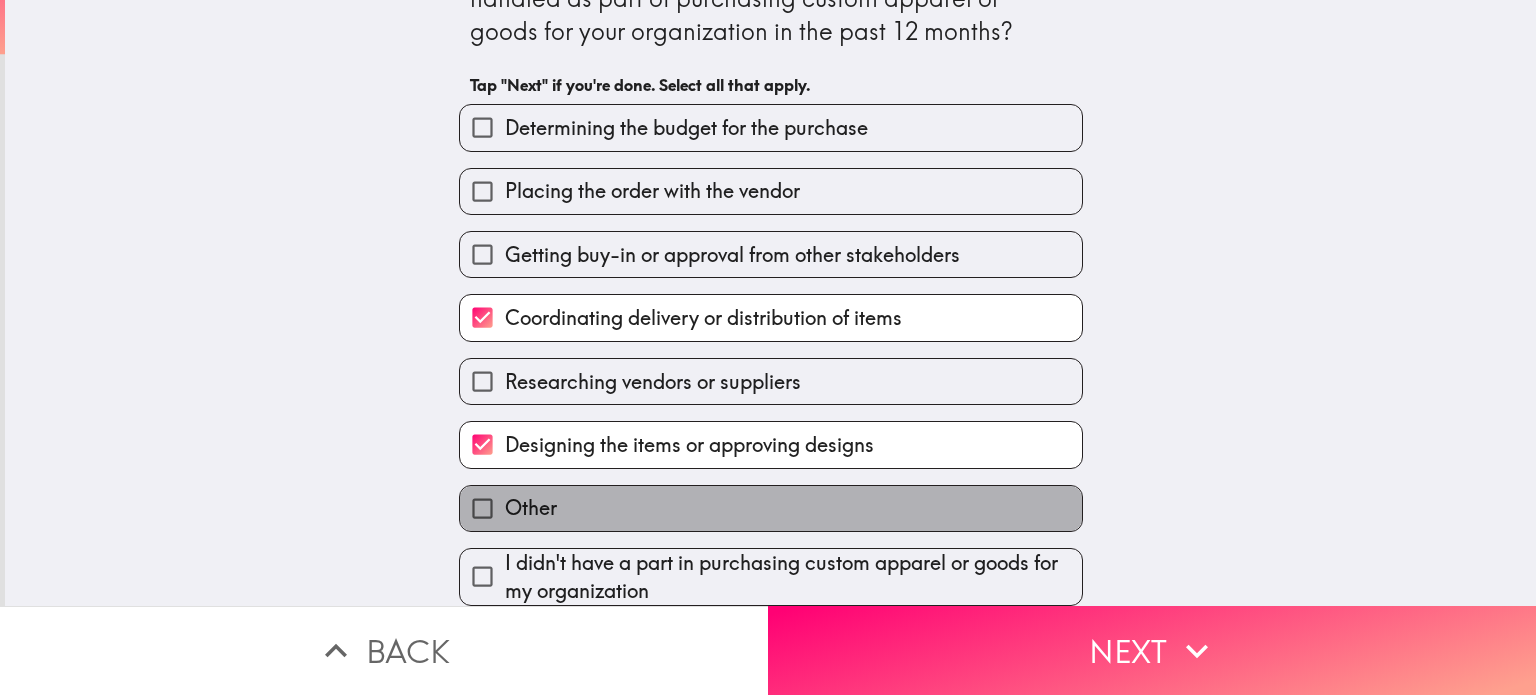 click on "Other" at bounding box center [771, 508] 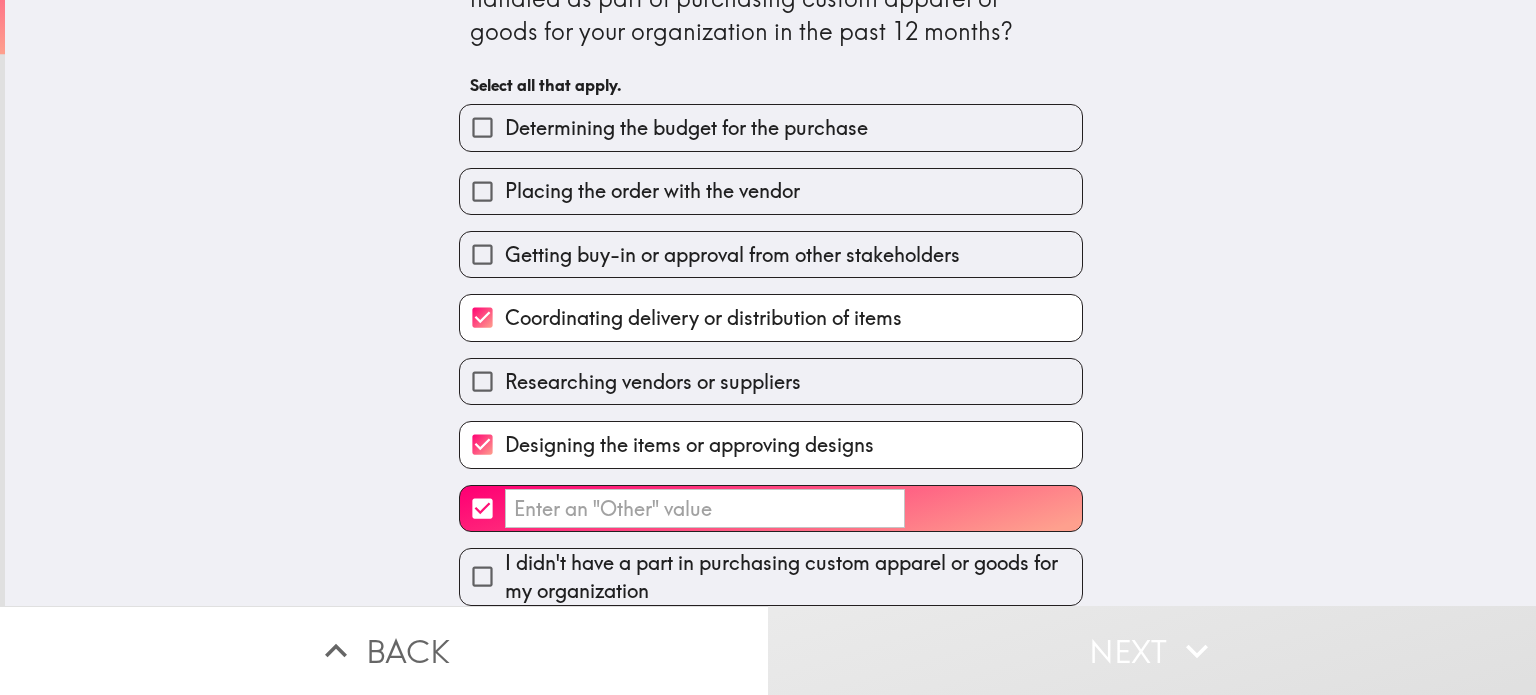 click on "​" at bounding box center (771, 508) 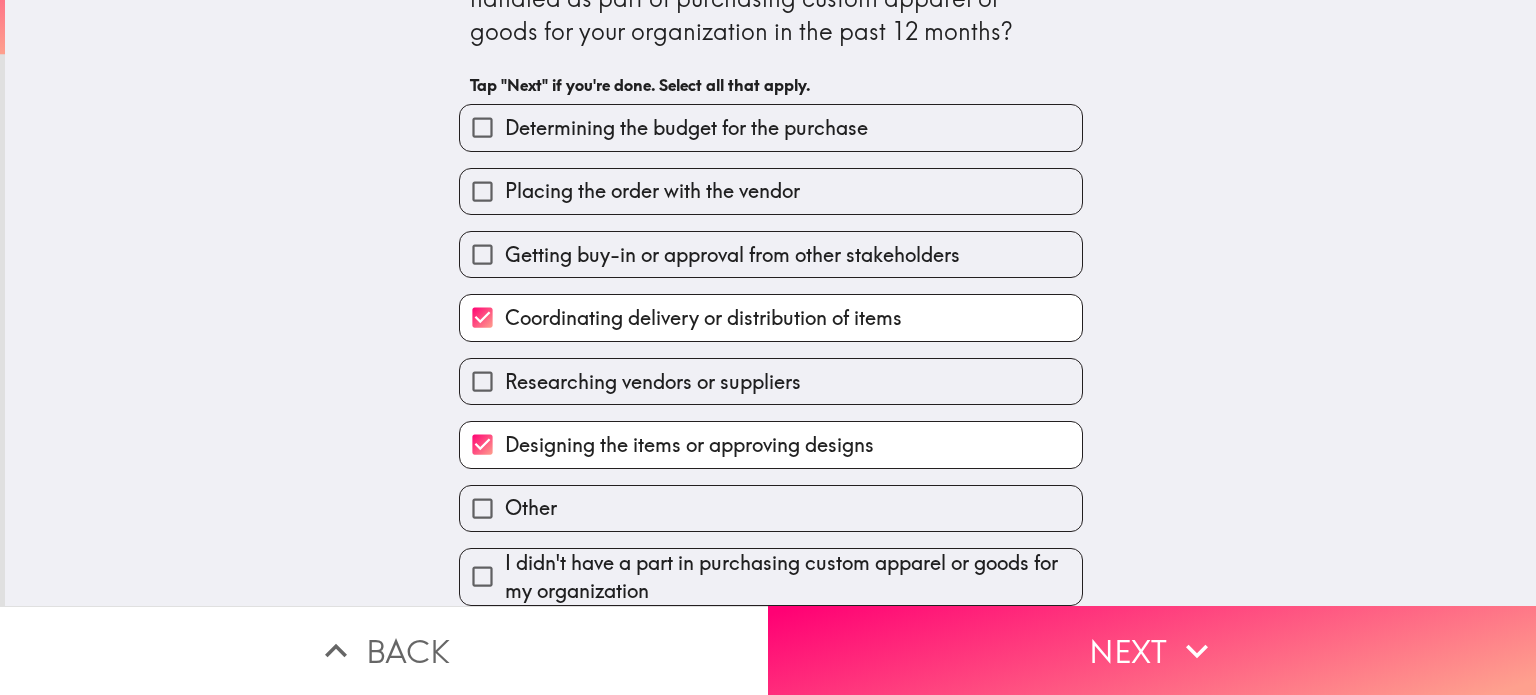 click on "Next" at bounding box center (1152, 650) 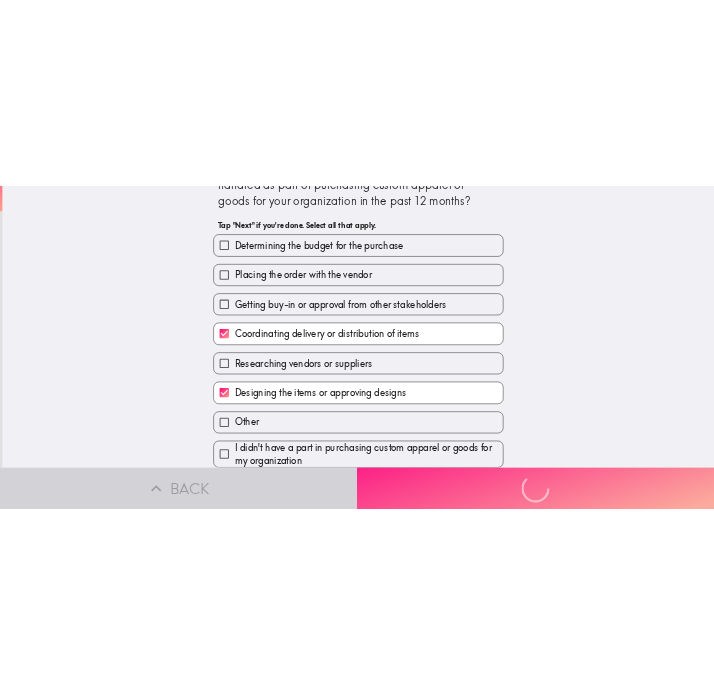 scroll, scrollTop: 0, scrollLeft: 0, axis: both 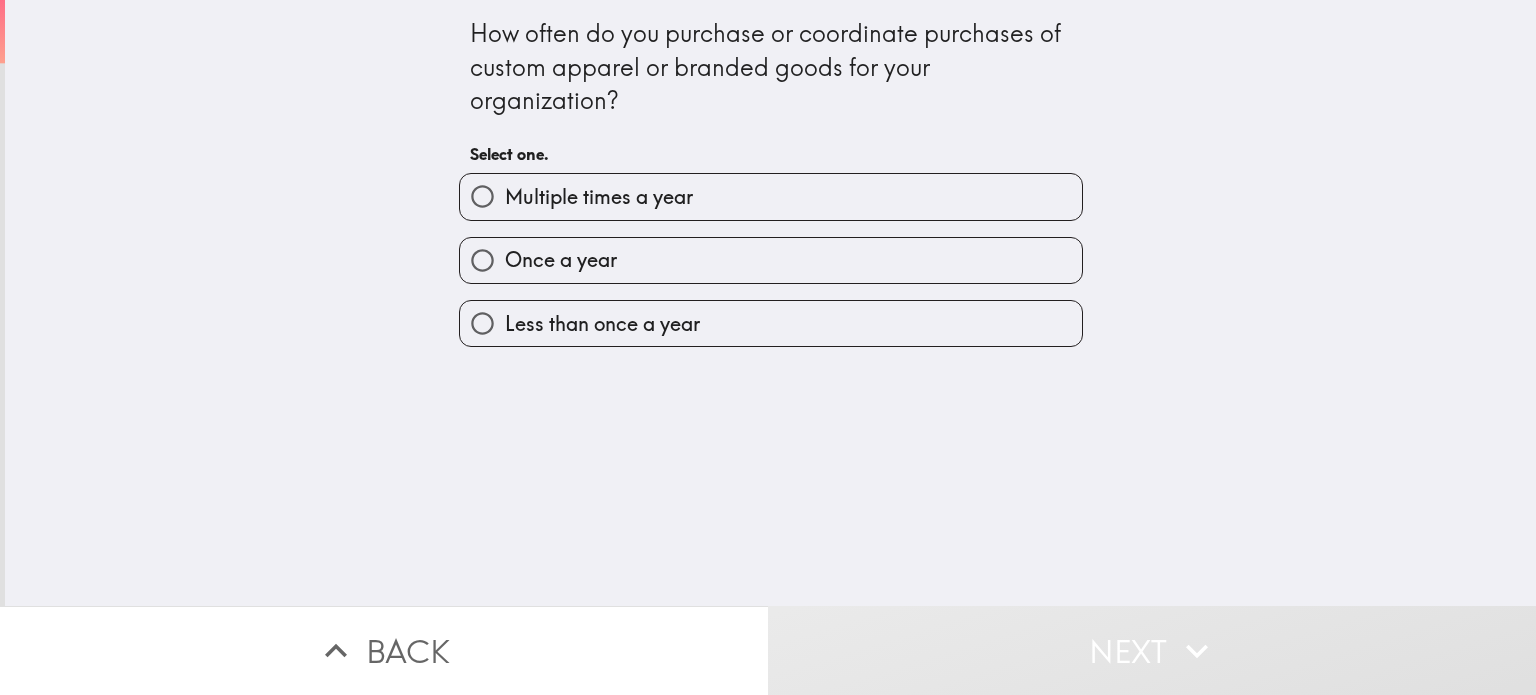 click on "Once a year" at bounding box center [771, 260] 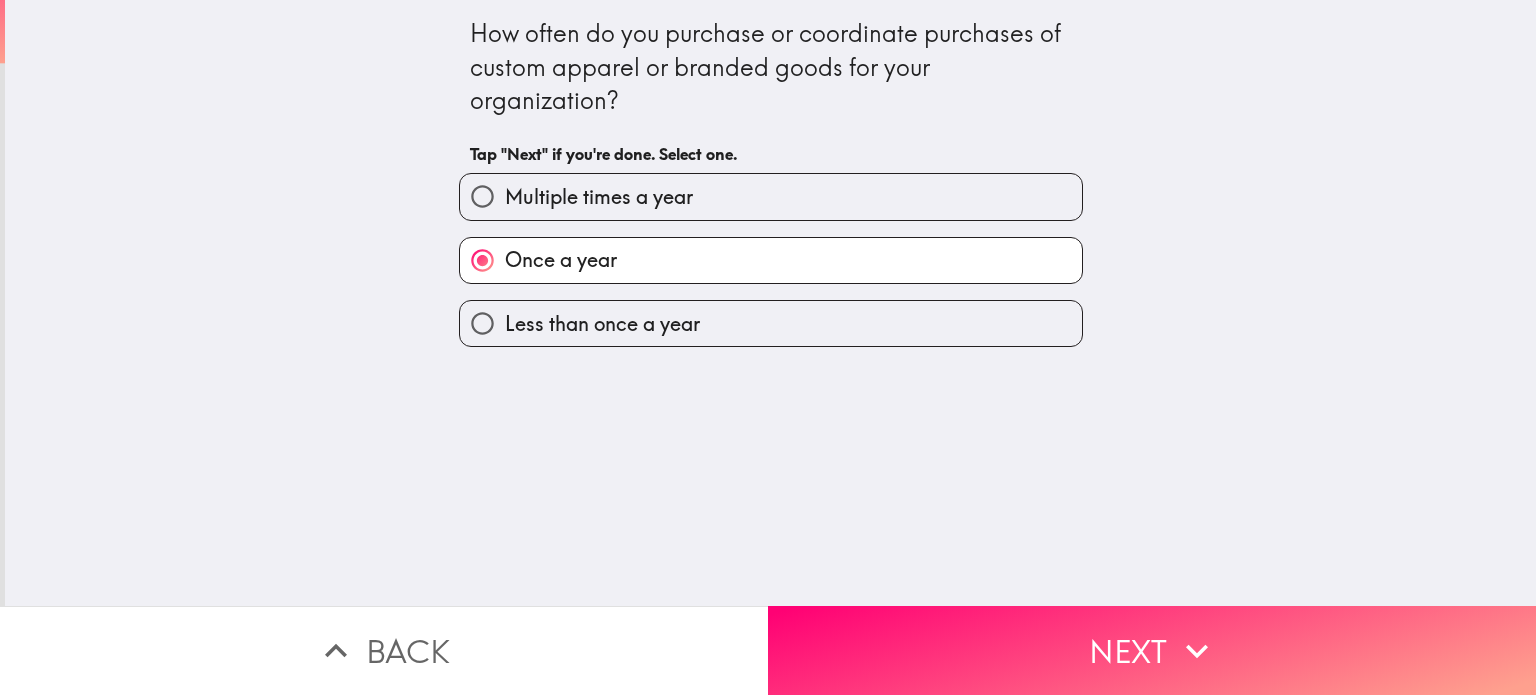click on "Multiple times a year" at bounding box center [771, 196] 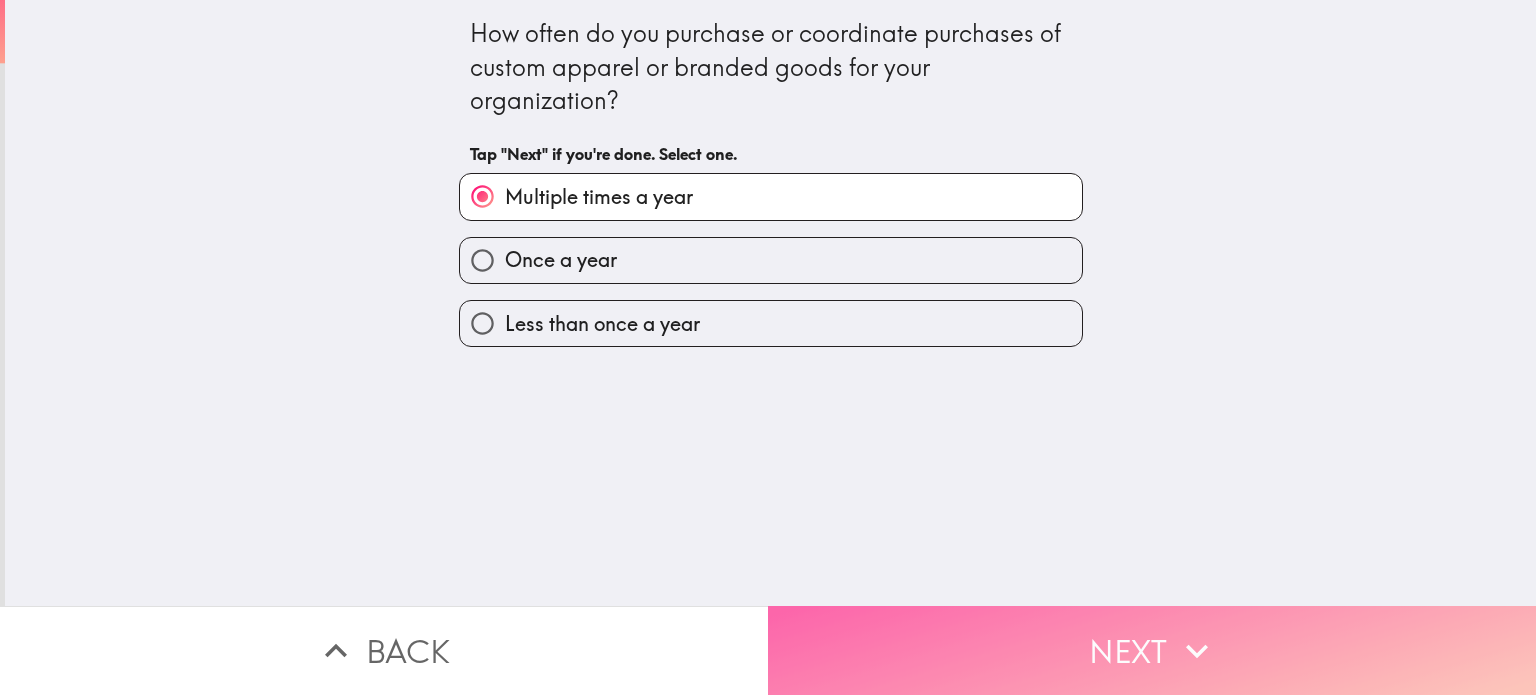 click on "Next" at bounding box center [1152, 650] 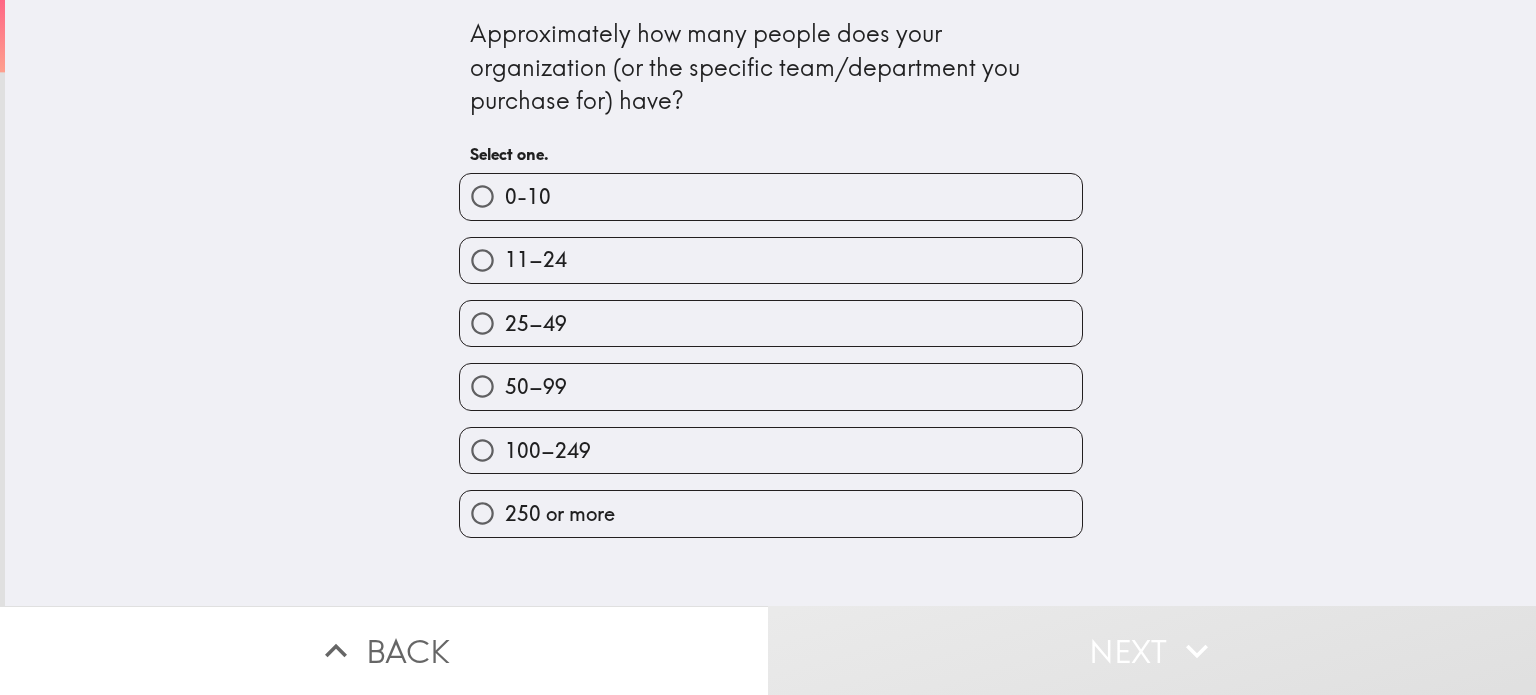 click on "250 or more" at bounding box center (771, 513) 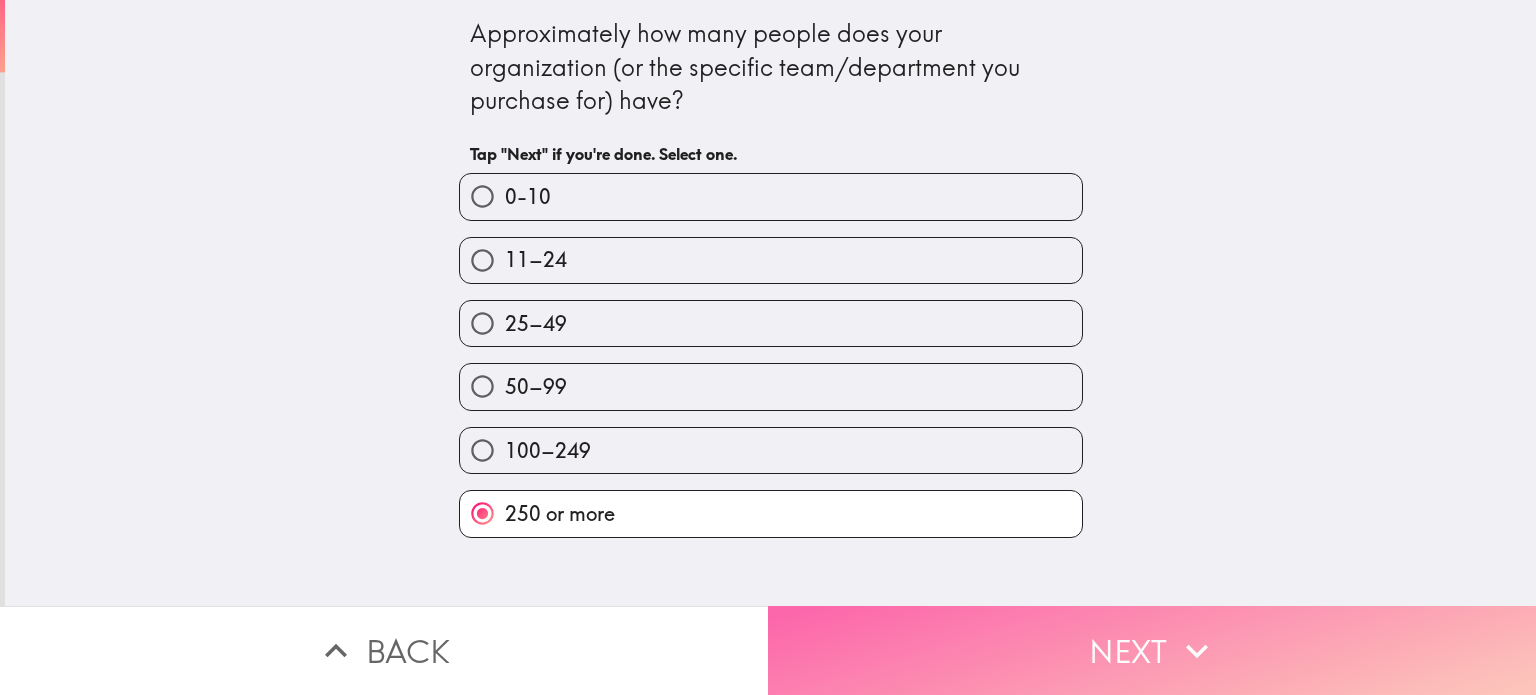 click on "Next" at bounding box center [1152, 650] 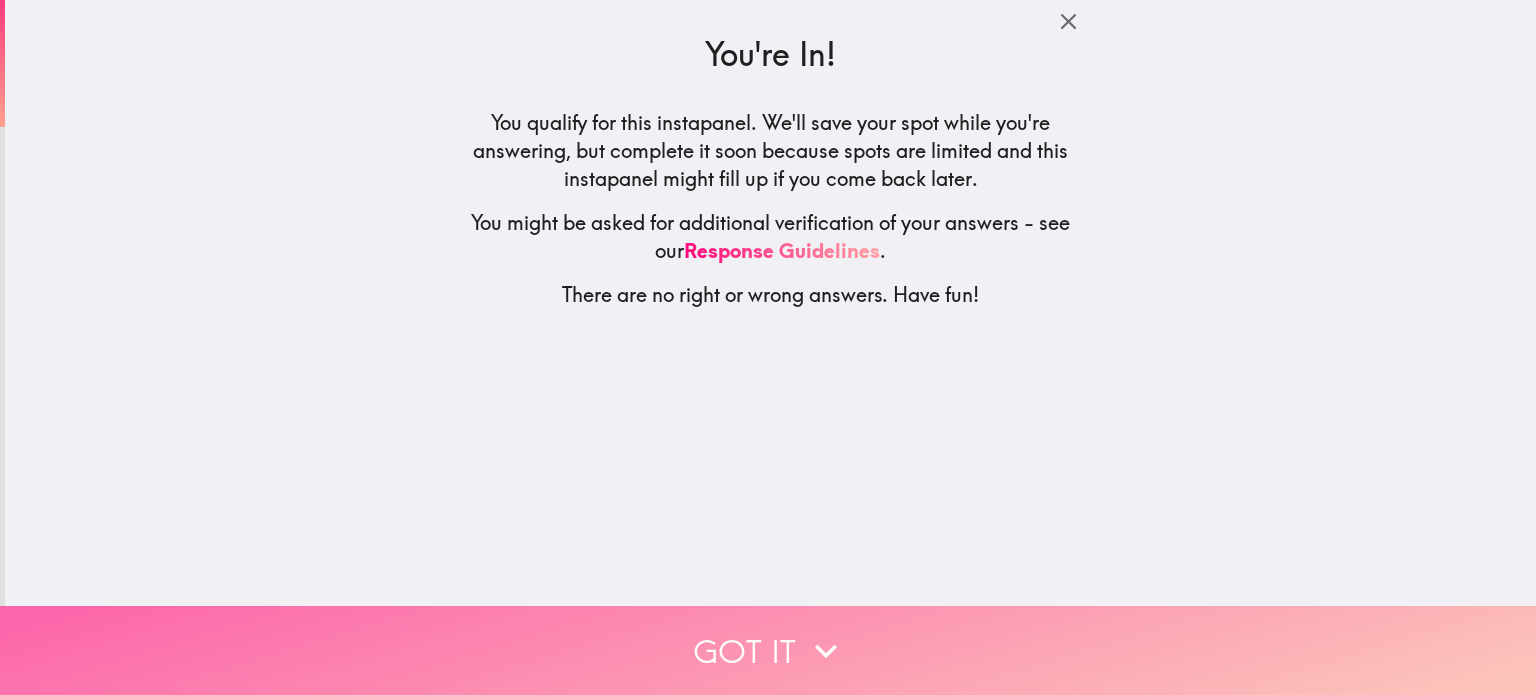 click on "Got it" at bounding box center (768, 650) 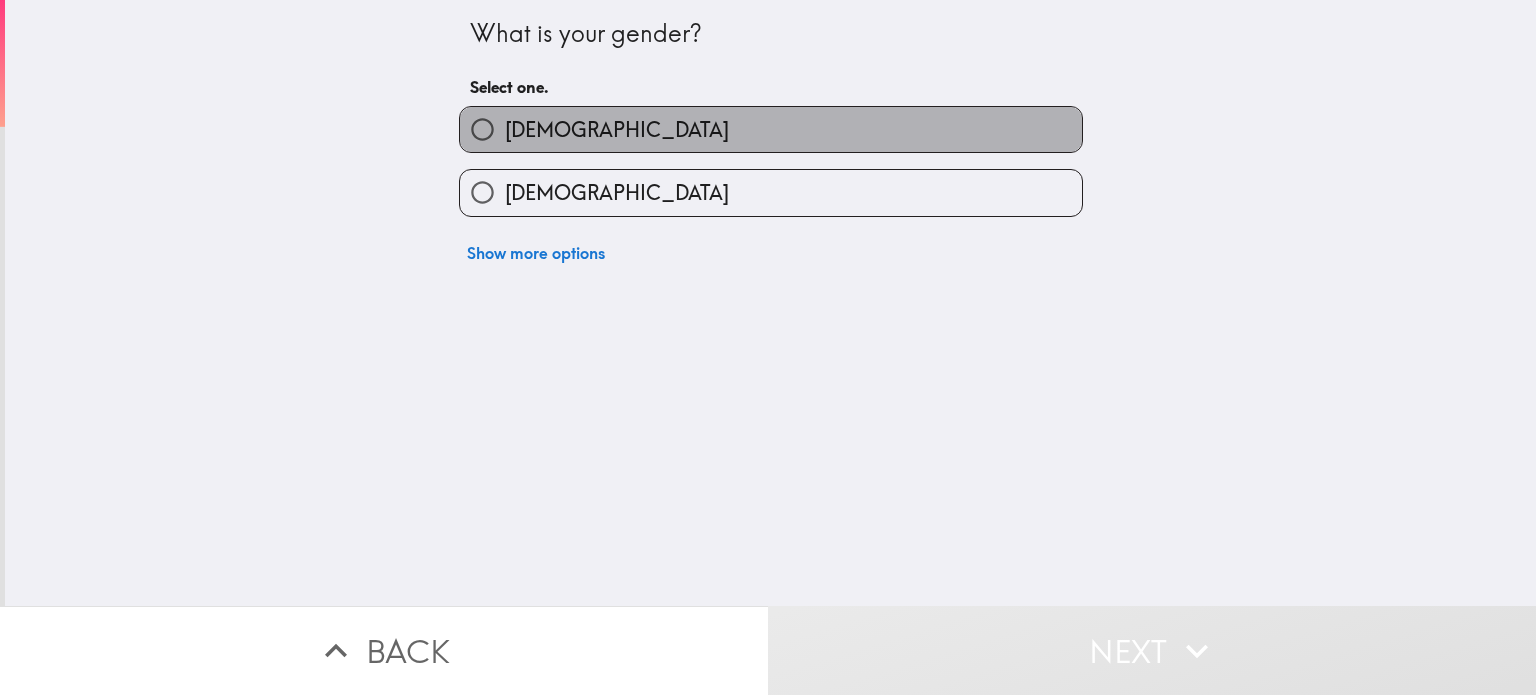 click on "[DEMOGRAPHIC_DATA]" at bounding box center (771, 129) 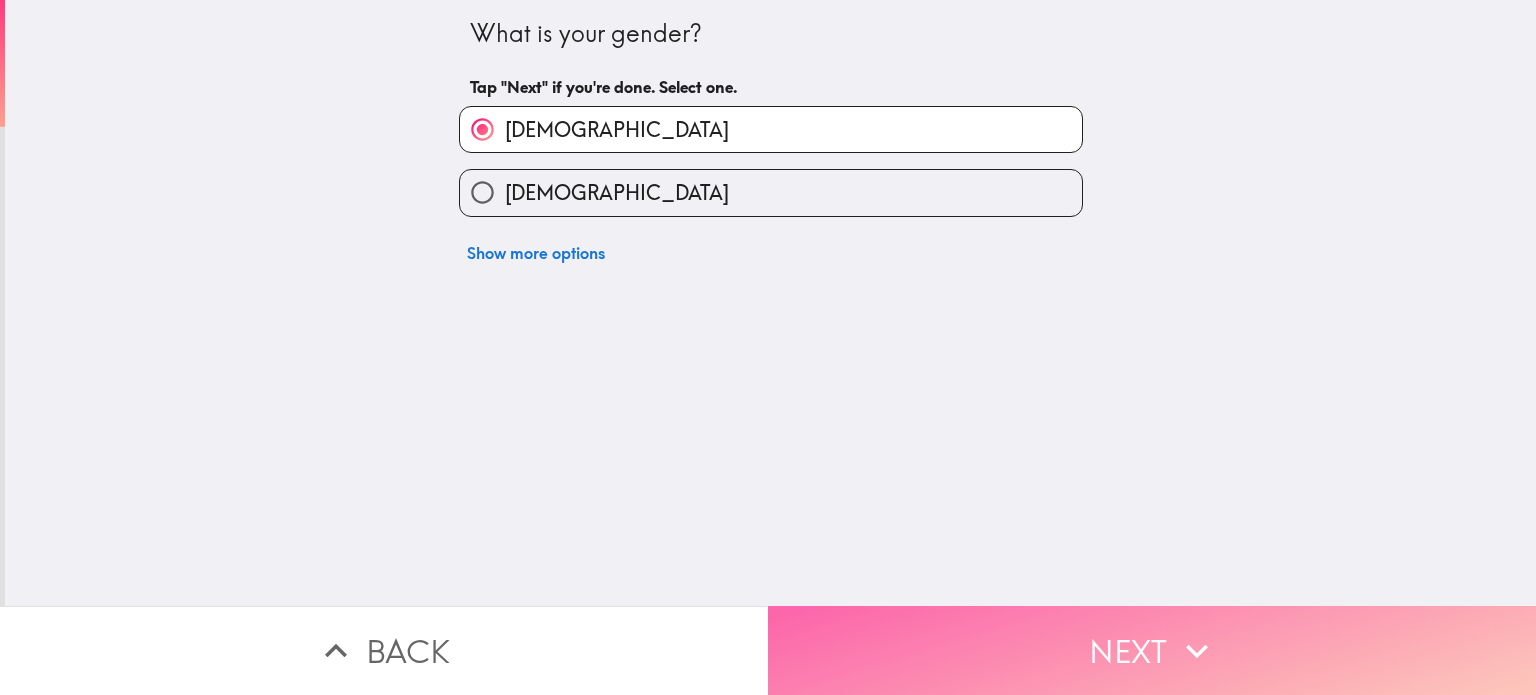 click on "Next" at bounding box center [1152, 650] 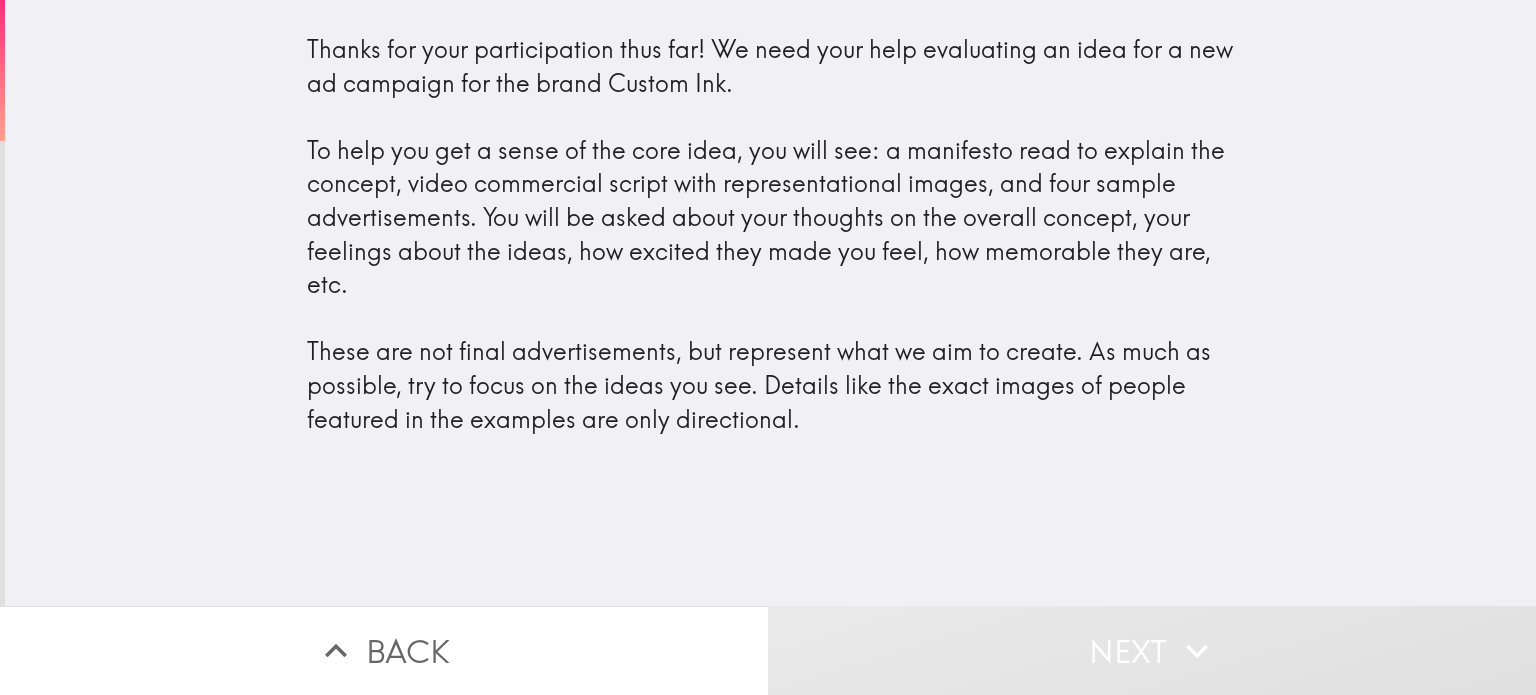 click on "Thanks for your participation thus far! We need your help evaluating an idea for a new ad campaign for the brand Custom Ink.
To help you get a sense of the core idea, you will see: a manifesto read to explain the concept, video commercial script with representational images, and four sample advertisements. You will be asked about your thoughts on the overall concept, your feelings about the ideas, how excited they made you feel, how memorable they are, etc.
These are not final advertisements, but represent what we aim to create. As much as possible, try to focus on the ideas you see. Details like the exact images of people featured in the examples are only directional." at bounding box center [771, 234] 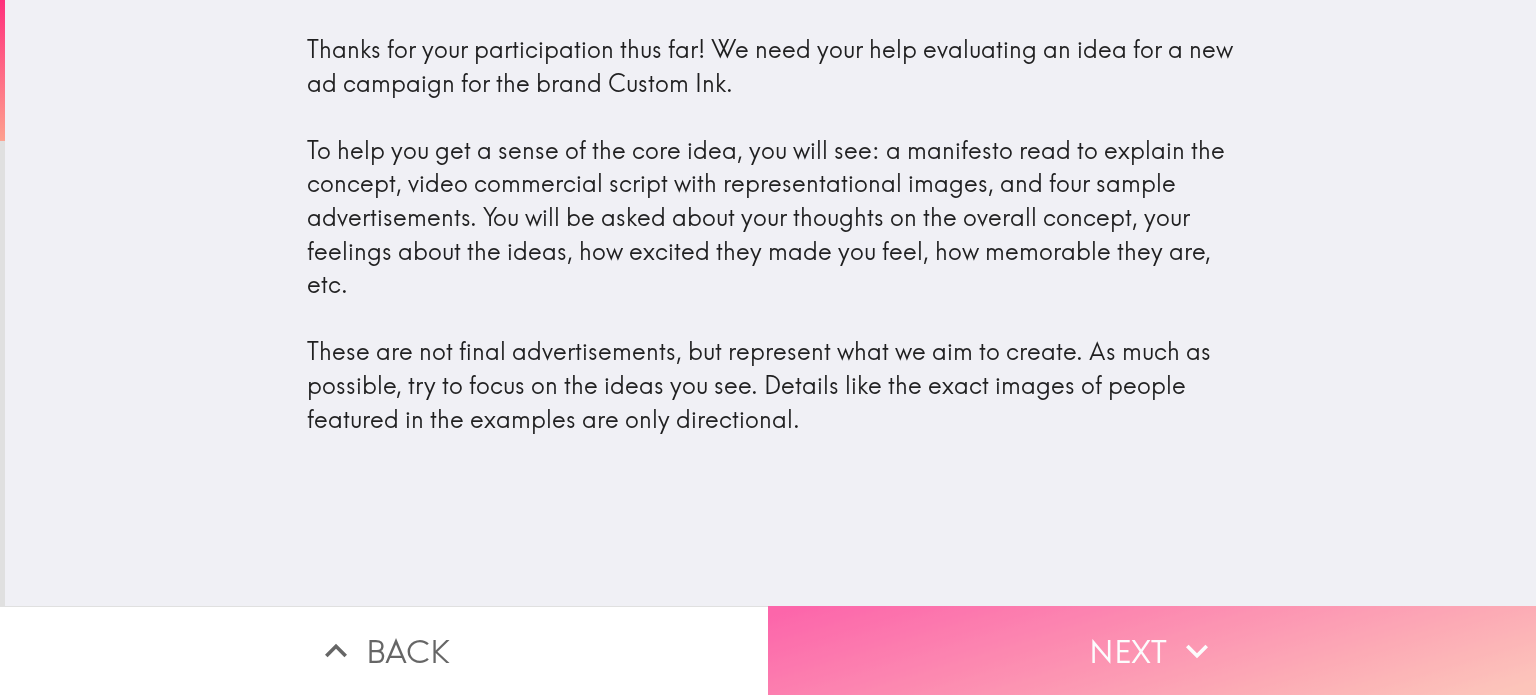click on "Next" at bounding box center (1152, 650) 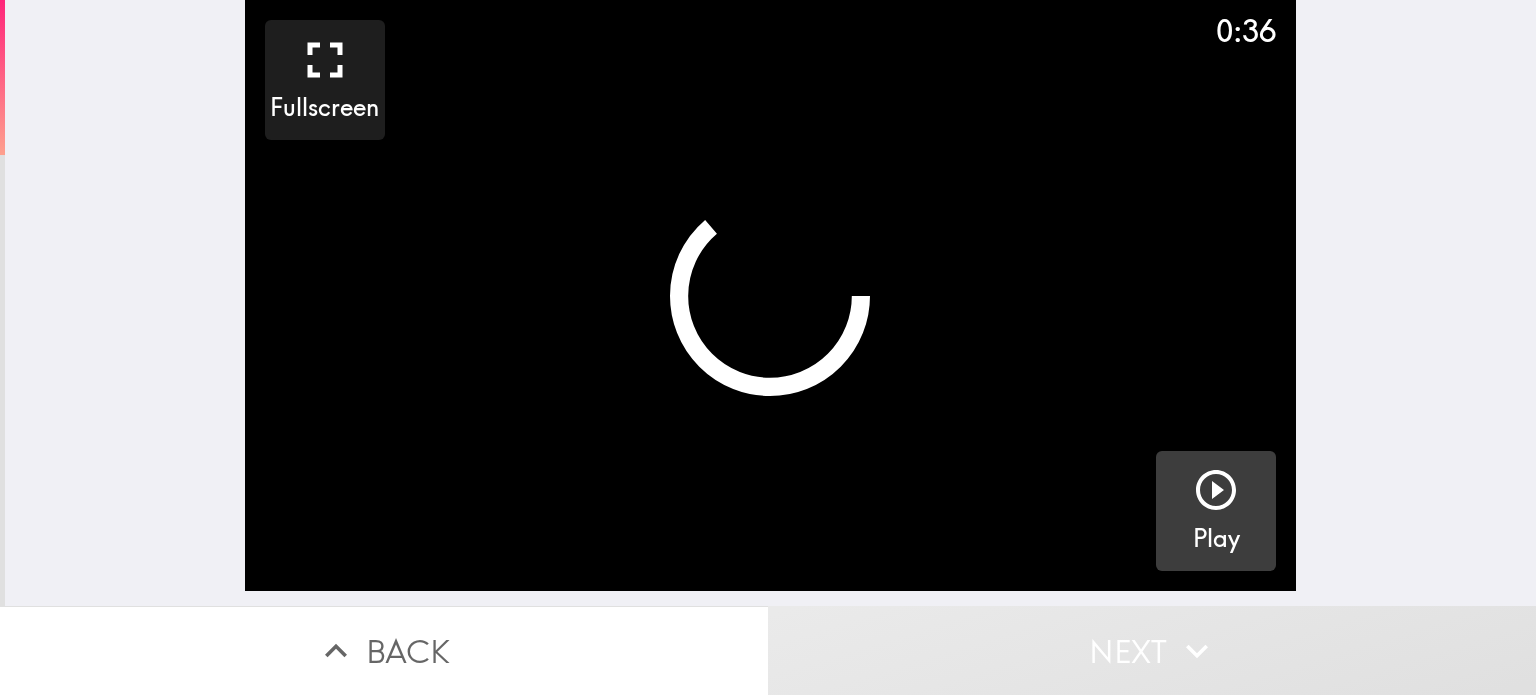 click 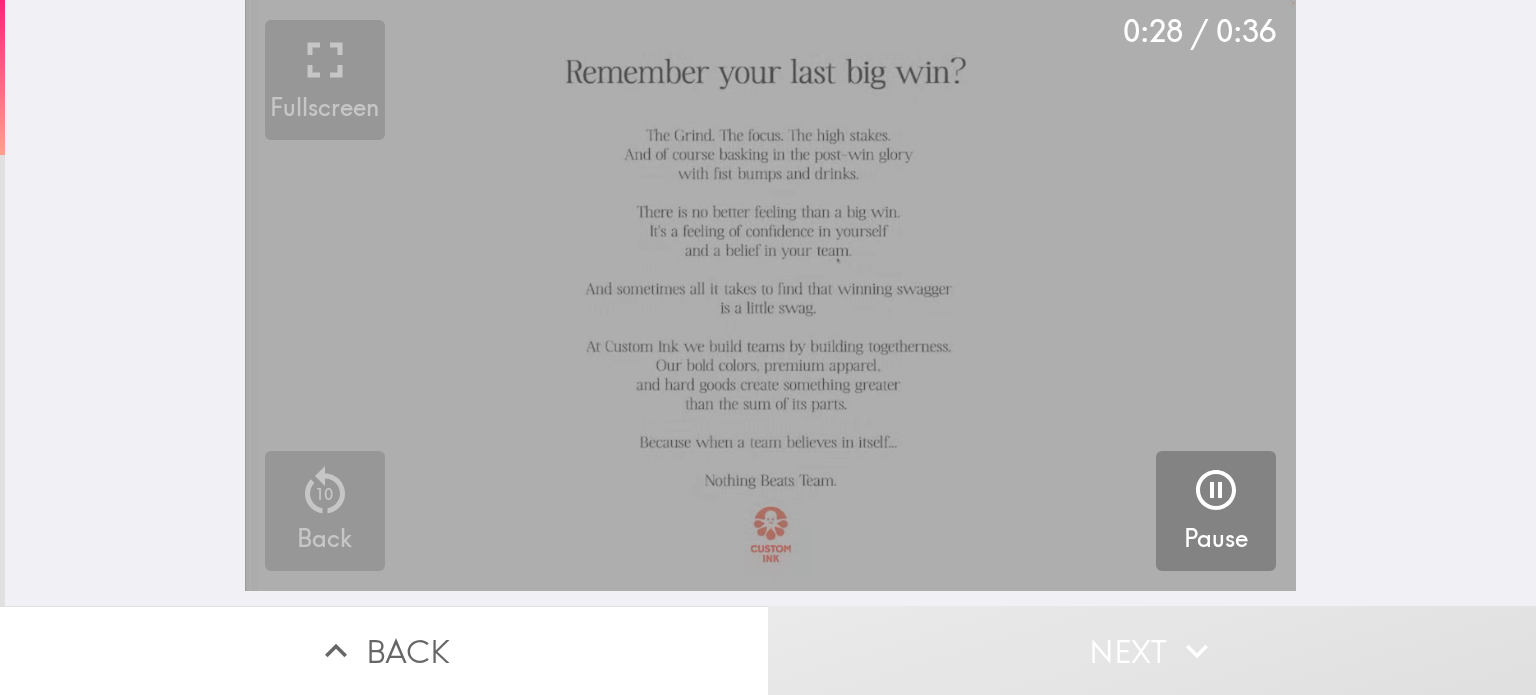 click at bounding box center (770, 295) 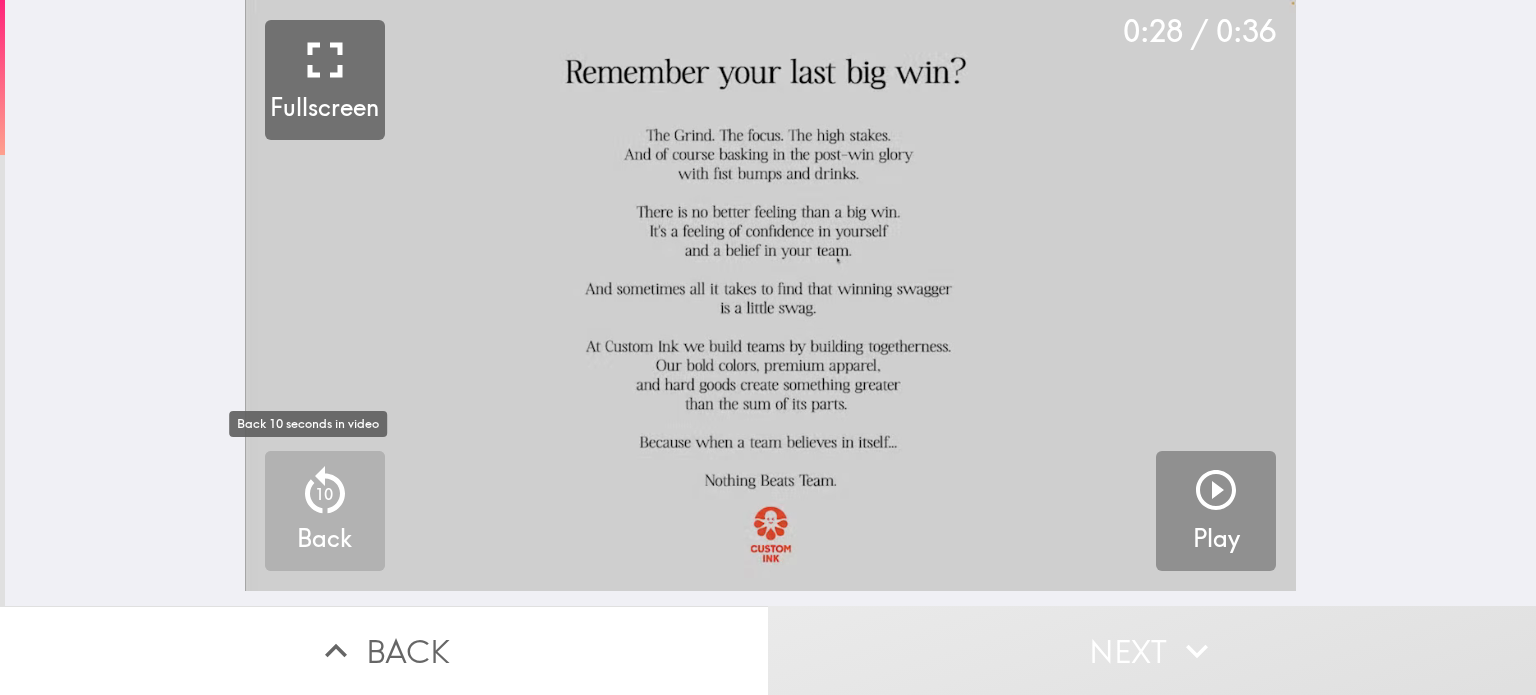 click on "10" at bounding box center [324, 494] 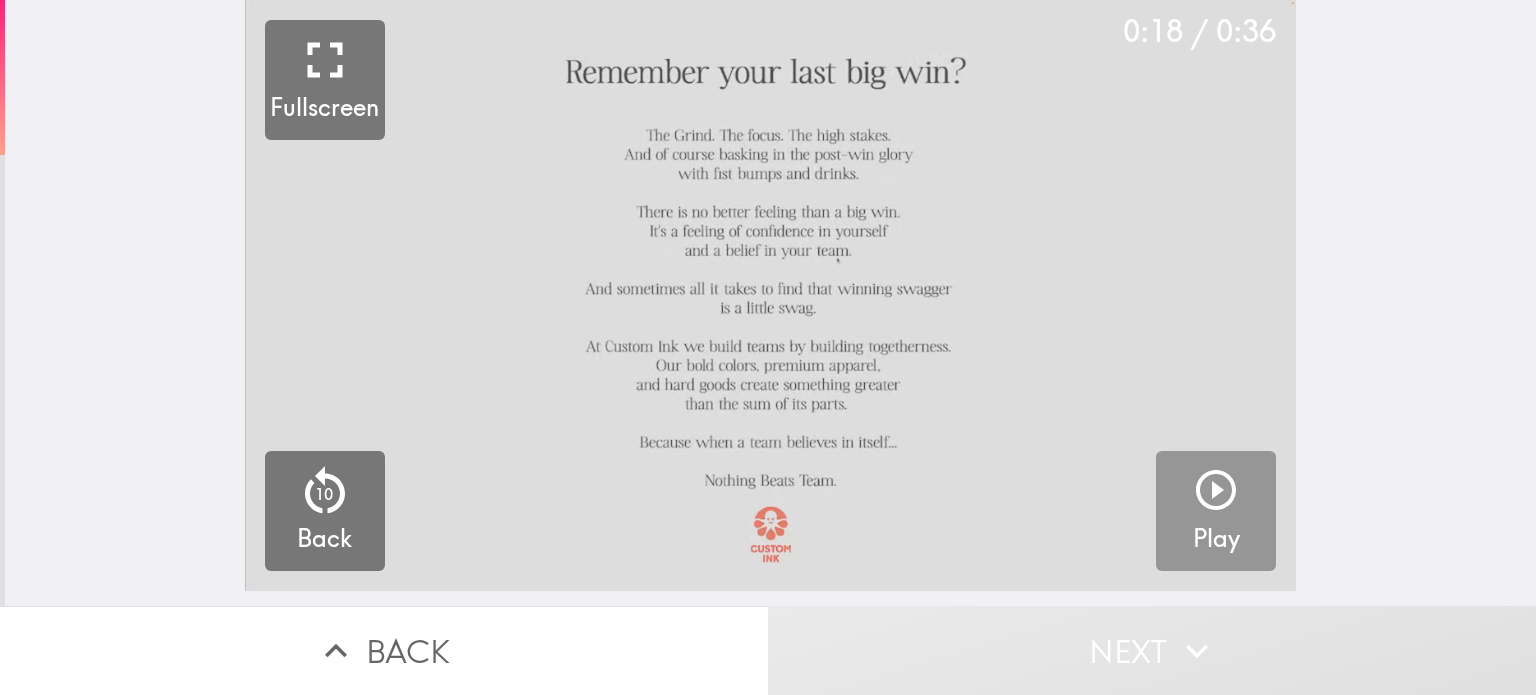 click at bounding box center [770, 295] 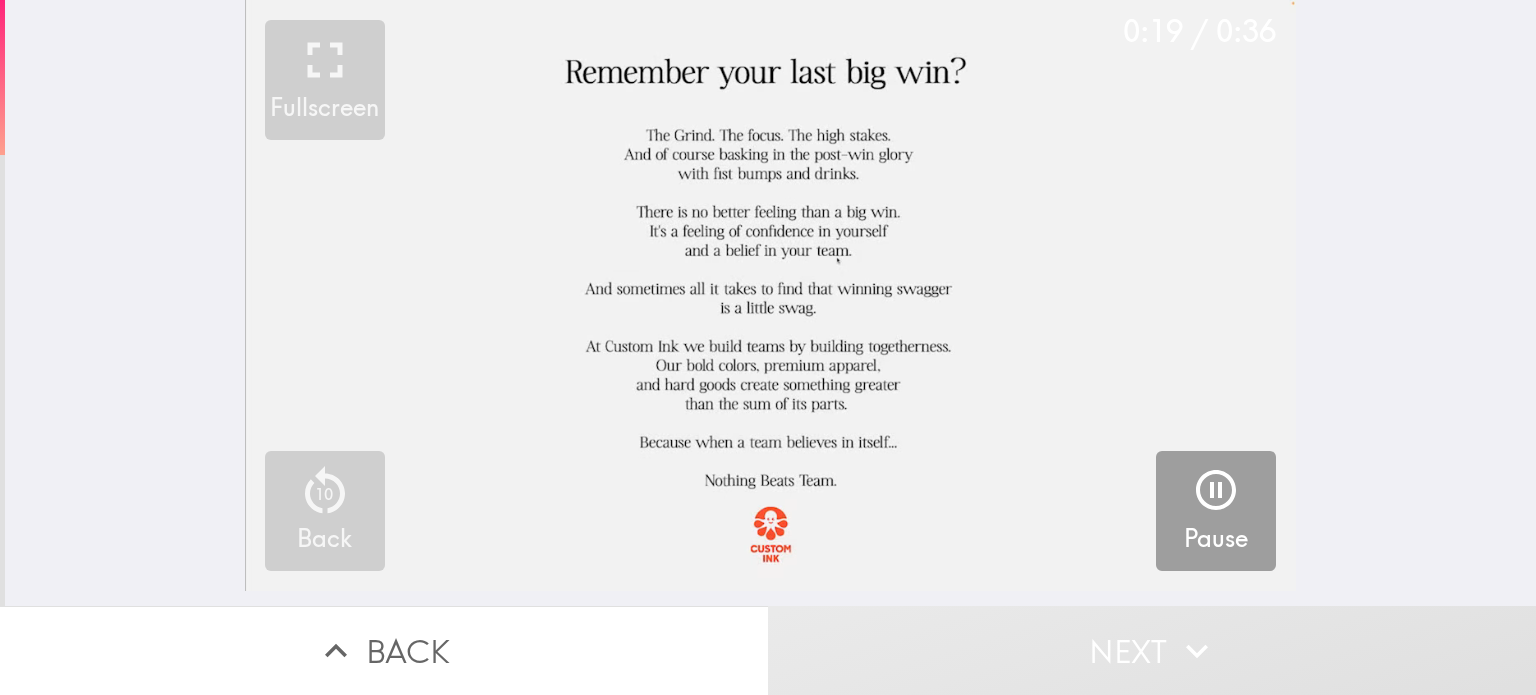 click at bounding box center [770, 295] 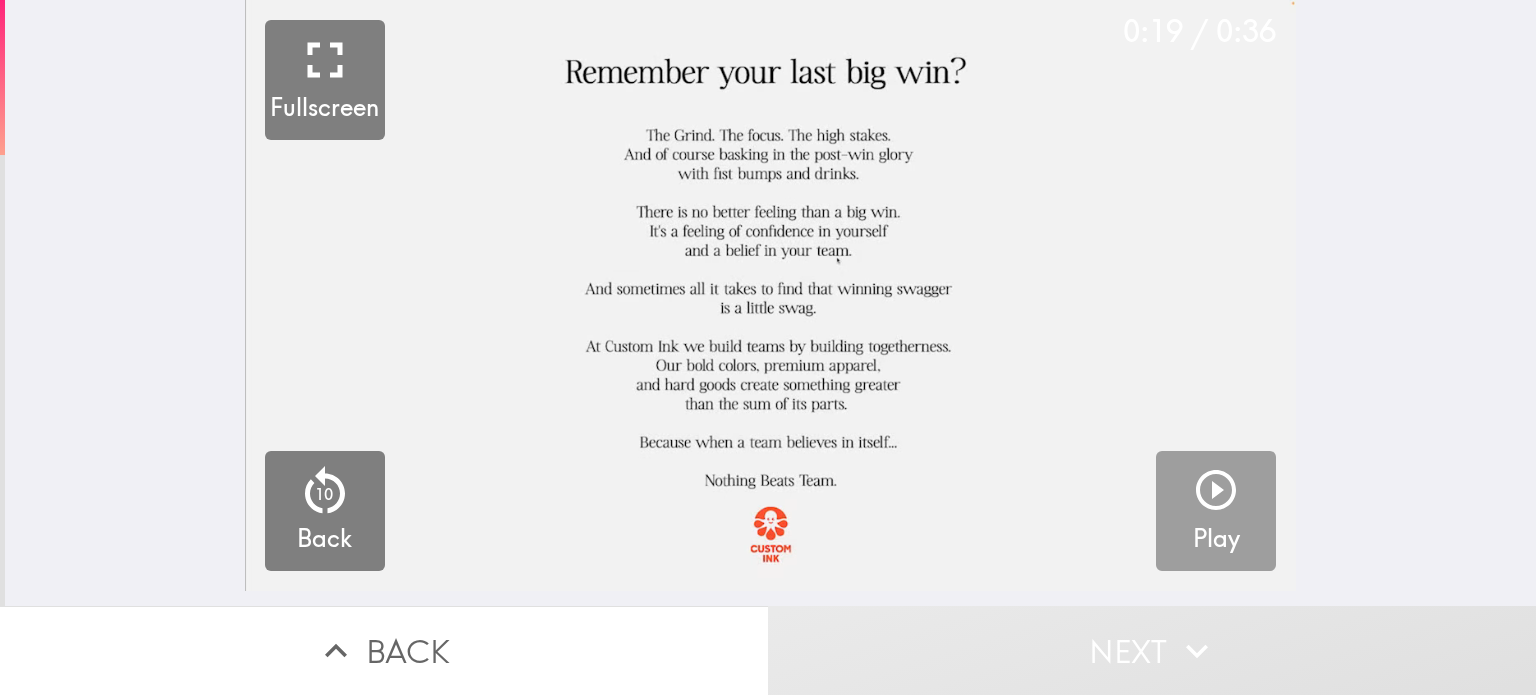 click 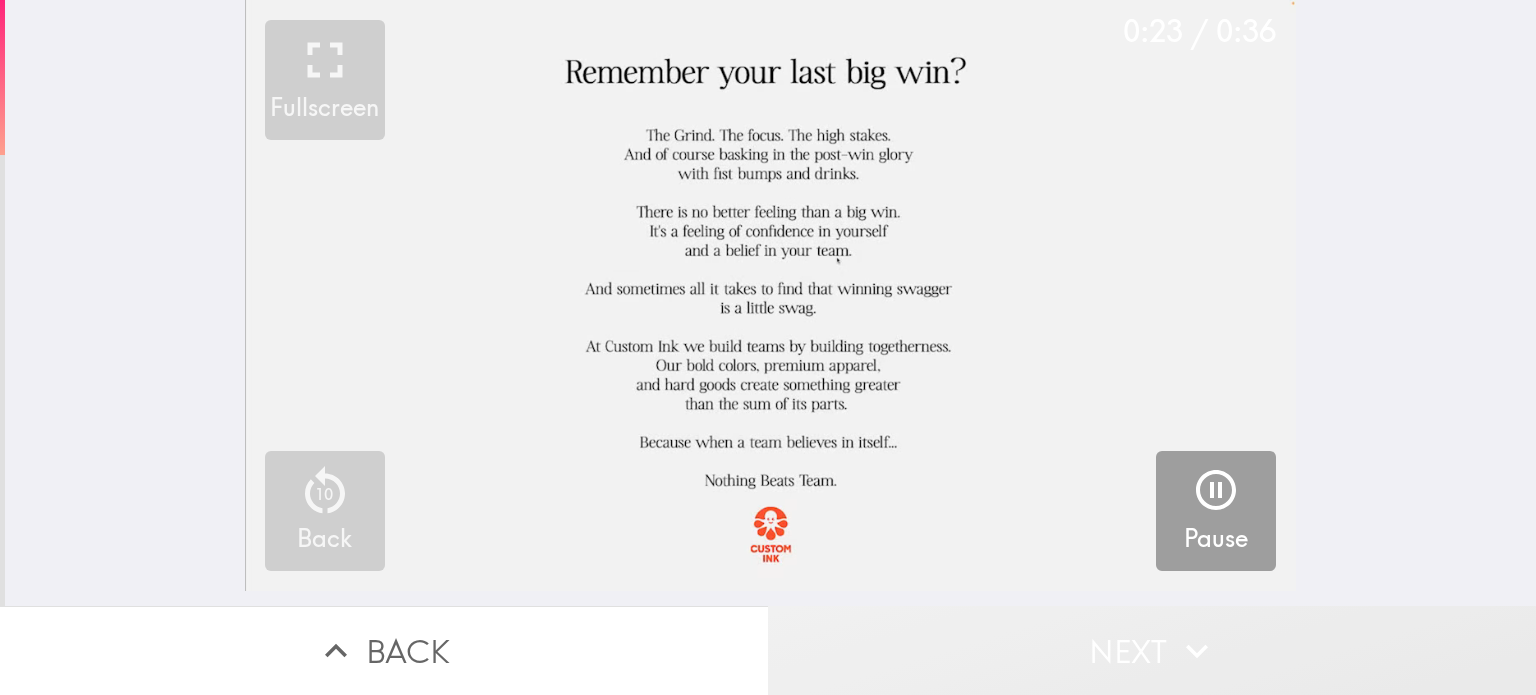 click on "Next" at bounding box center (1152, 650) 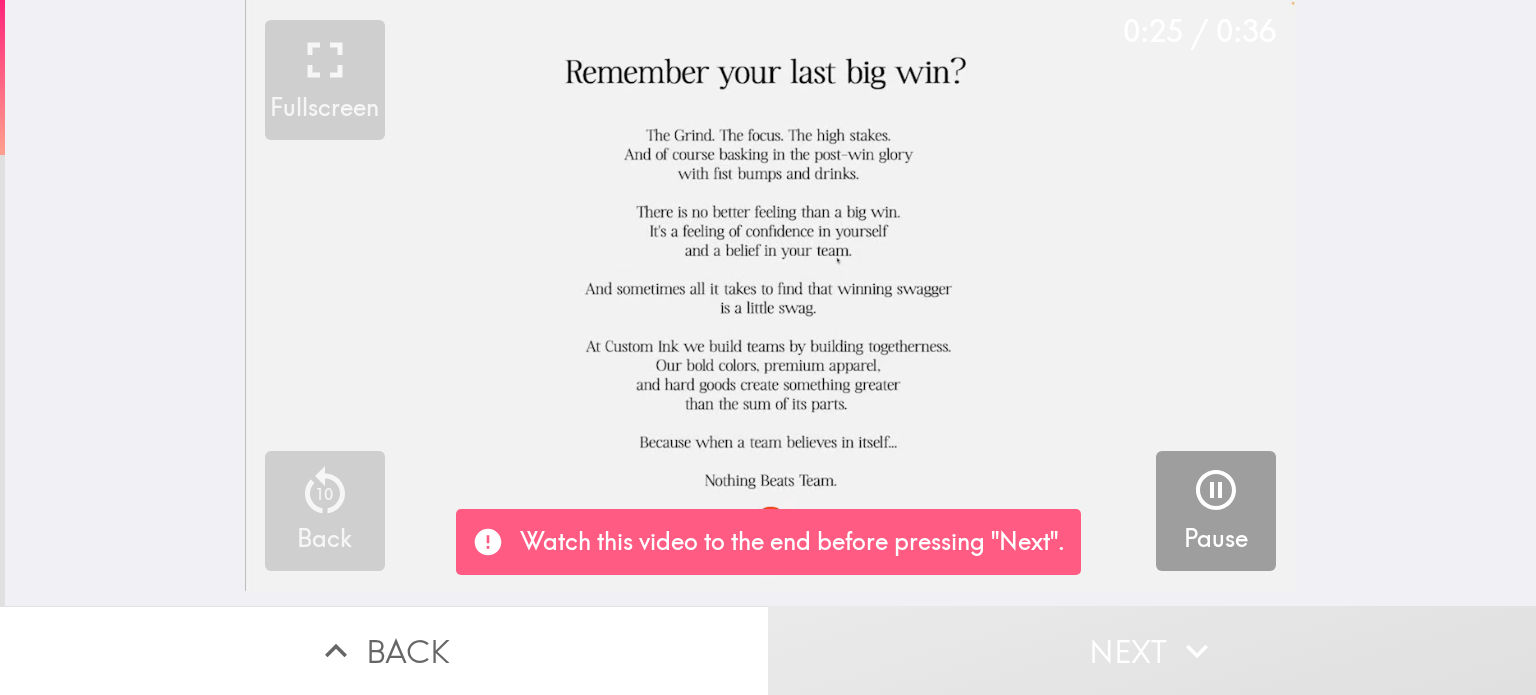 click on "Watch this video to the end before pressing "Next"." at bounding box center [792, 542] 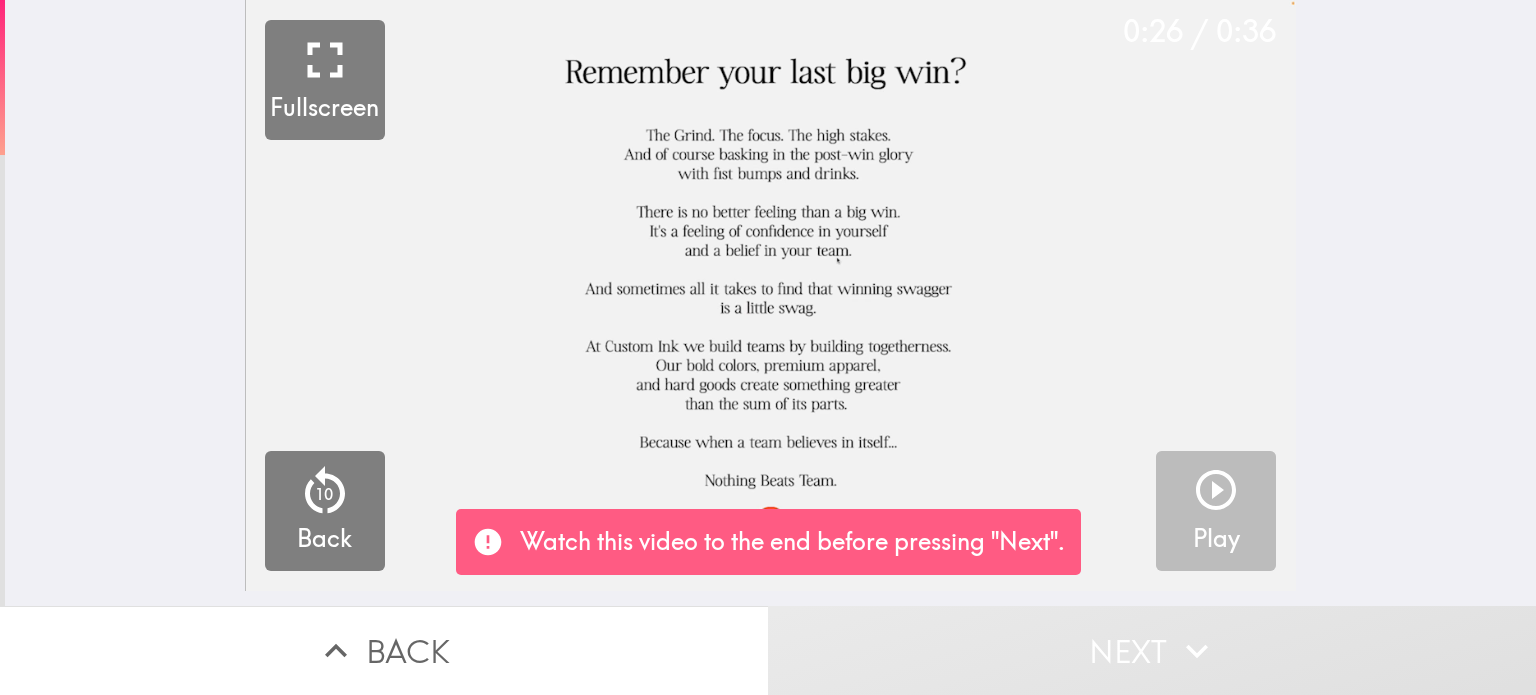 click 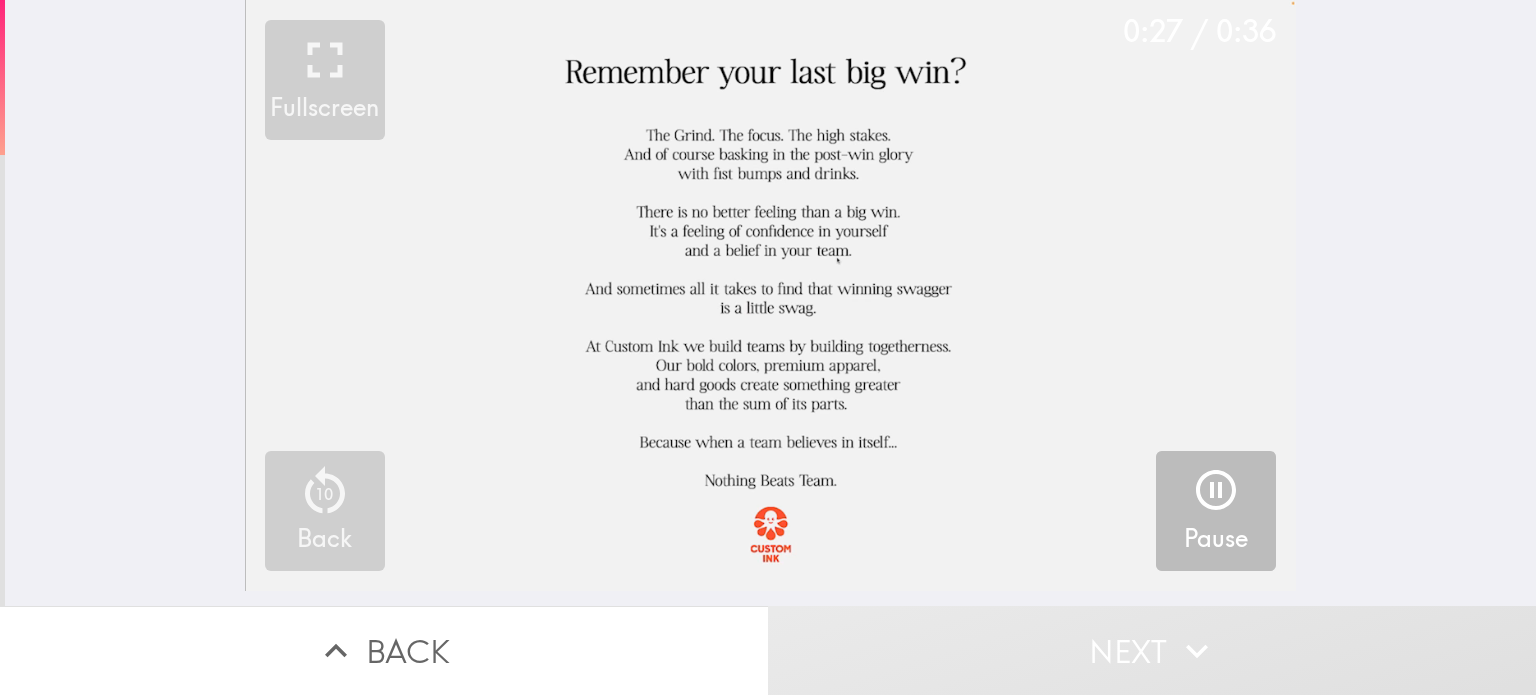 click 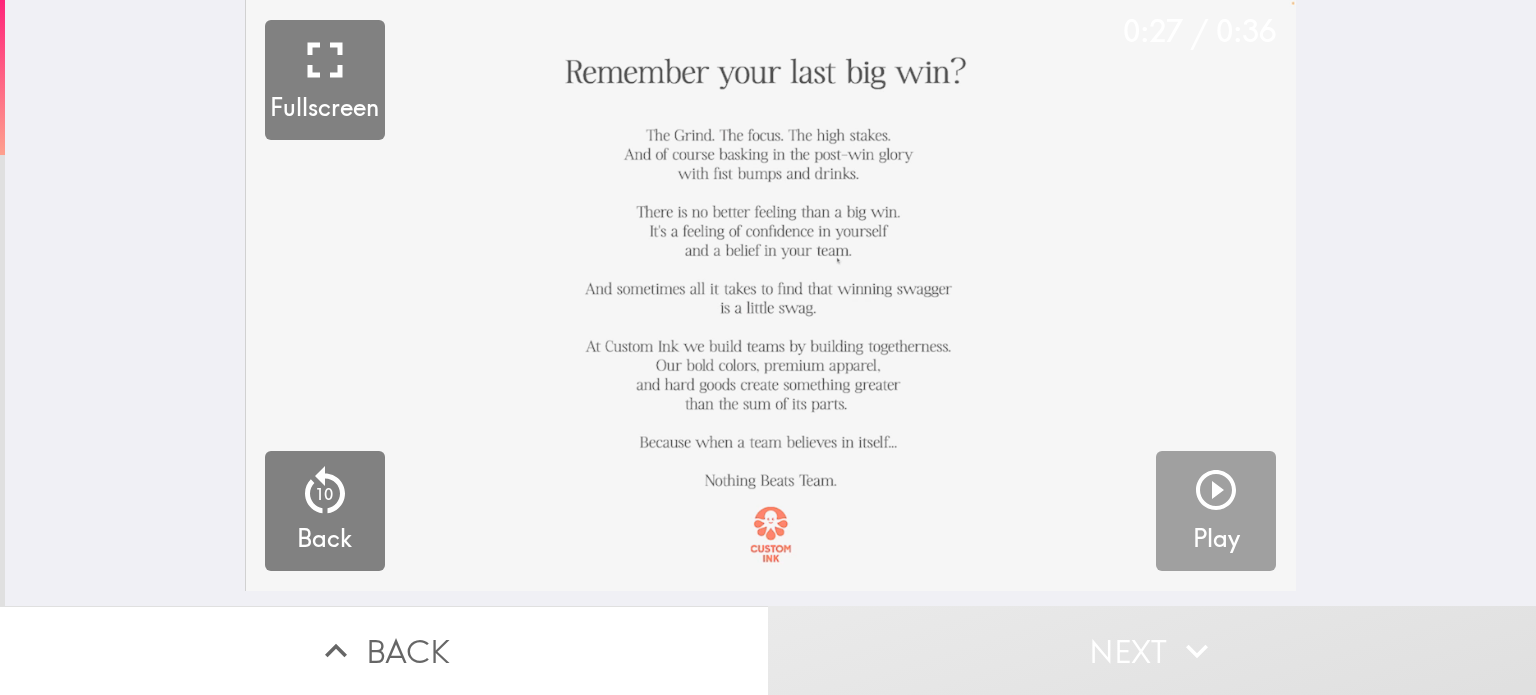 click at bounding box center [770, 295] 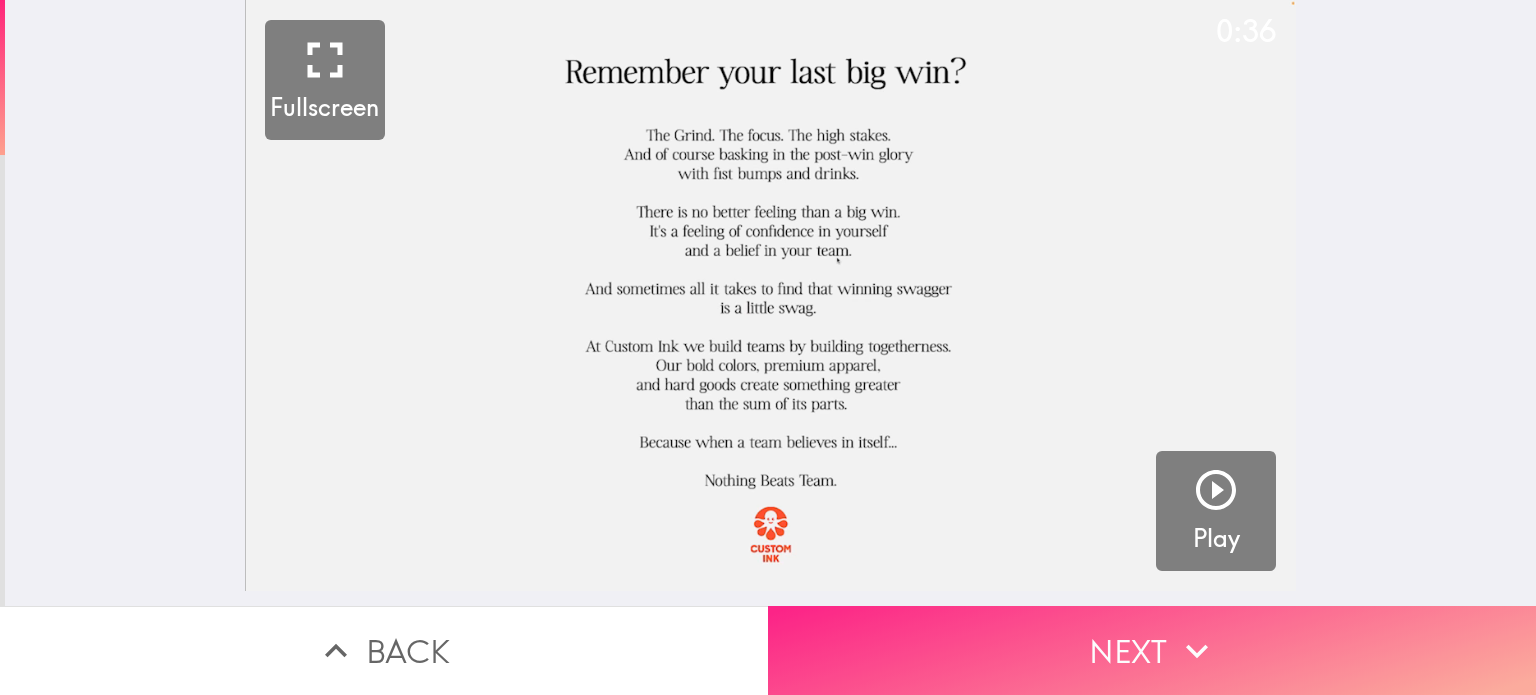 drag, startPoint x: 1191, startPoint y: 498, endPoint x: 1186, endPoint y: 605, distance: 107.11676 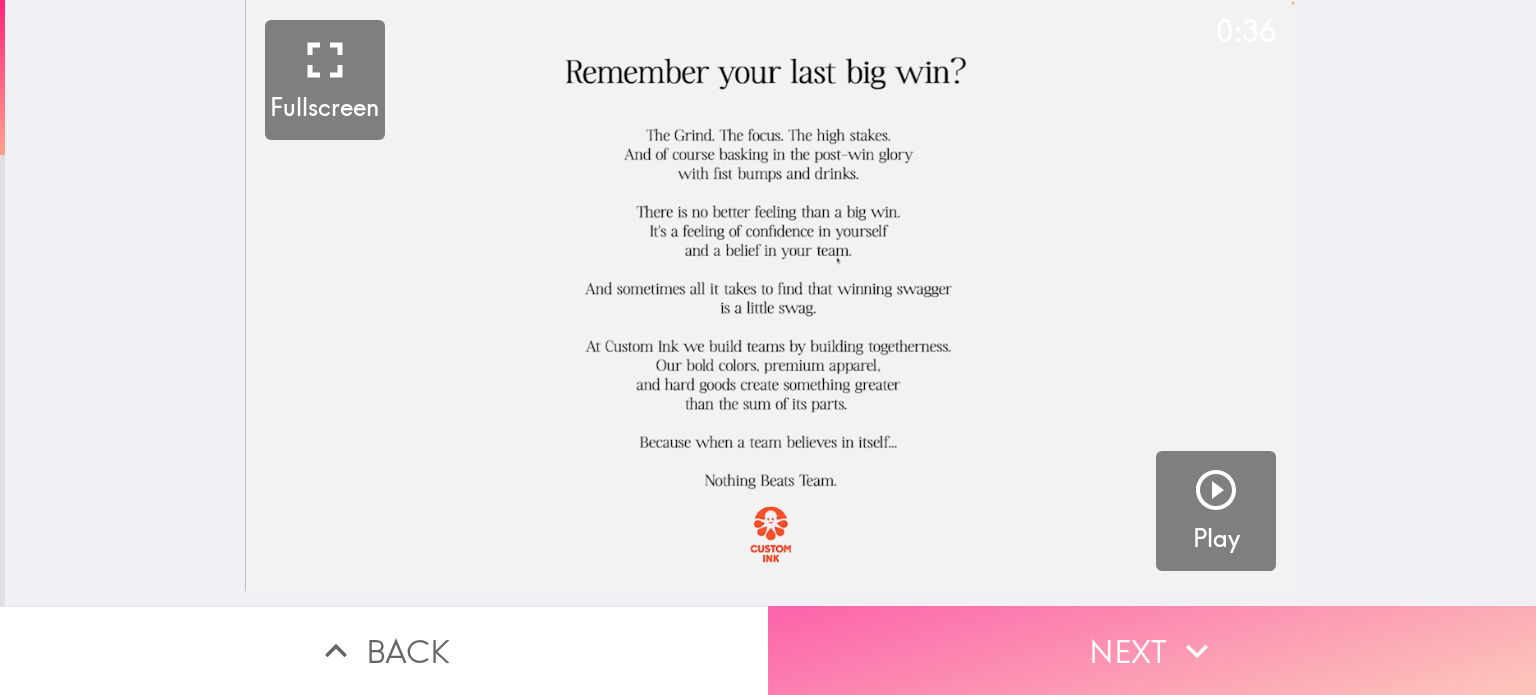 click 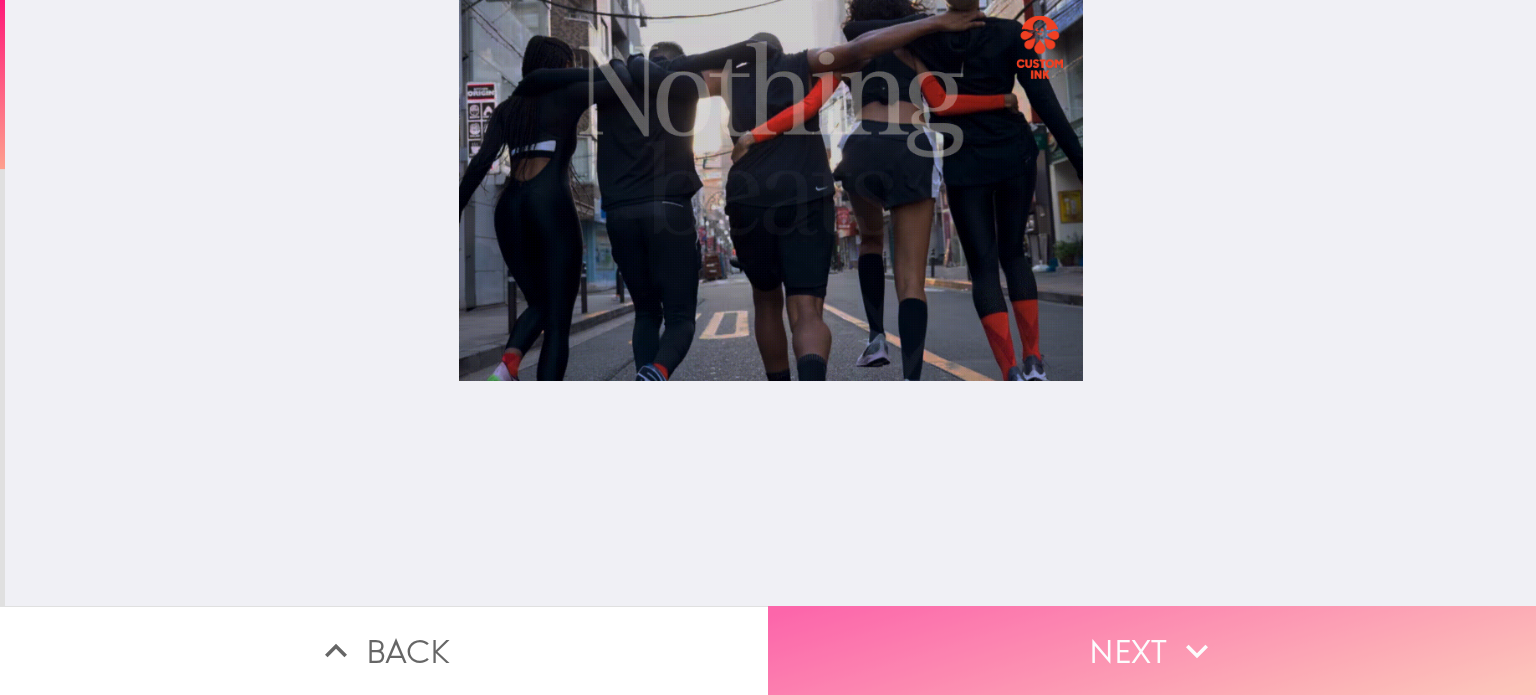 click on "Next" at bounding box center (1152, 650) 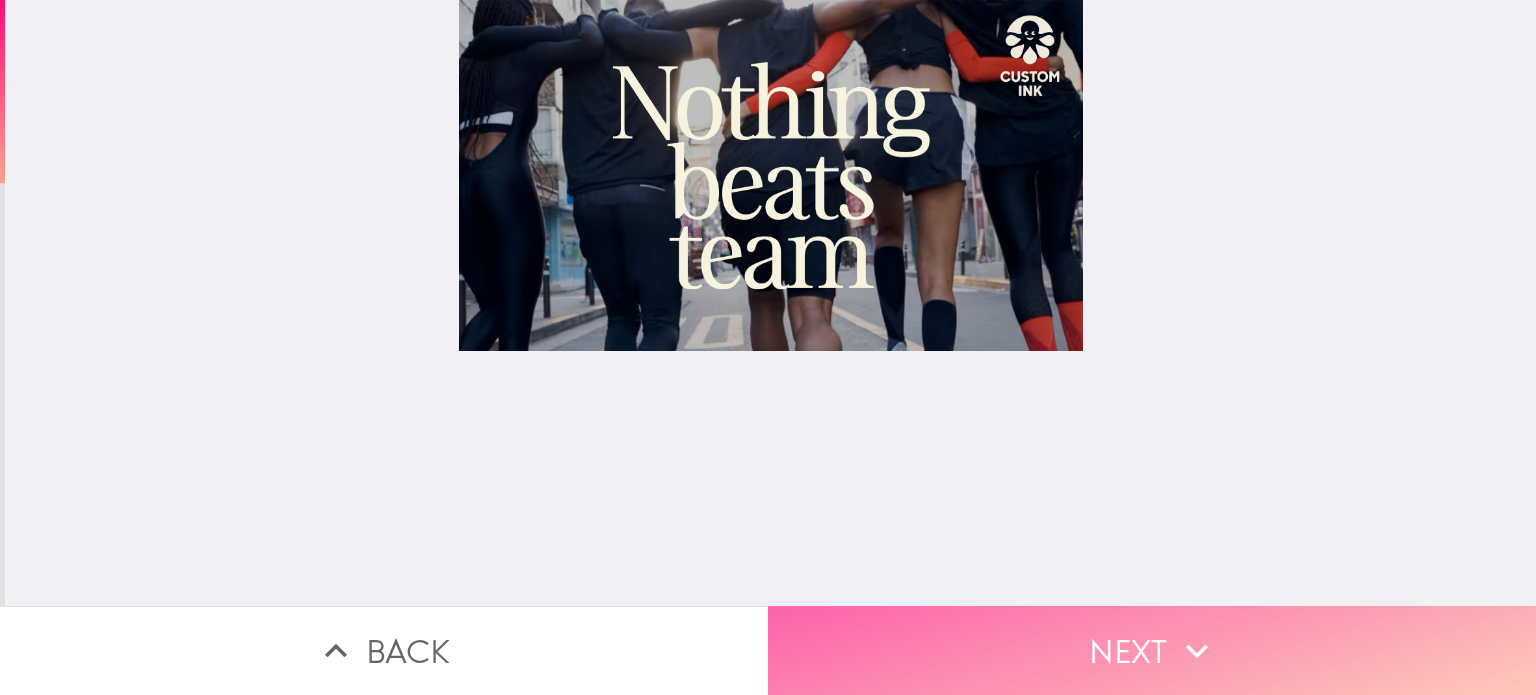 click on "Next" at bounding box center (1152, 650) 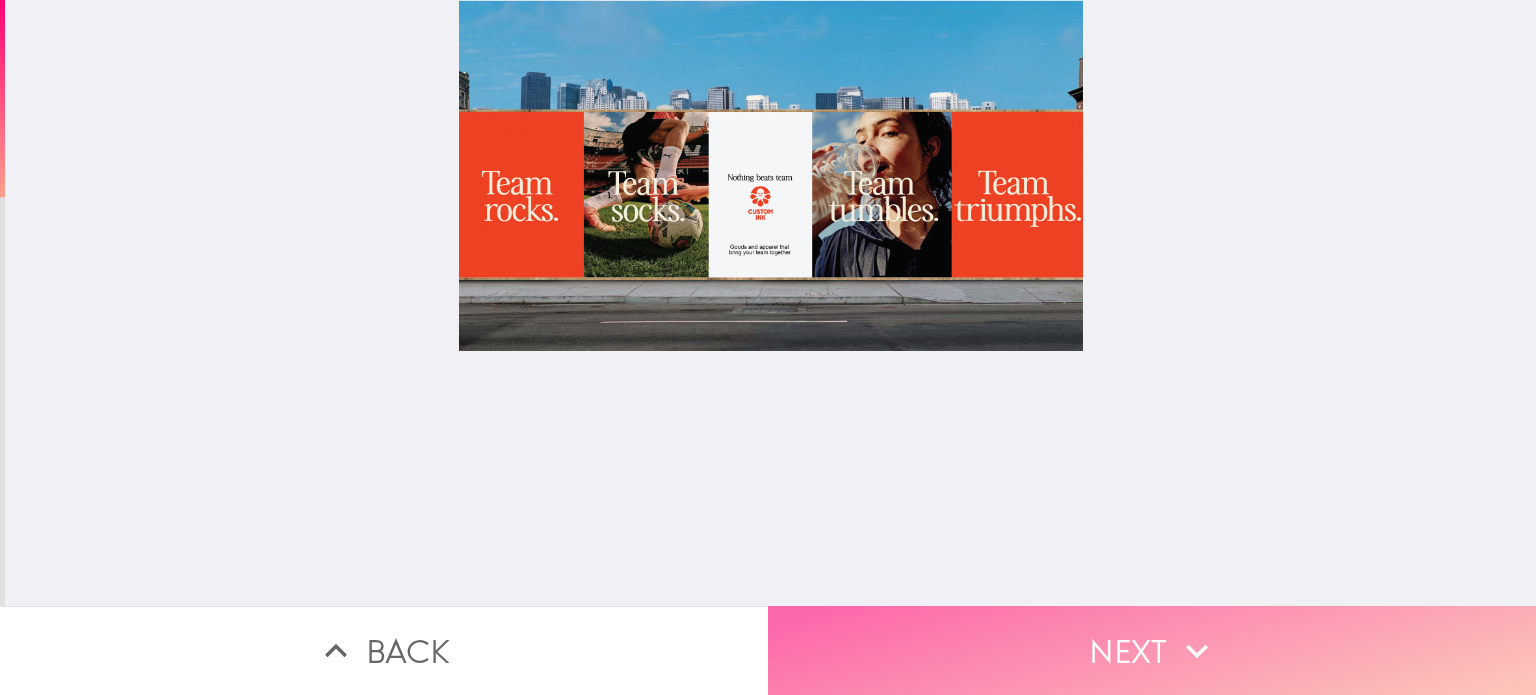 click on "Next" at bounding box center [1152, 650] 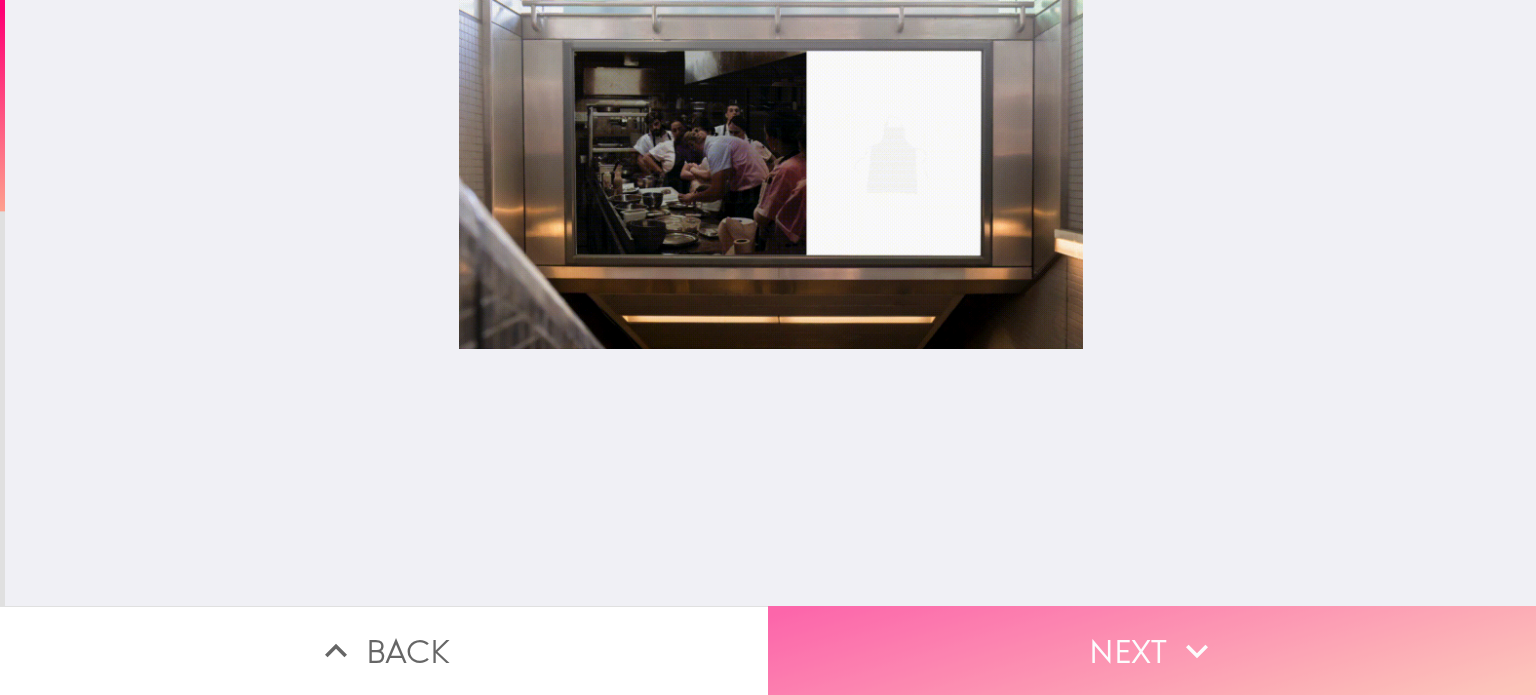 click 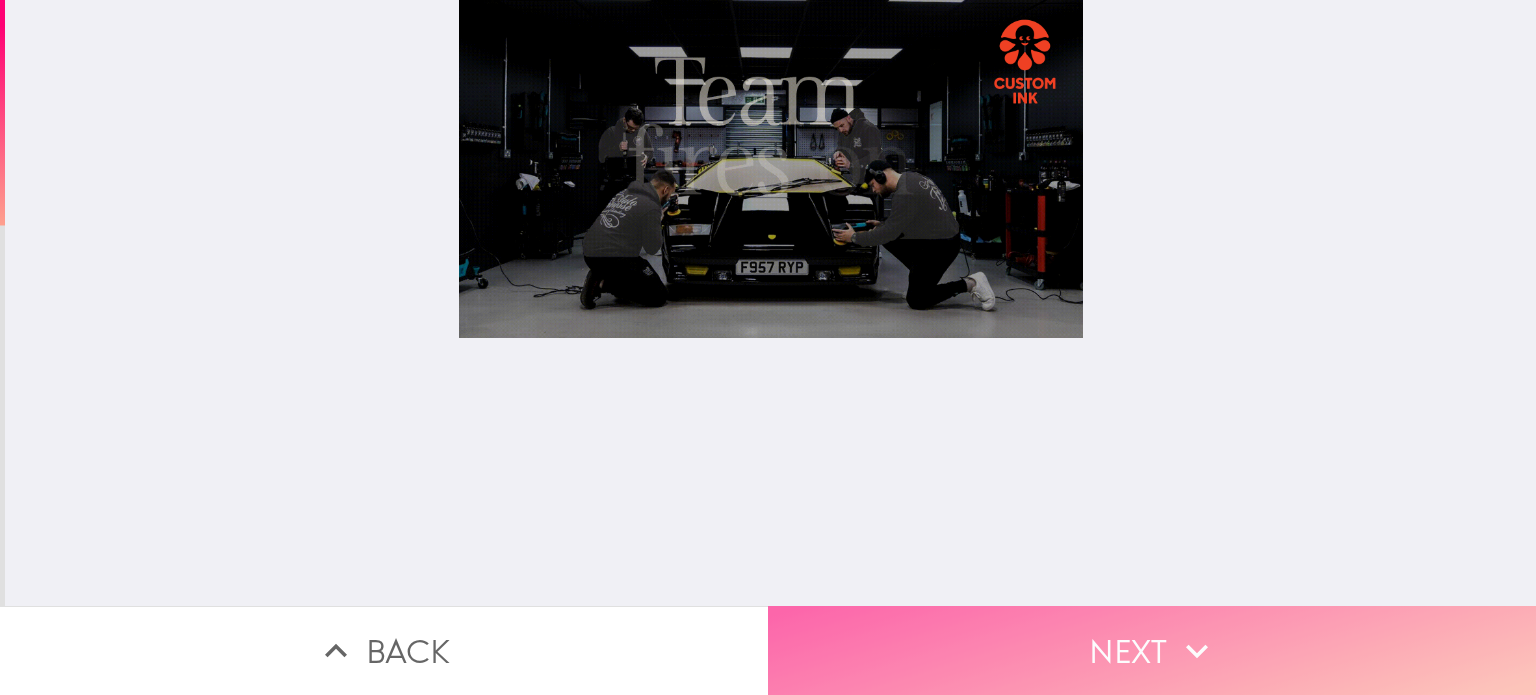 click on "Next" at bounding box center [1152, 650] 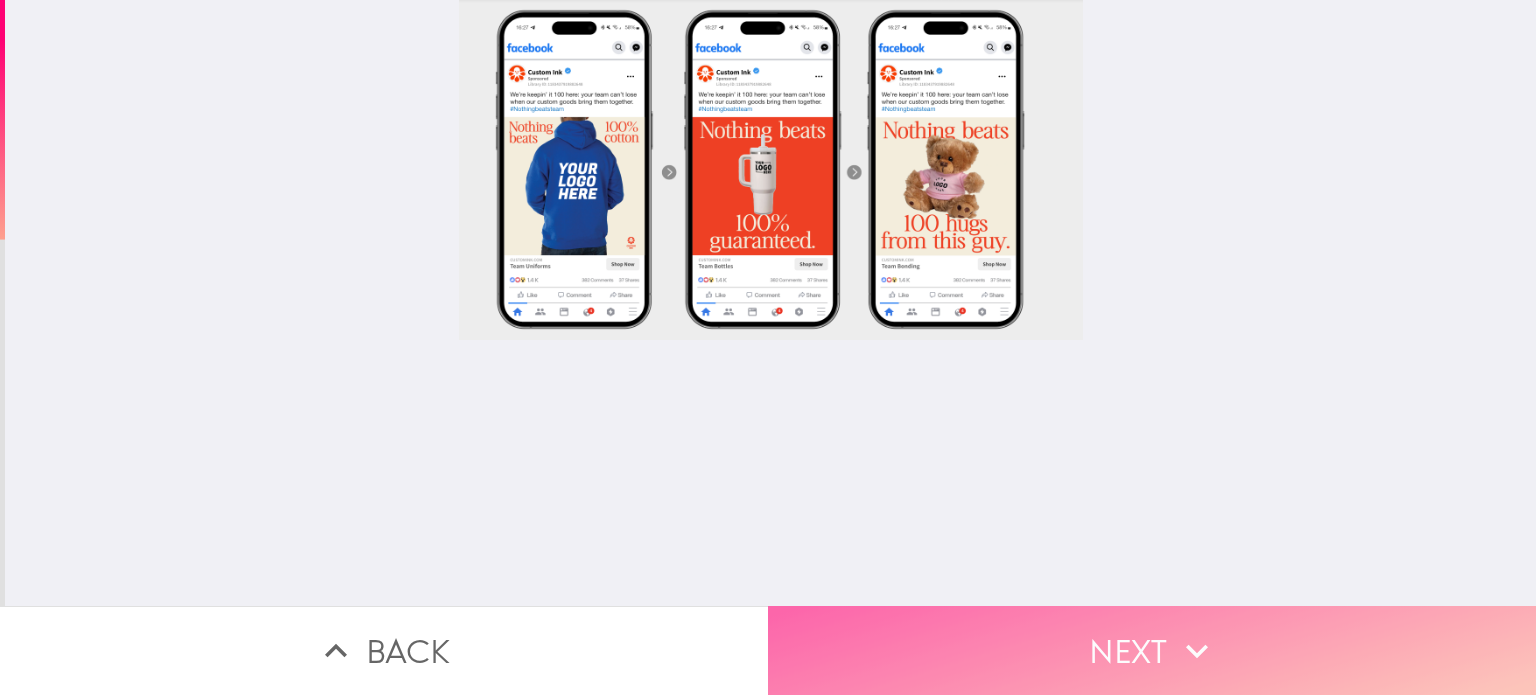 click on "Next" at bounding box center [1152, 650] 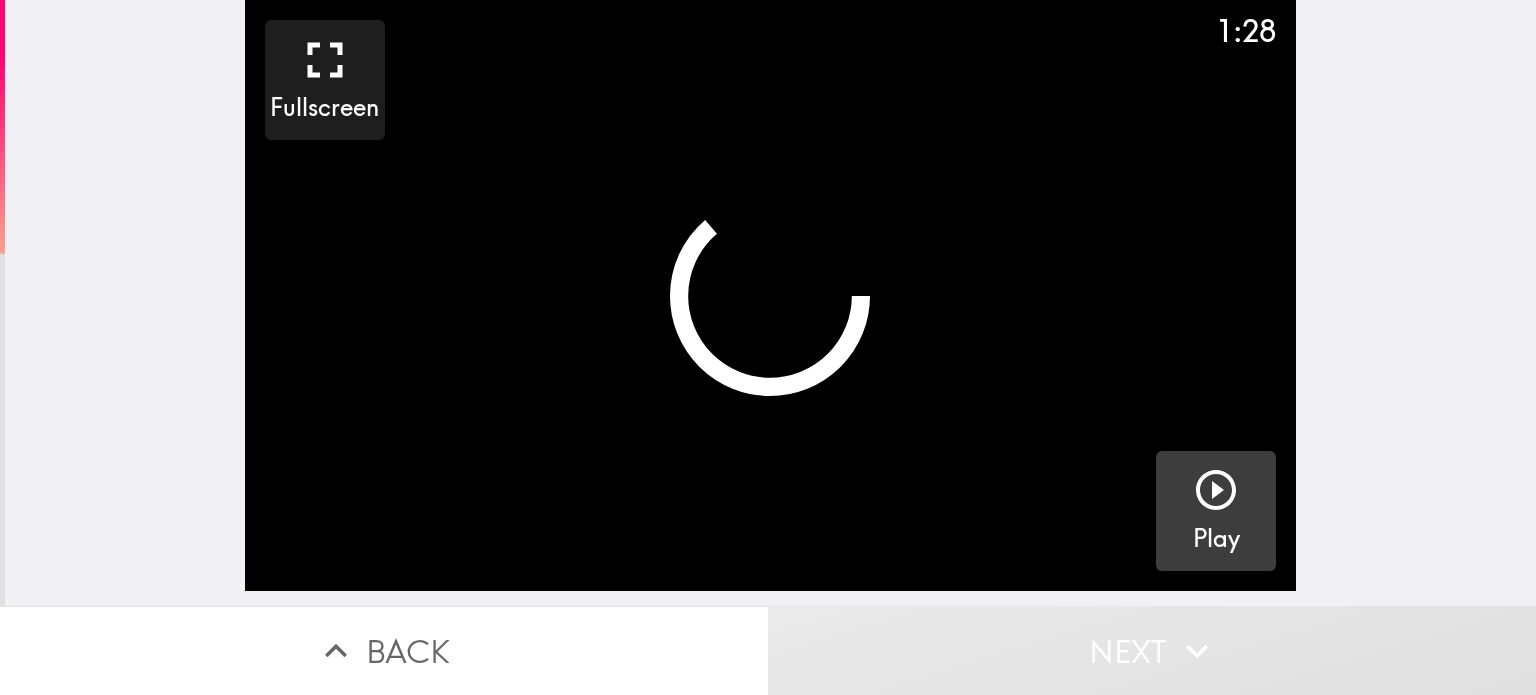 click 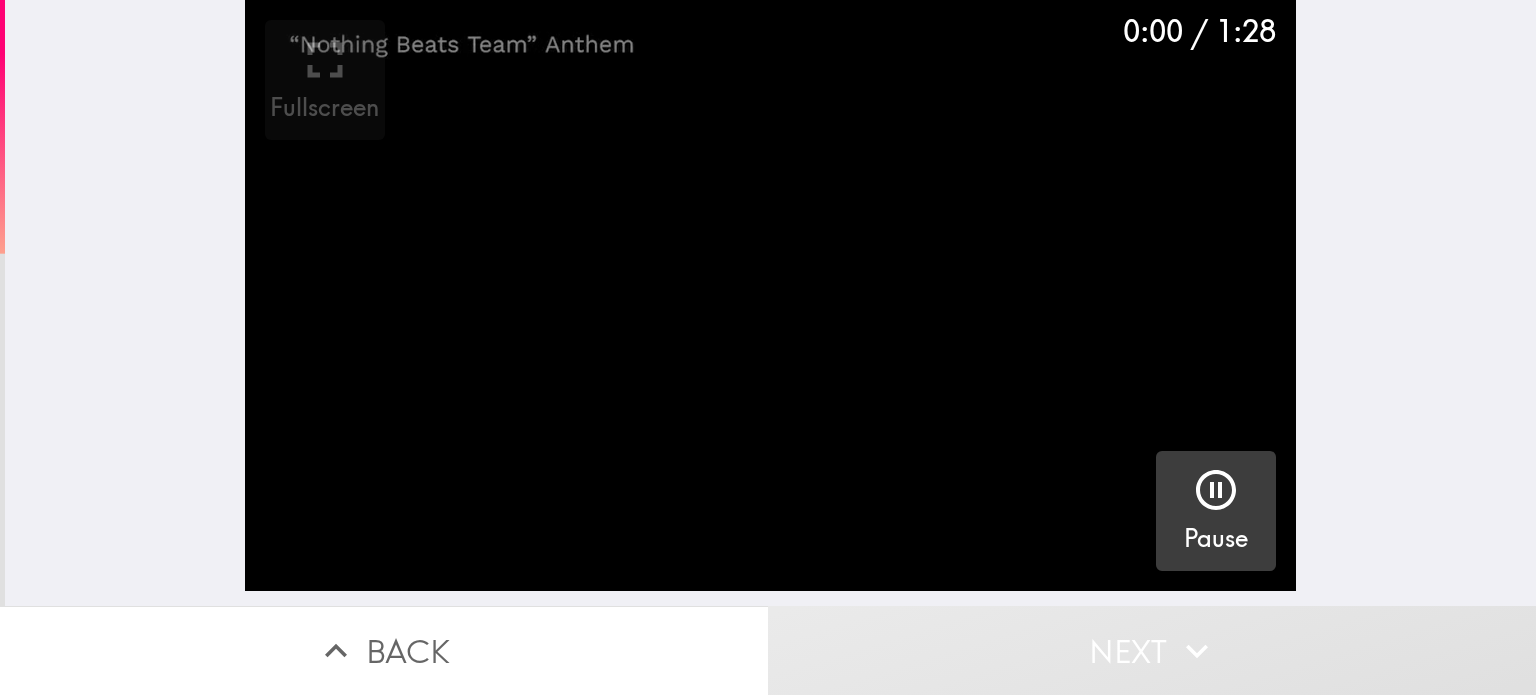 click 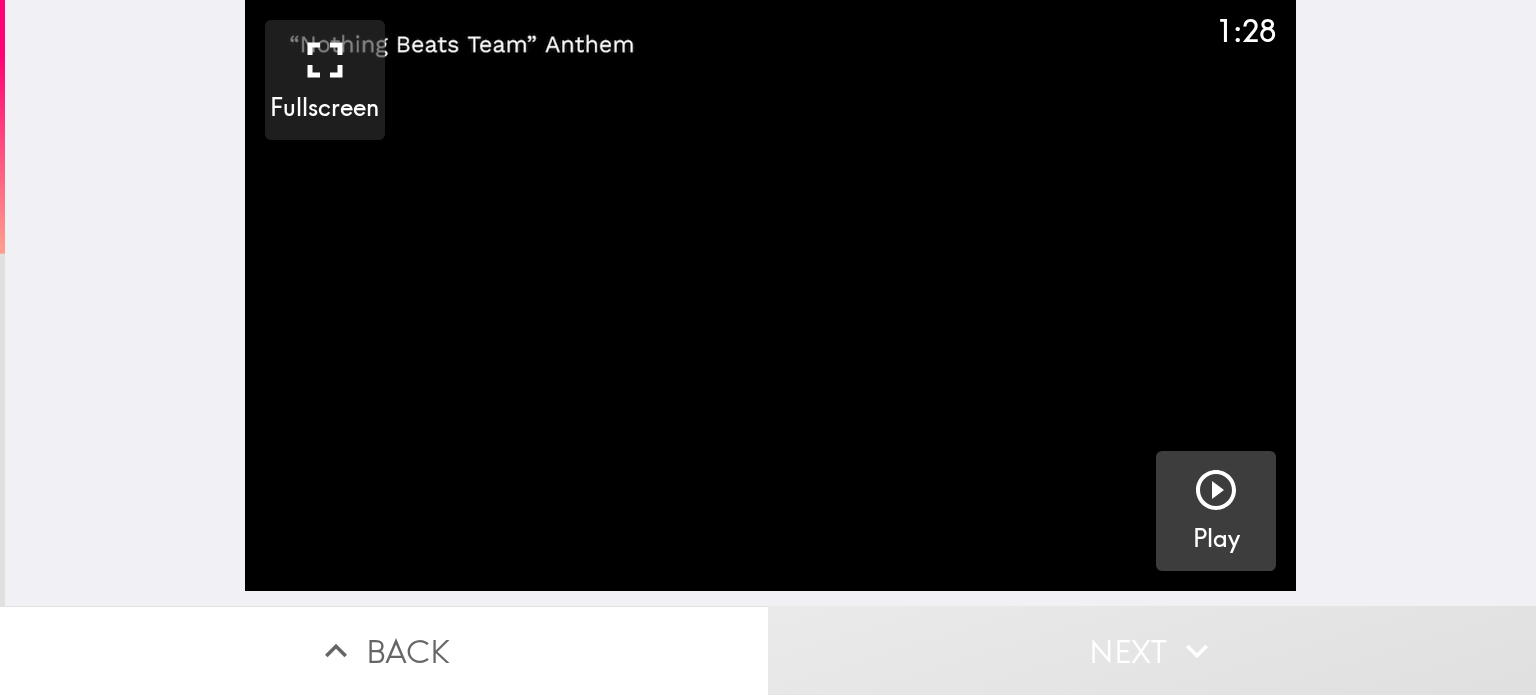 click 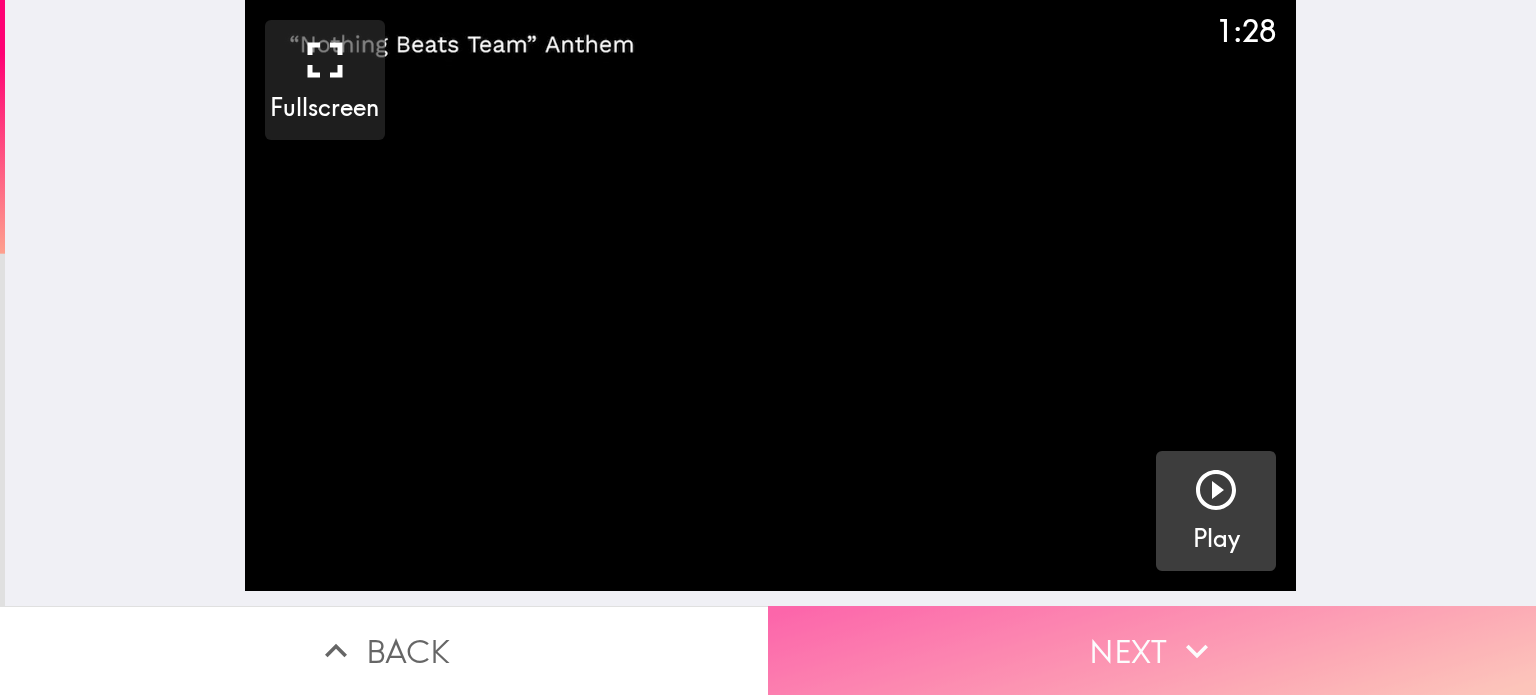 click on "Next" at bounding box center [1152, 650] 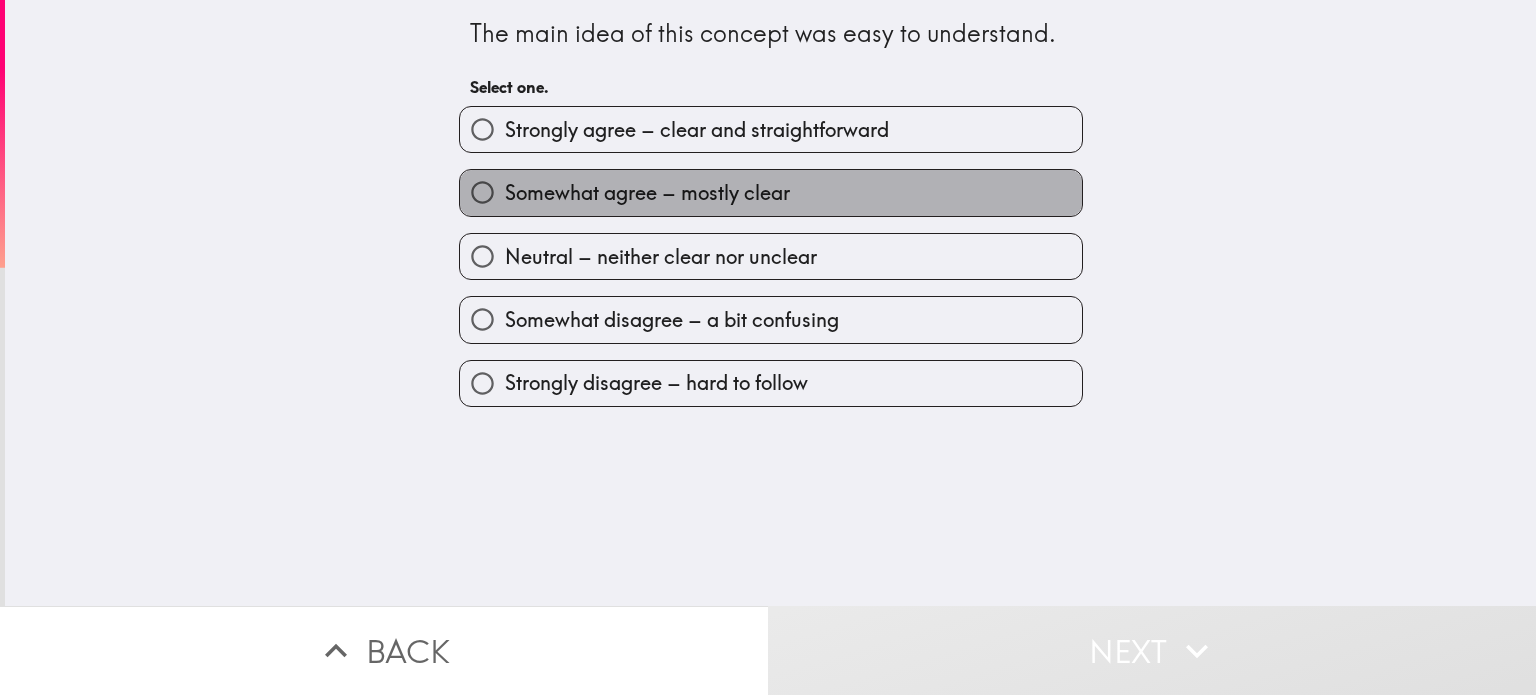 click on "Somewhat agree – mostly clear" at bounding box center [647, 193] 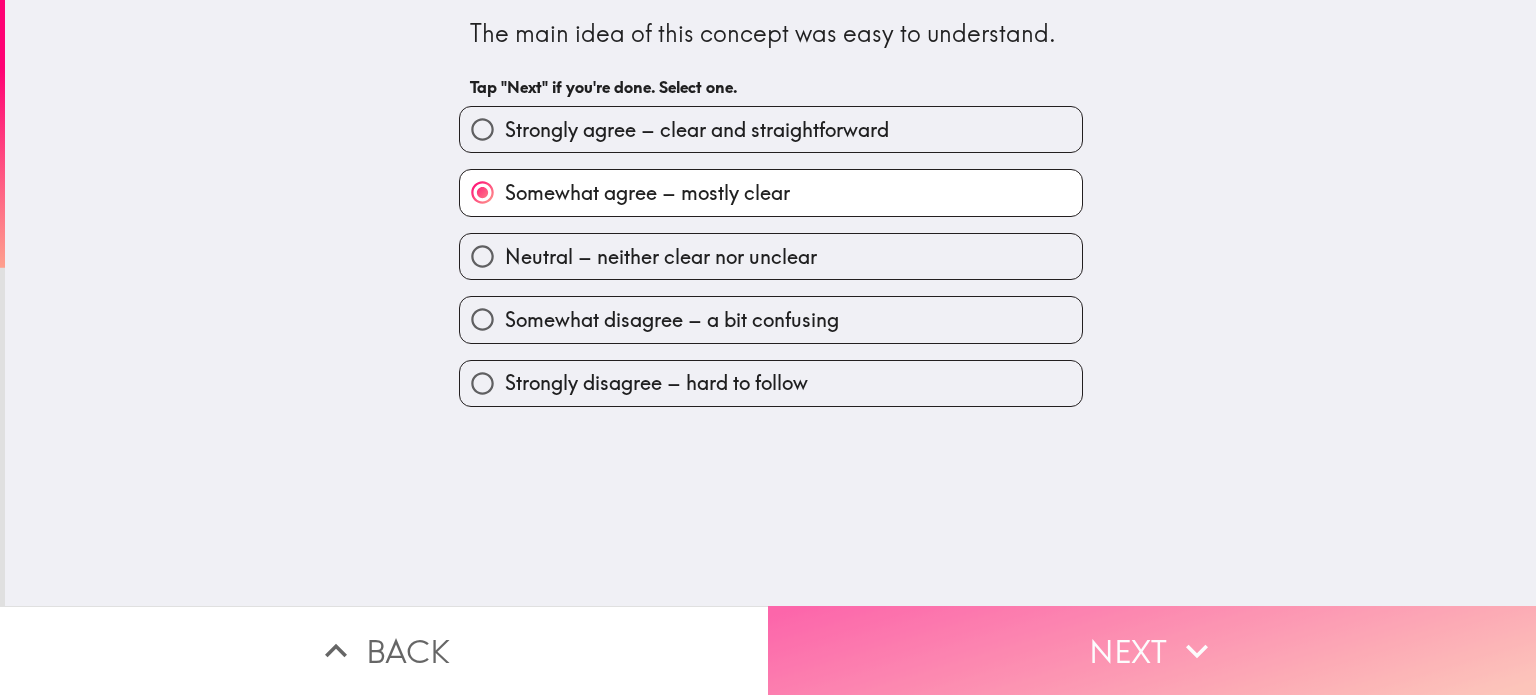 click on "Next" at bounding box center (1152, 650) 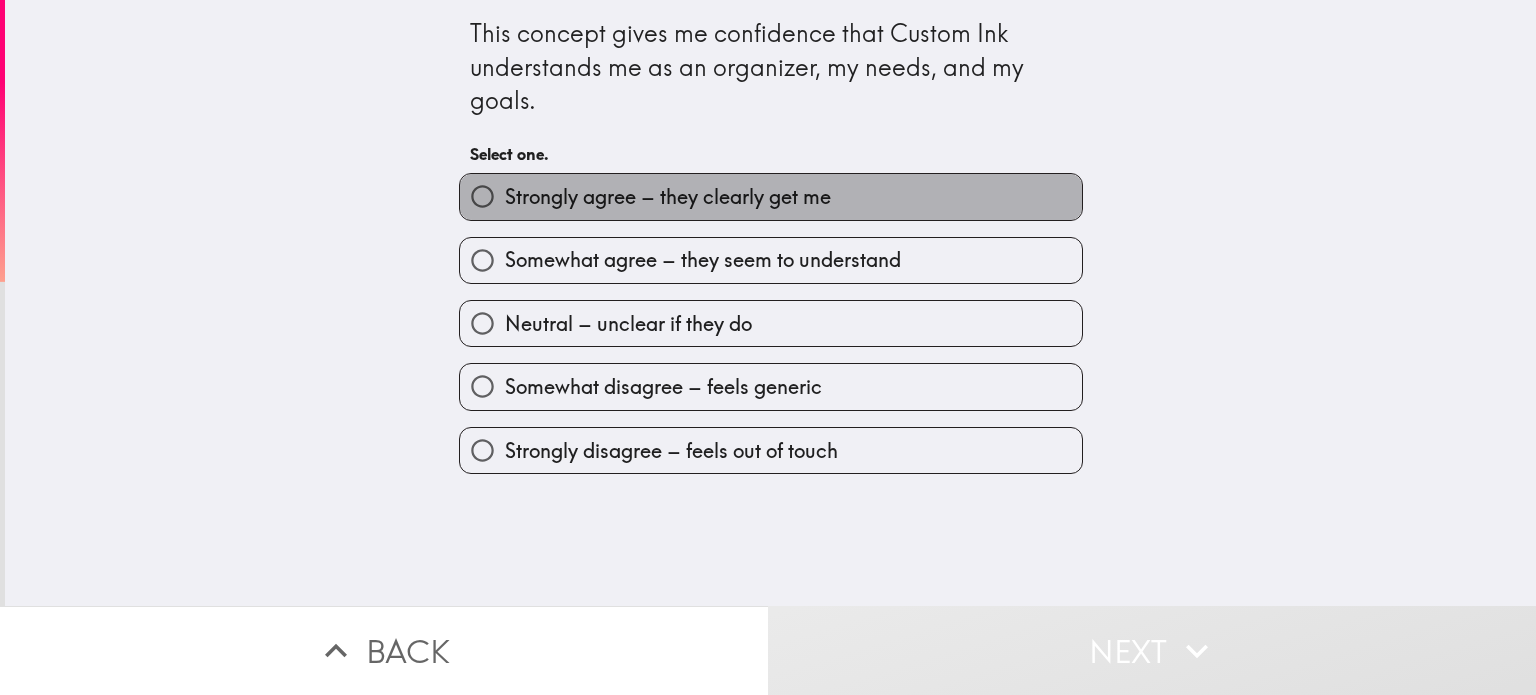 click on "Strongly agree – they clearly get me" at bounding box center [668, 197] 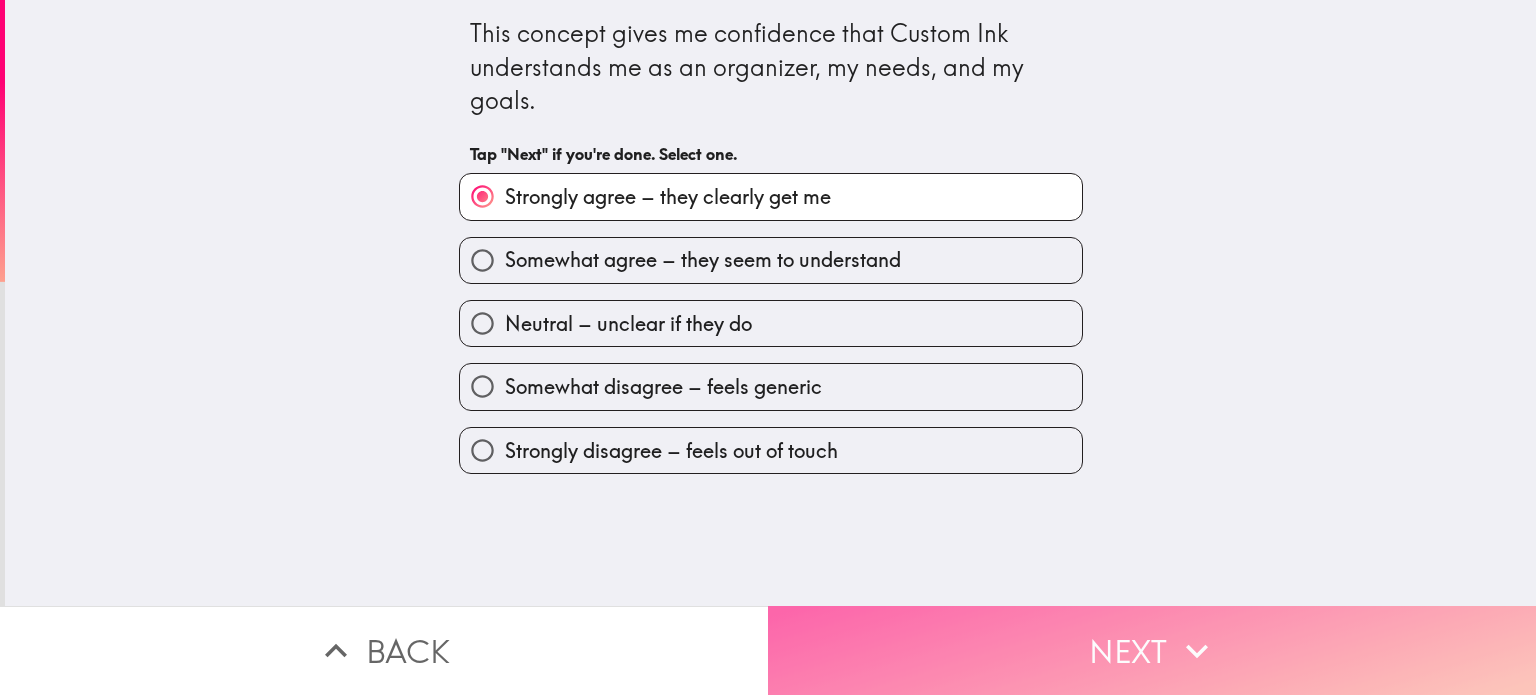 drag, startPoint x: 1042, startPoint y: 652, endPoint x: 1046, endPoint y: 640, distance: 12.649111 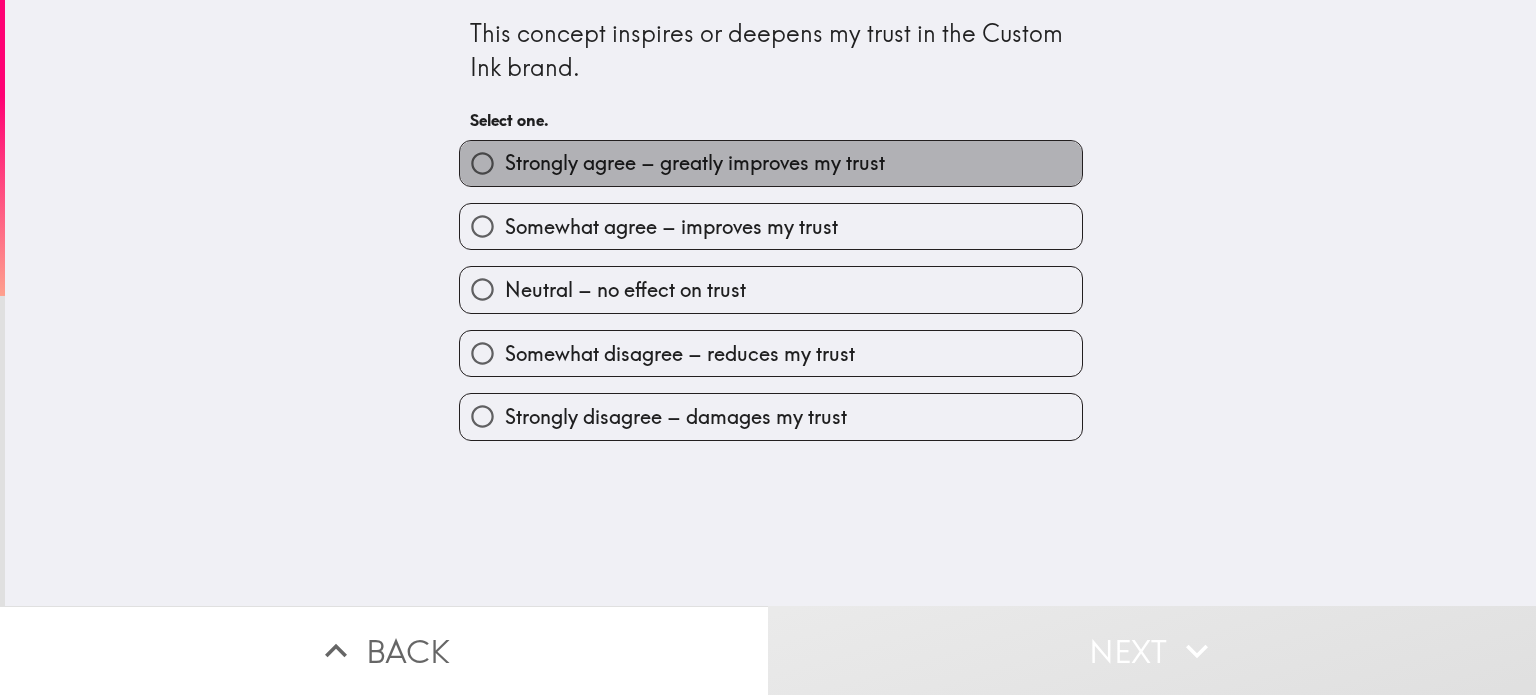 click on "Strongly agree – greatly improves my trust" at bounding box center (771, 163) 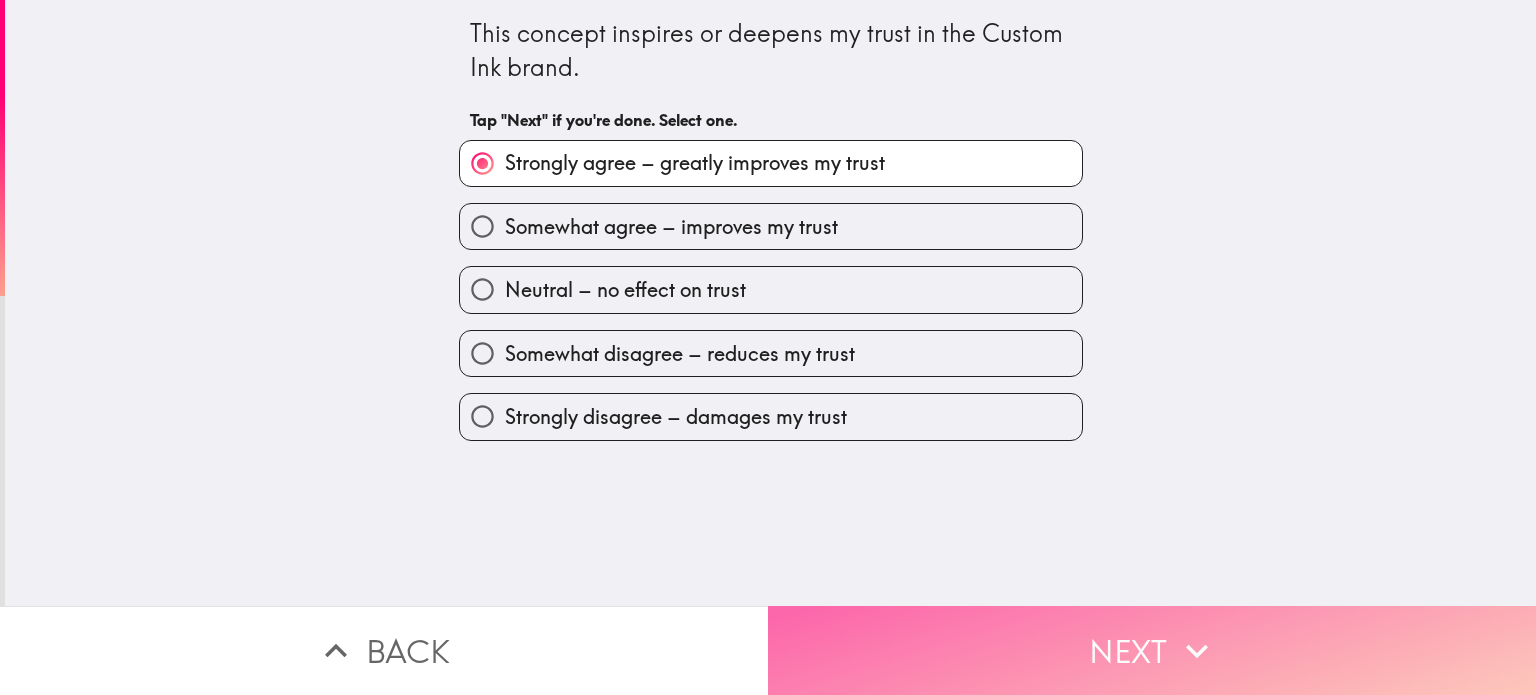 click on "Next" at bounding box center (1152, 650) 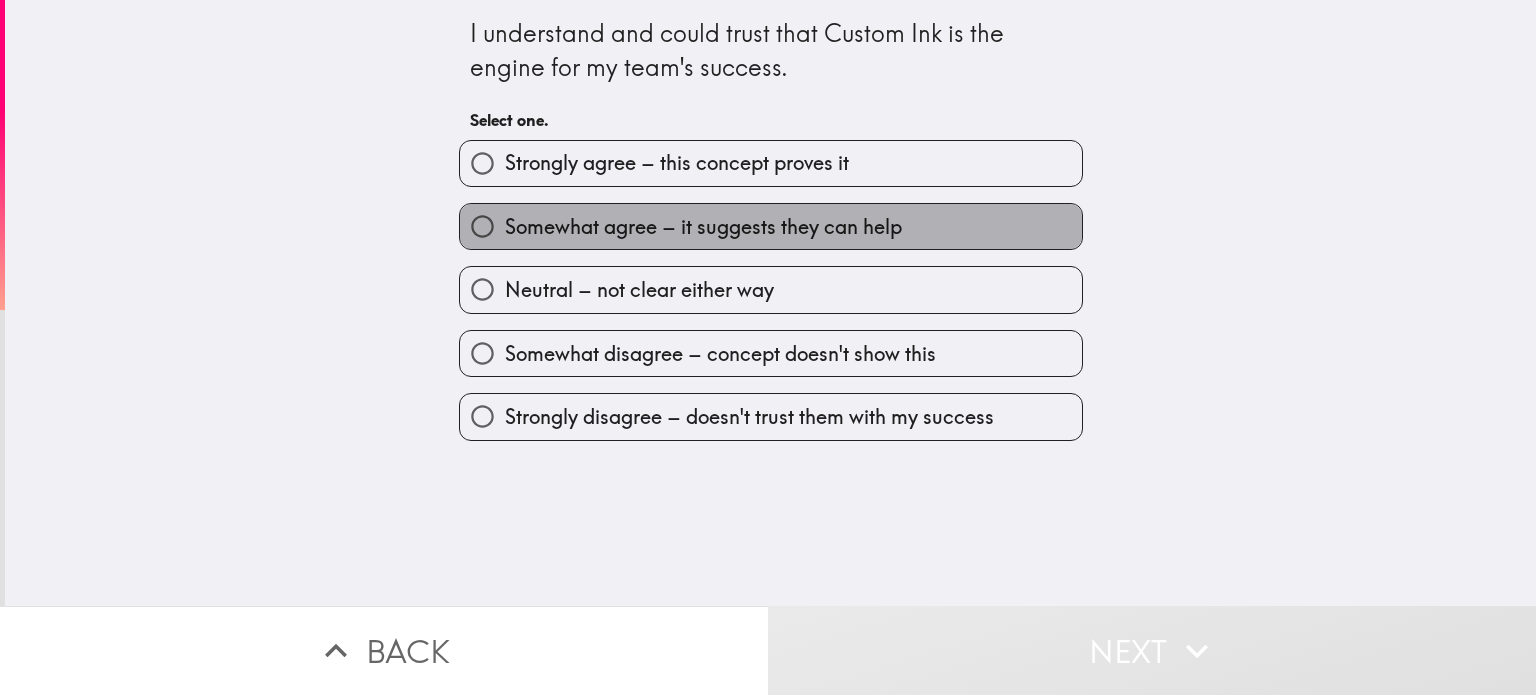 click on "Somewhat agree – it suggests they can help" at bounding box center (703, 227) 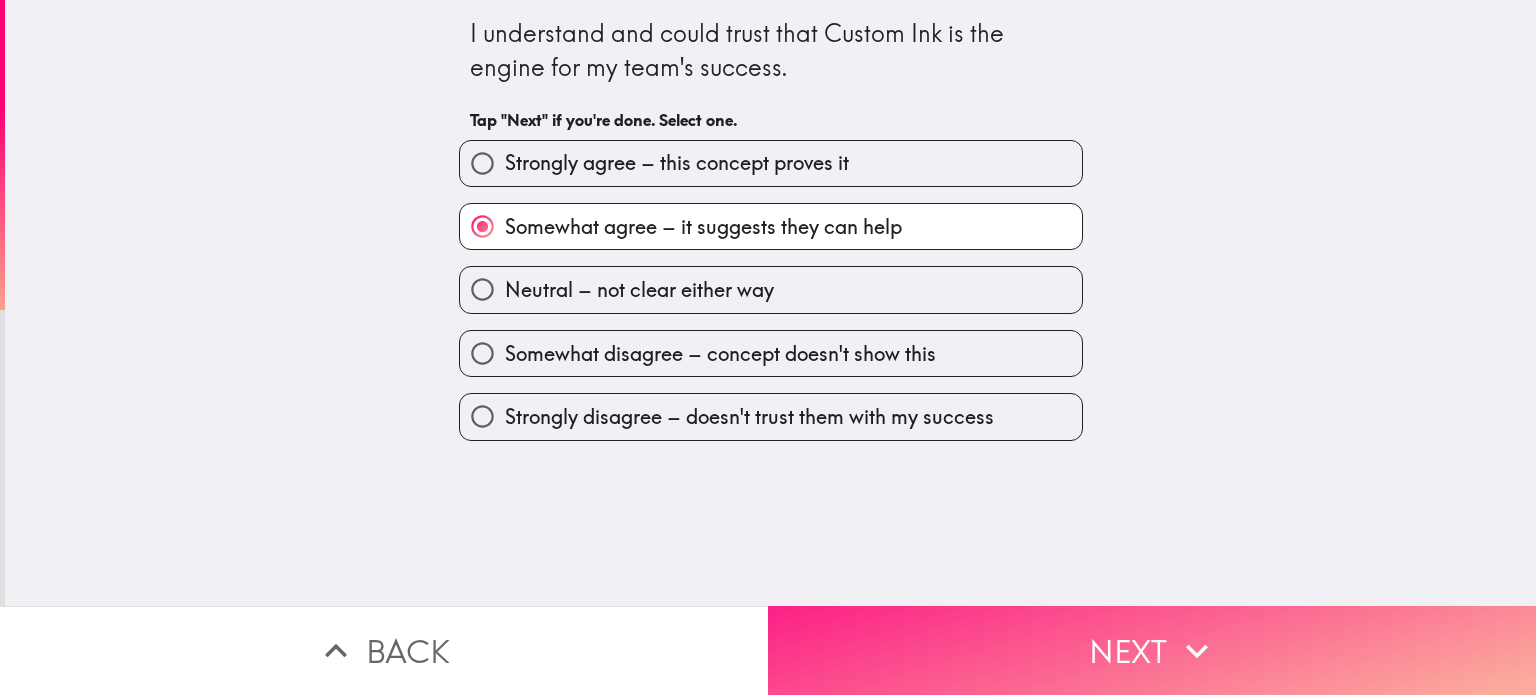 click on "Next" at bounding box center [1152, 650] 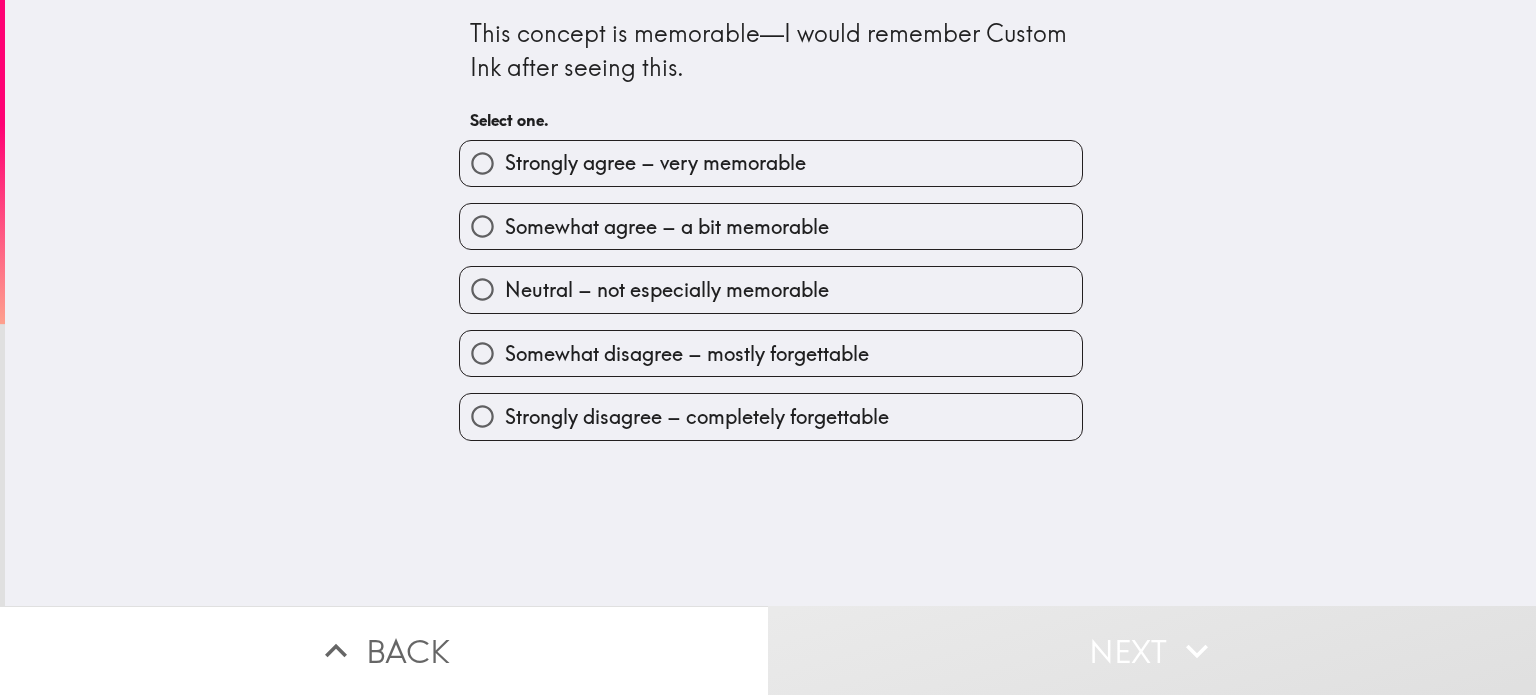 click on "Somewhat agree – a bit memorable" at bounding box center (667, 227) 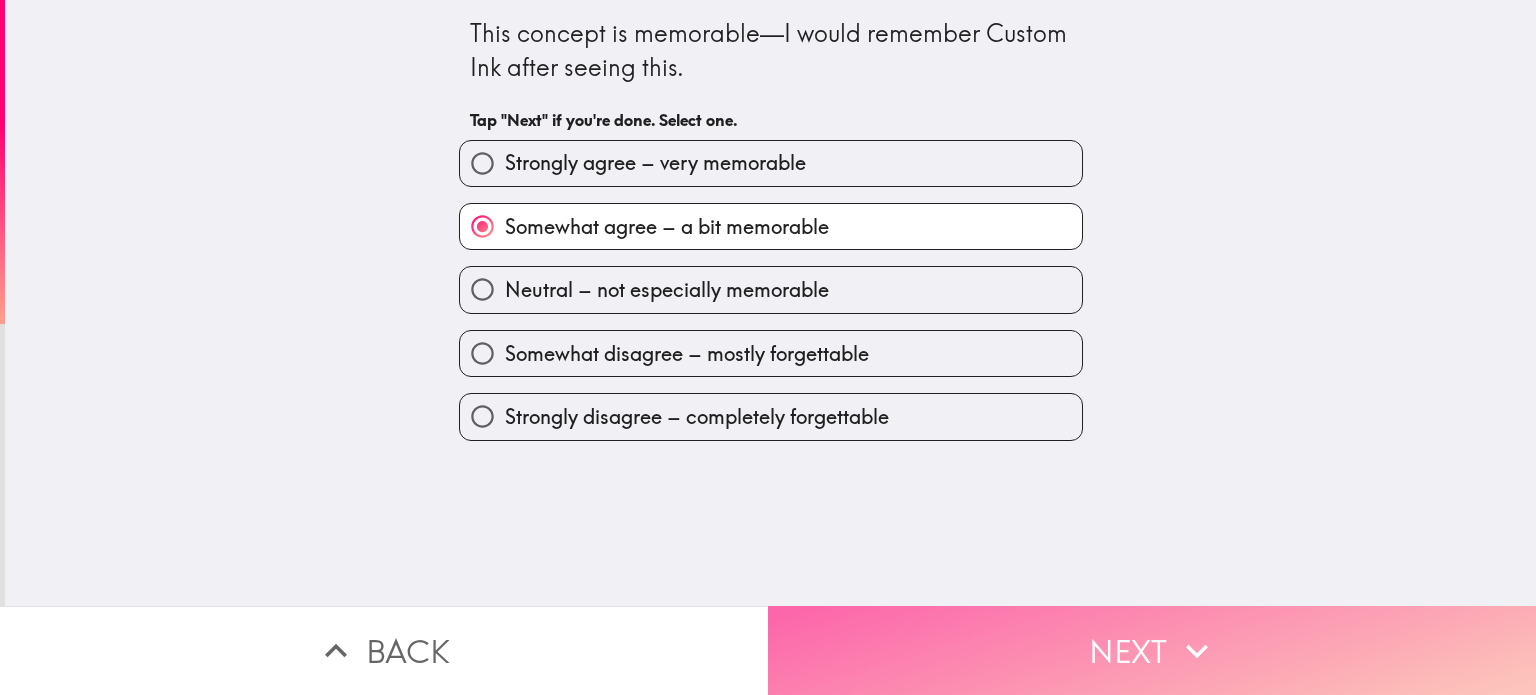click on "Next" at bounding box center [1152, 650] 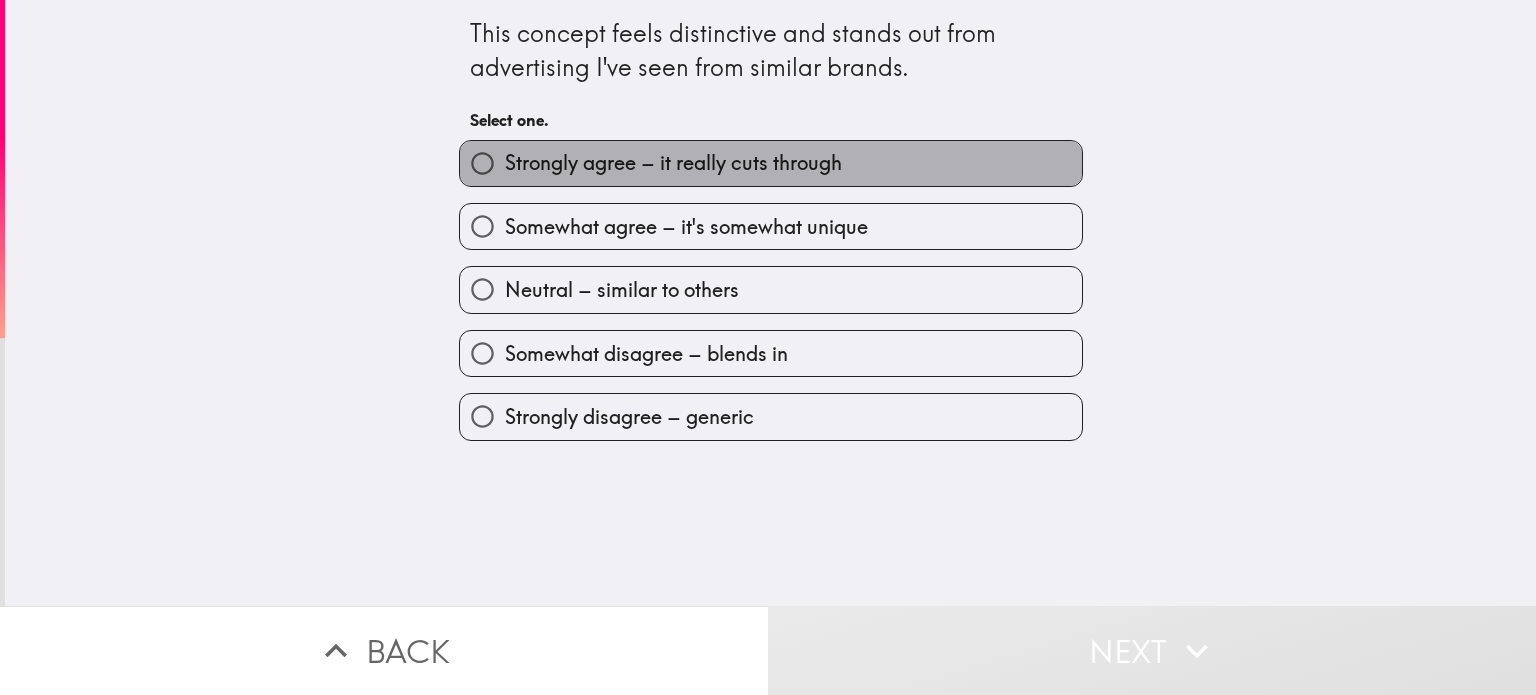 click on "Strongly agree – it really cuts through" at bounding box center (673, 163) 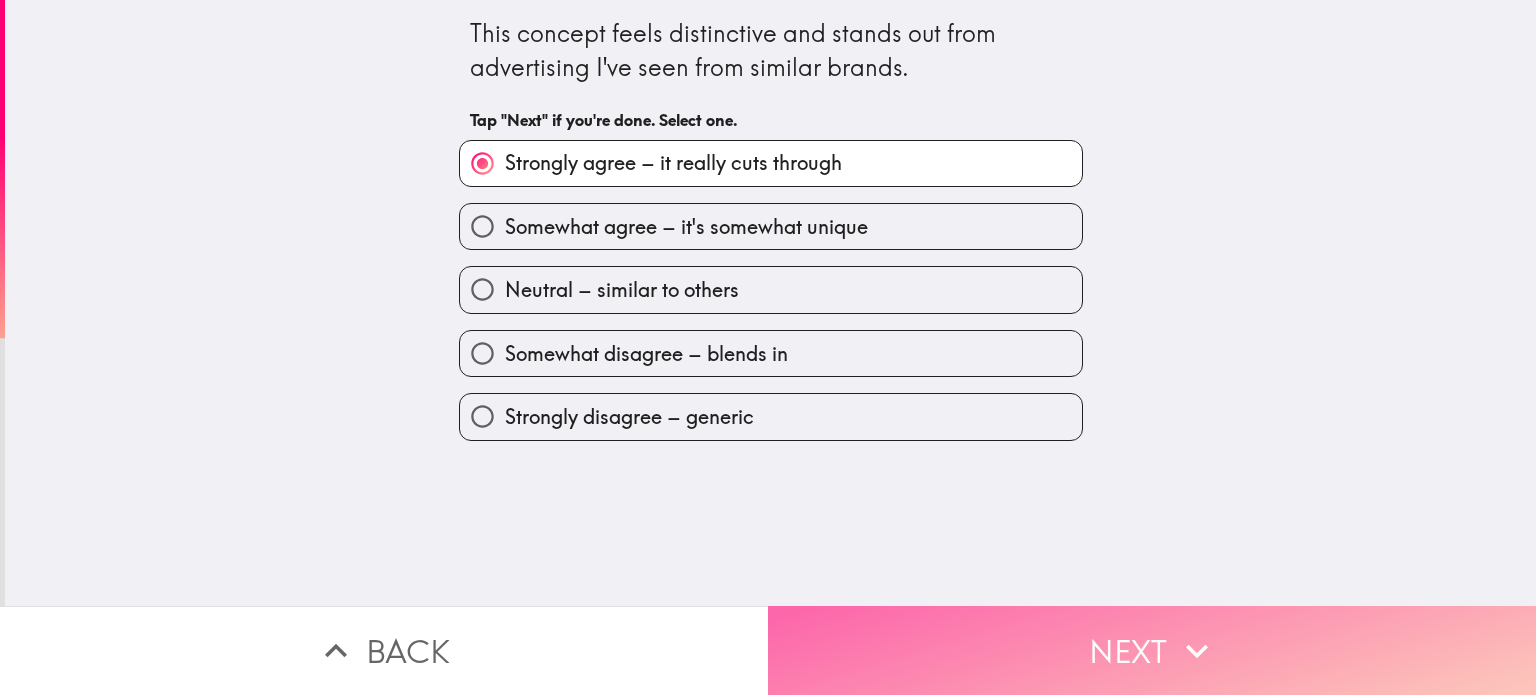 click on "Next" at bounding box center (1152, 650) 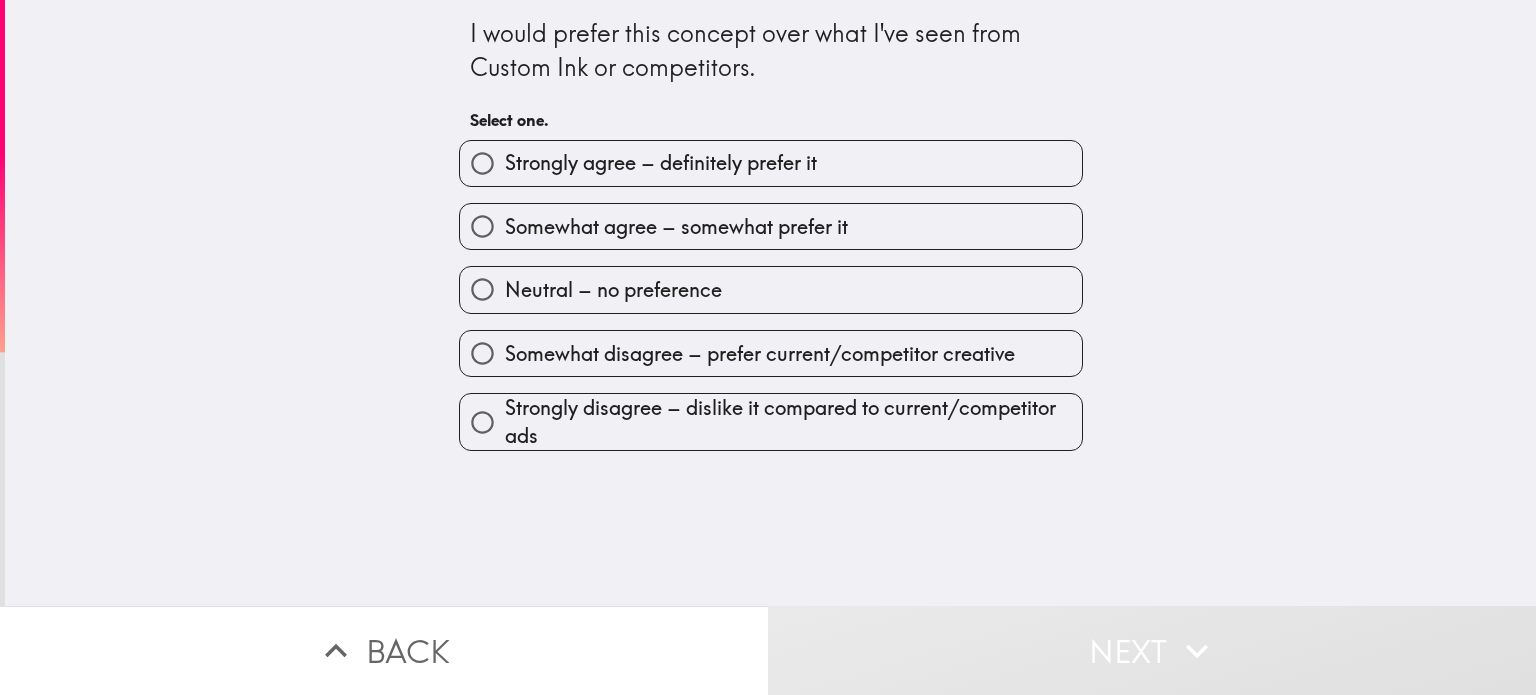 click on "Strongly agree – definitely prefer it" at bounding box center (661, 163) 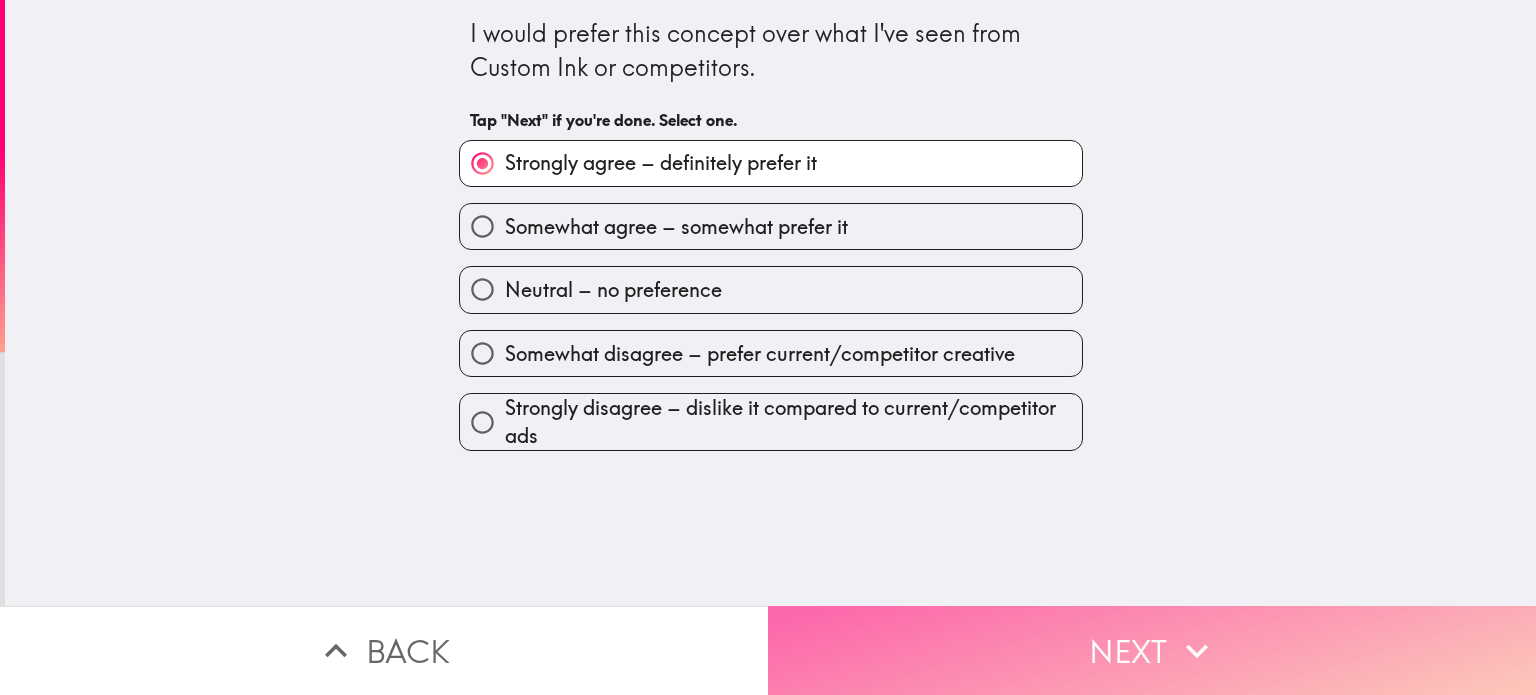 click on "Next" at bounding box center (1152, 650) 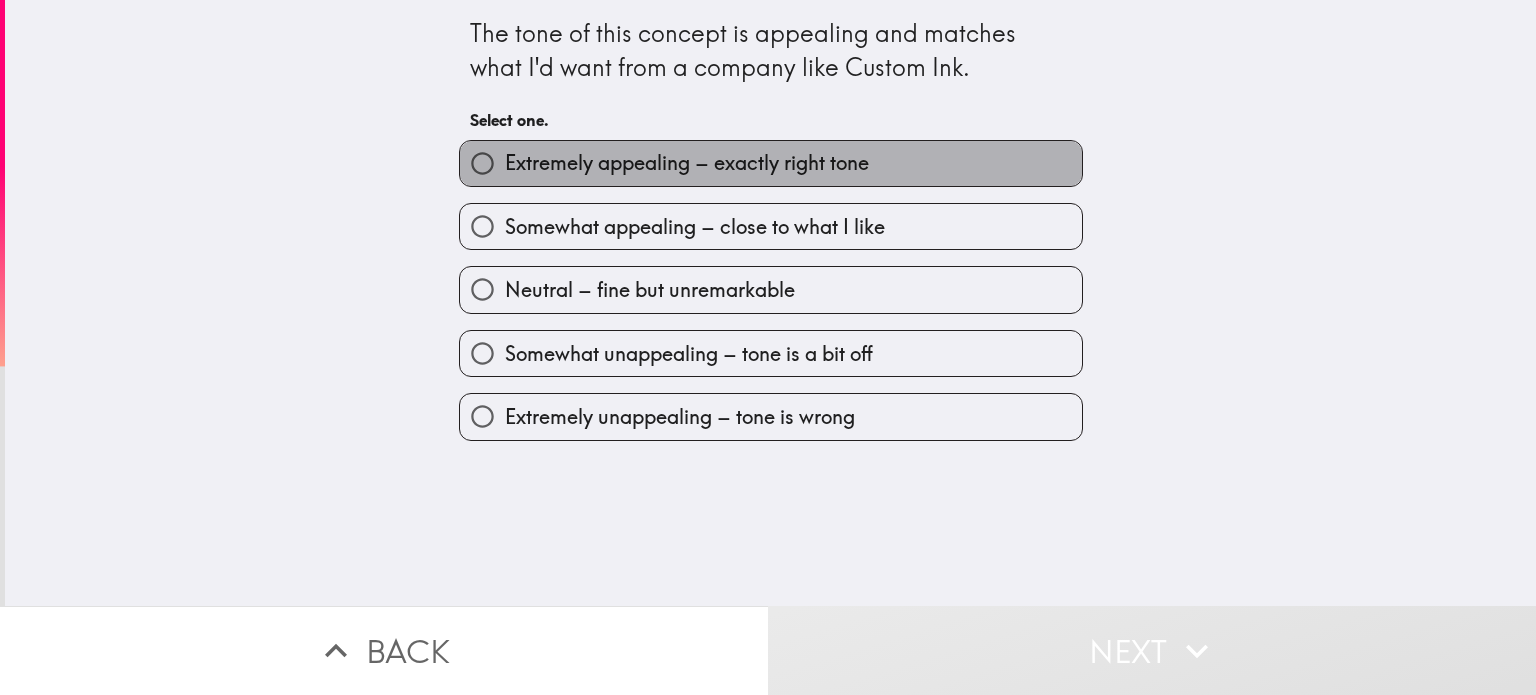 click on "Extremely appealing – exactly right tone" at bounding box center [687, 163] 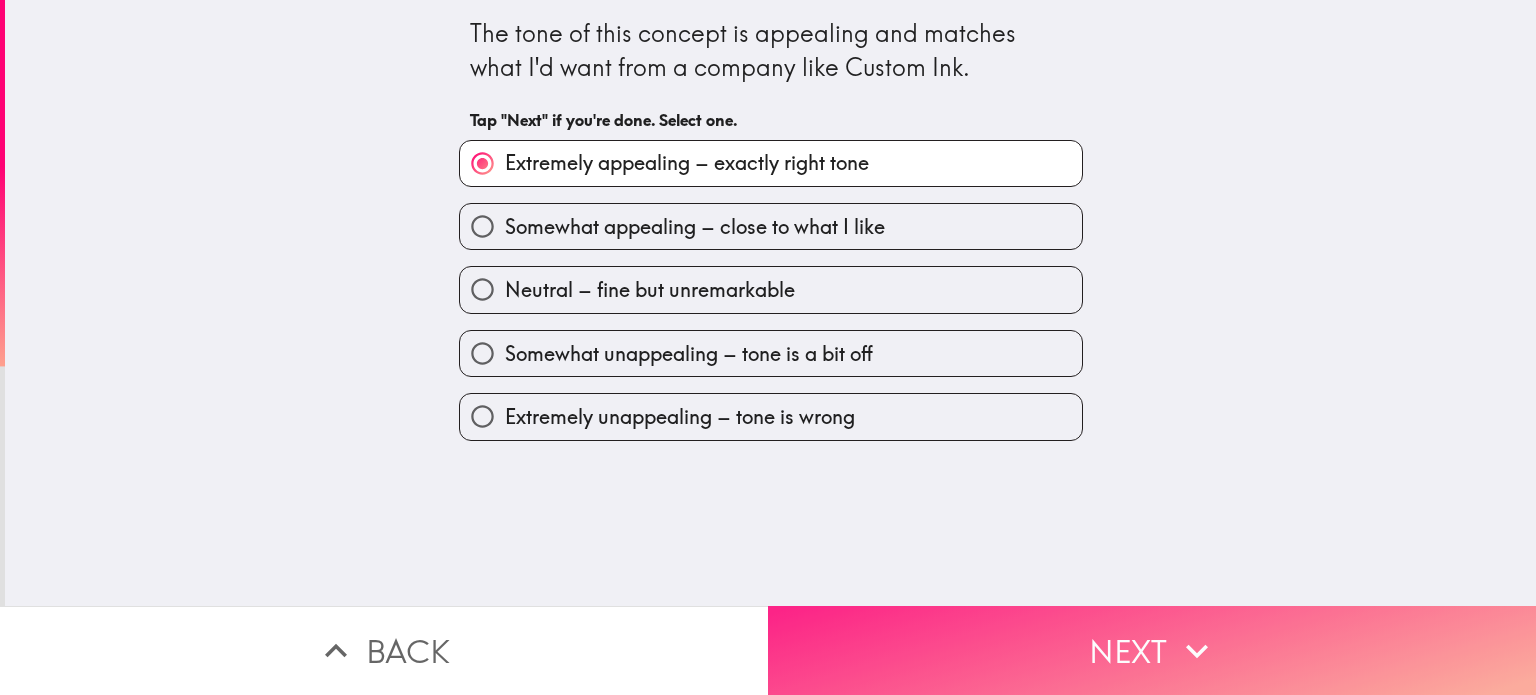click on "Next" at bounding box center [1152, 650] 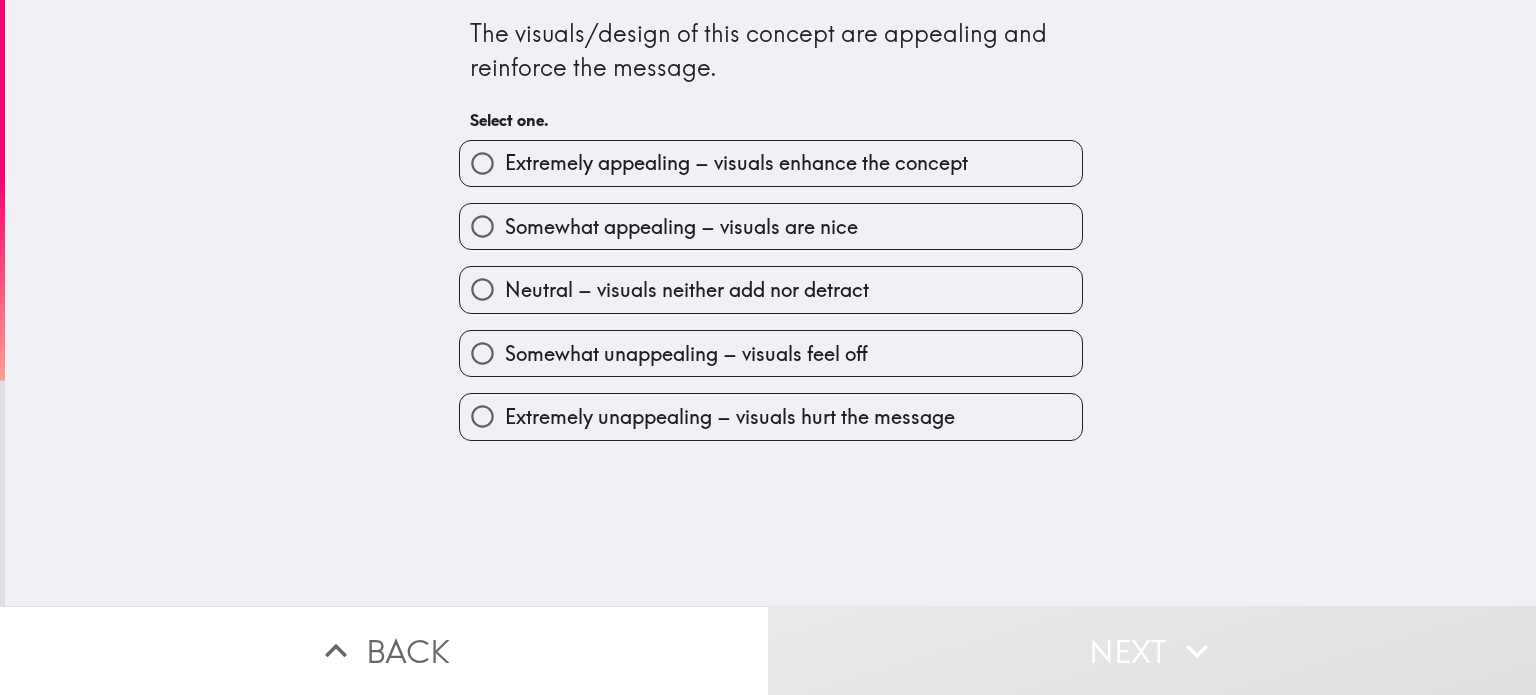 click on "Extremely appealing – visuals enhance the concept" at bounding box center [736, 163] 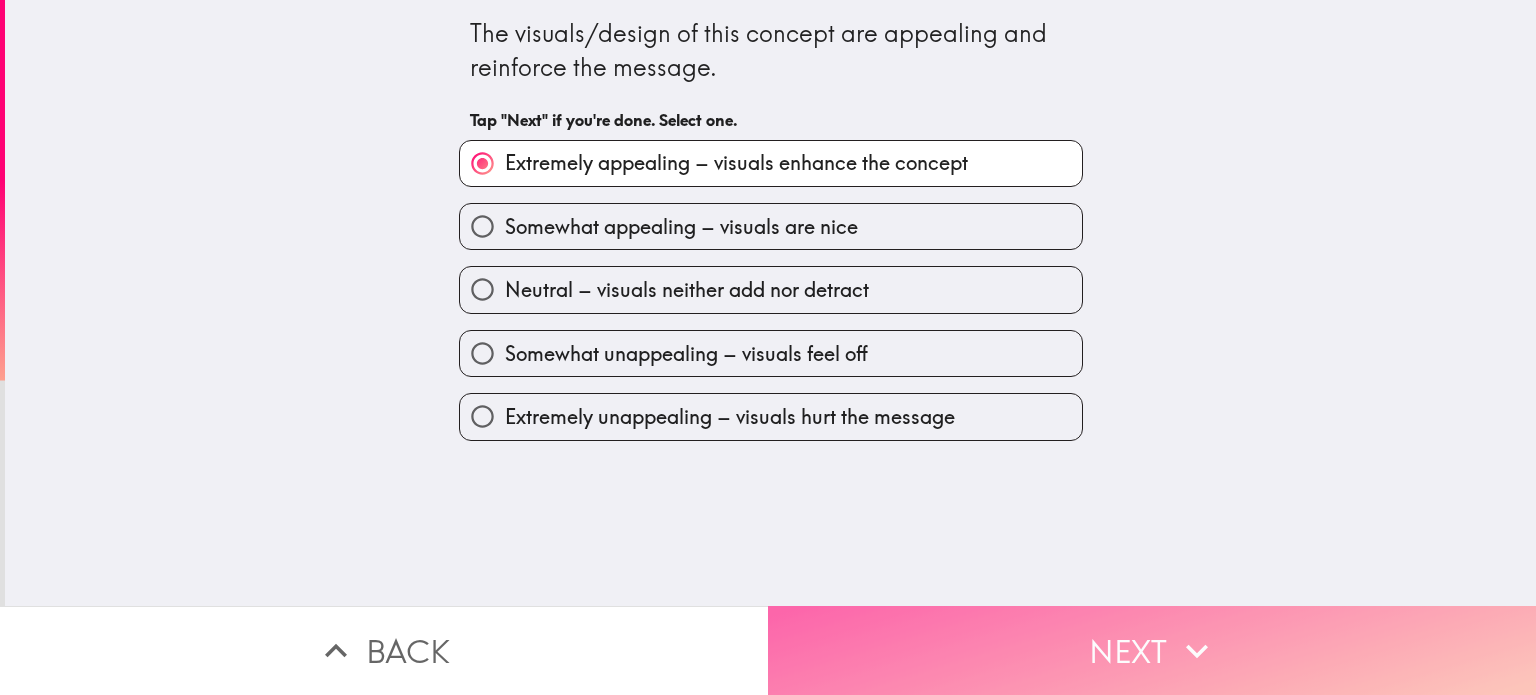 click on "Next" at bounding box center (1152, 650) 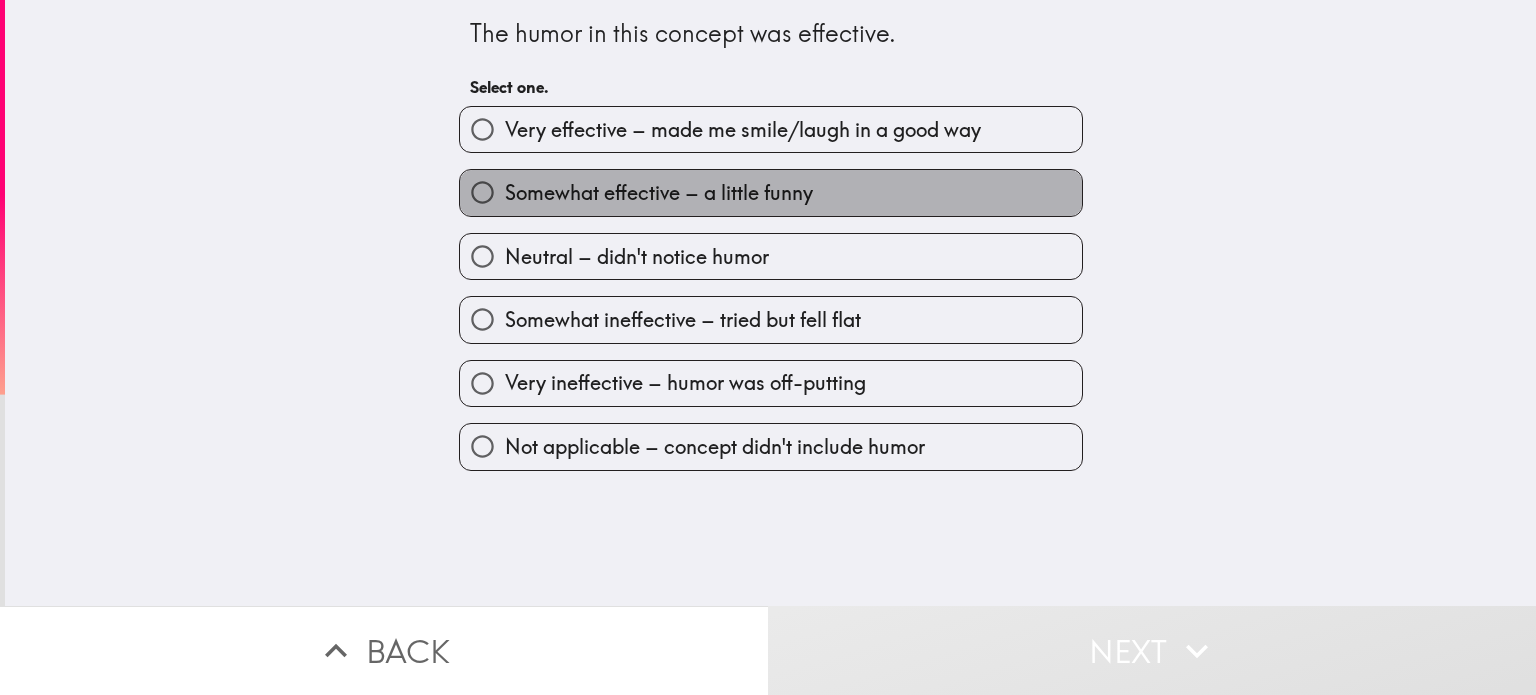 click on "Somewhat effective – a little funny" at bounding box center [659, 193] 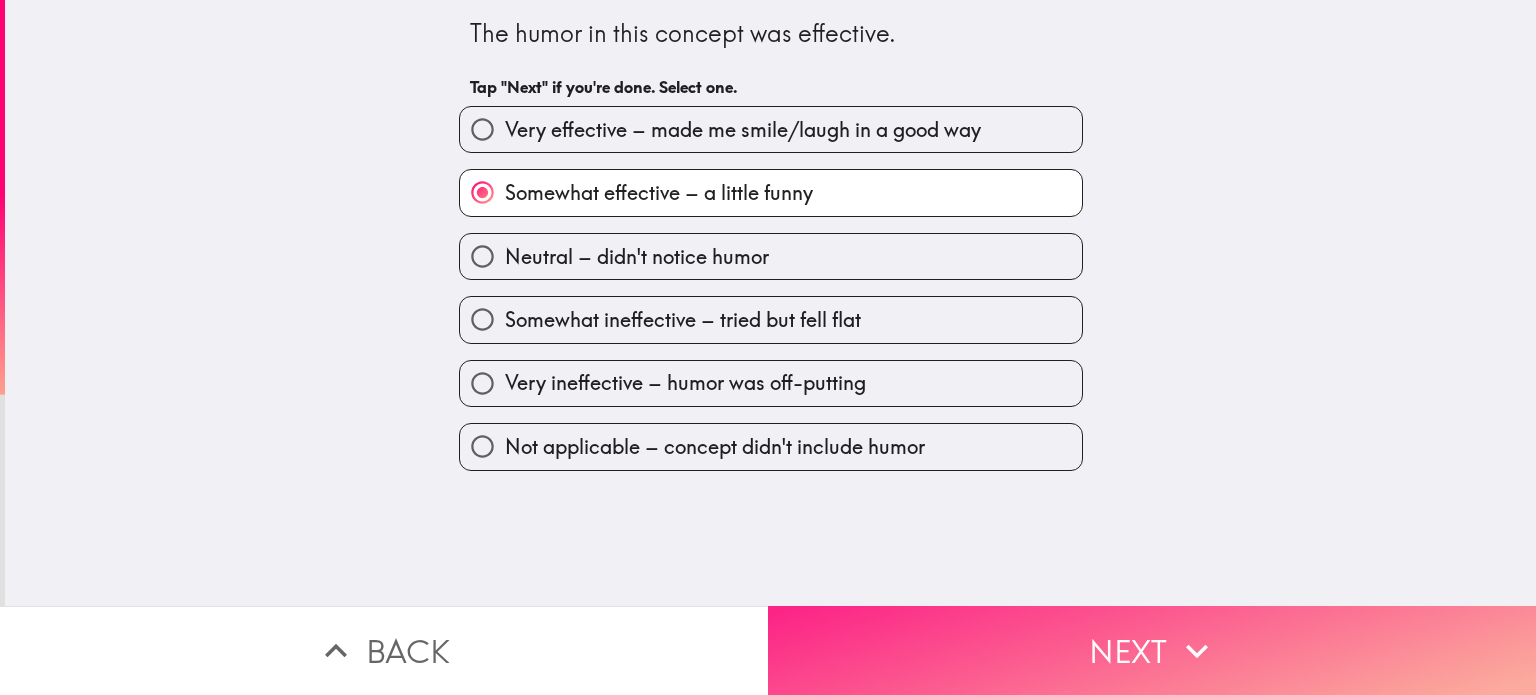 click on "Next" at bounding box center [1152, 650] 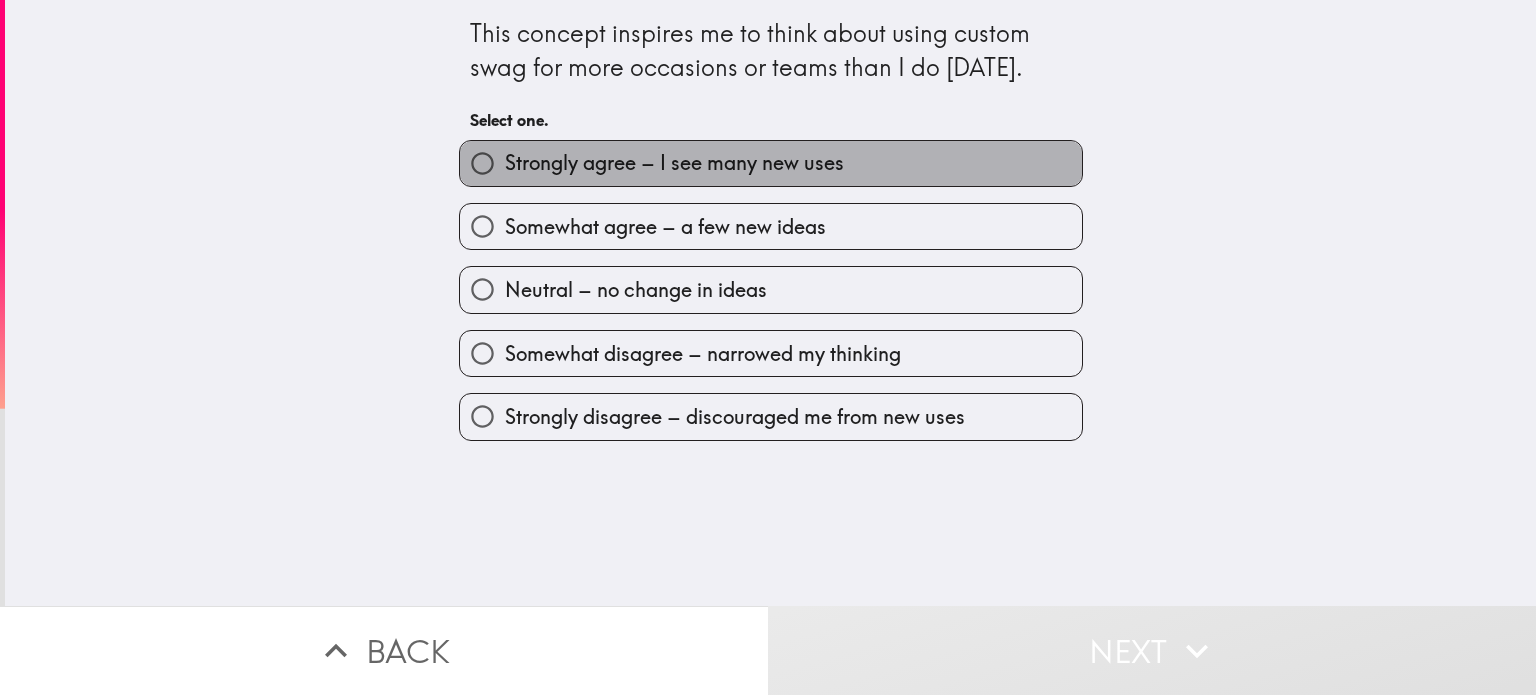 click on "Strongly agree – I see many new uses" at bounding box center [674, 163] 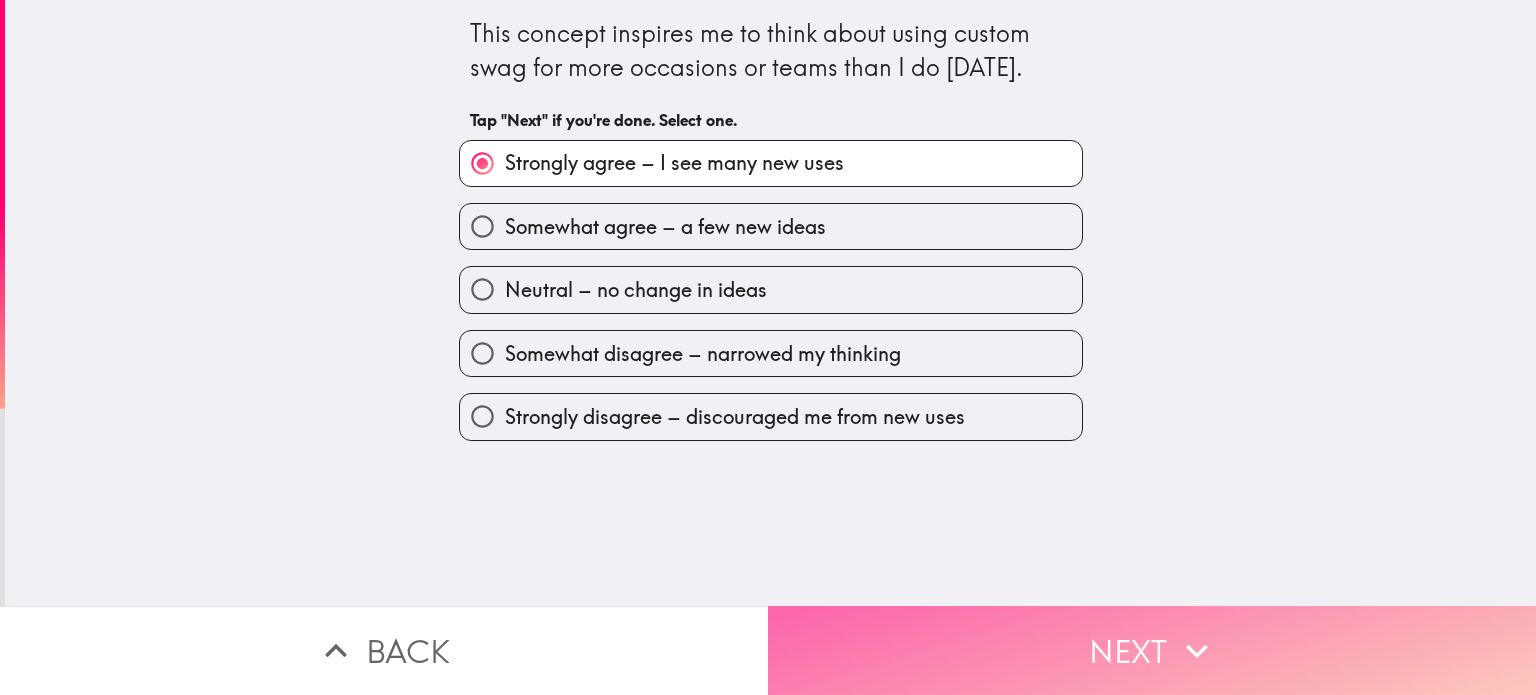 drag, startPoint x: 1117, startPoint y: 646, endPoint x: 1130, endPoint y: 635, distance: 17.029387 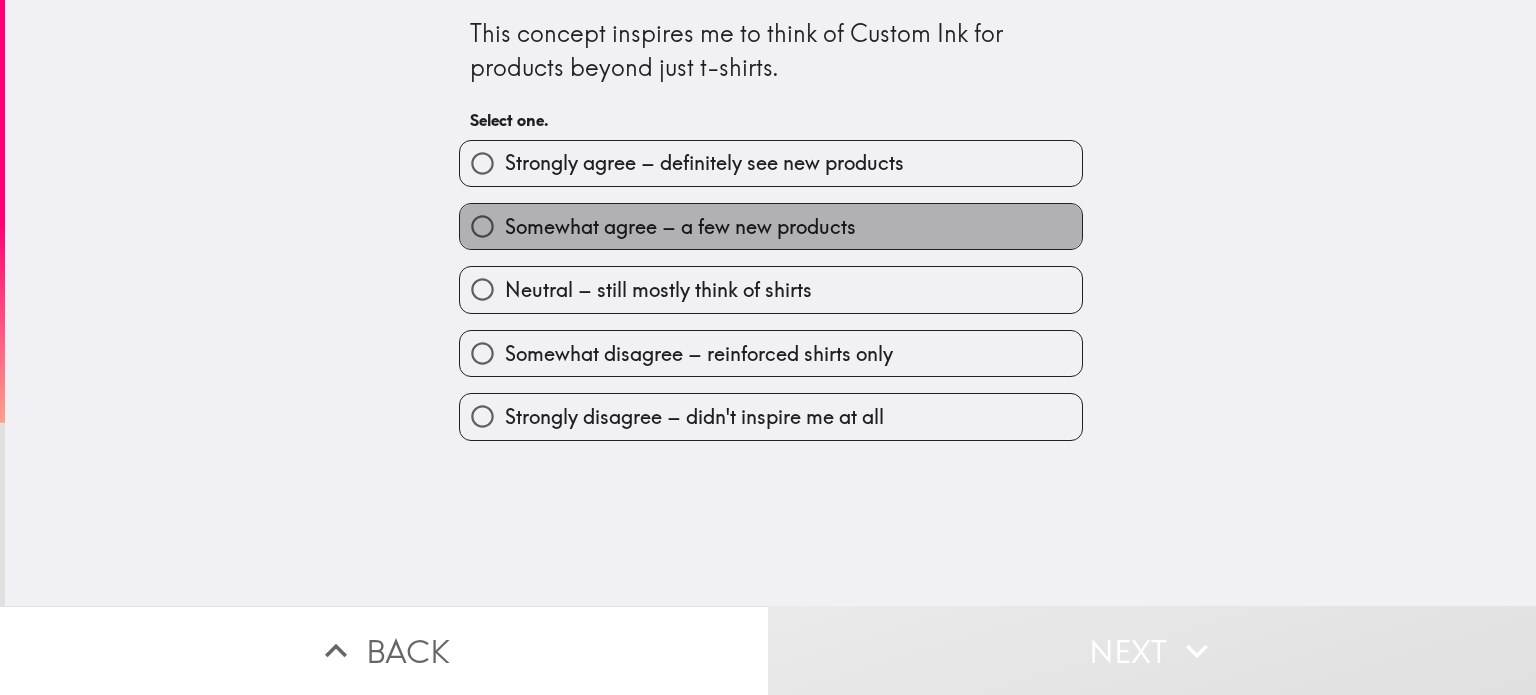 click on "Somewhat agree – a few new products" at bounding box center [771, 226] 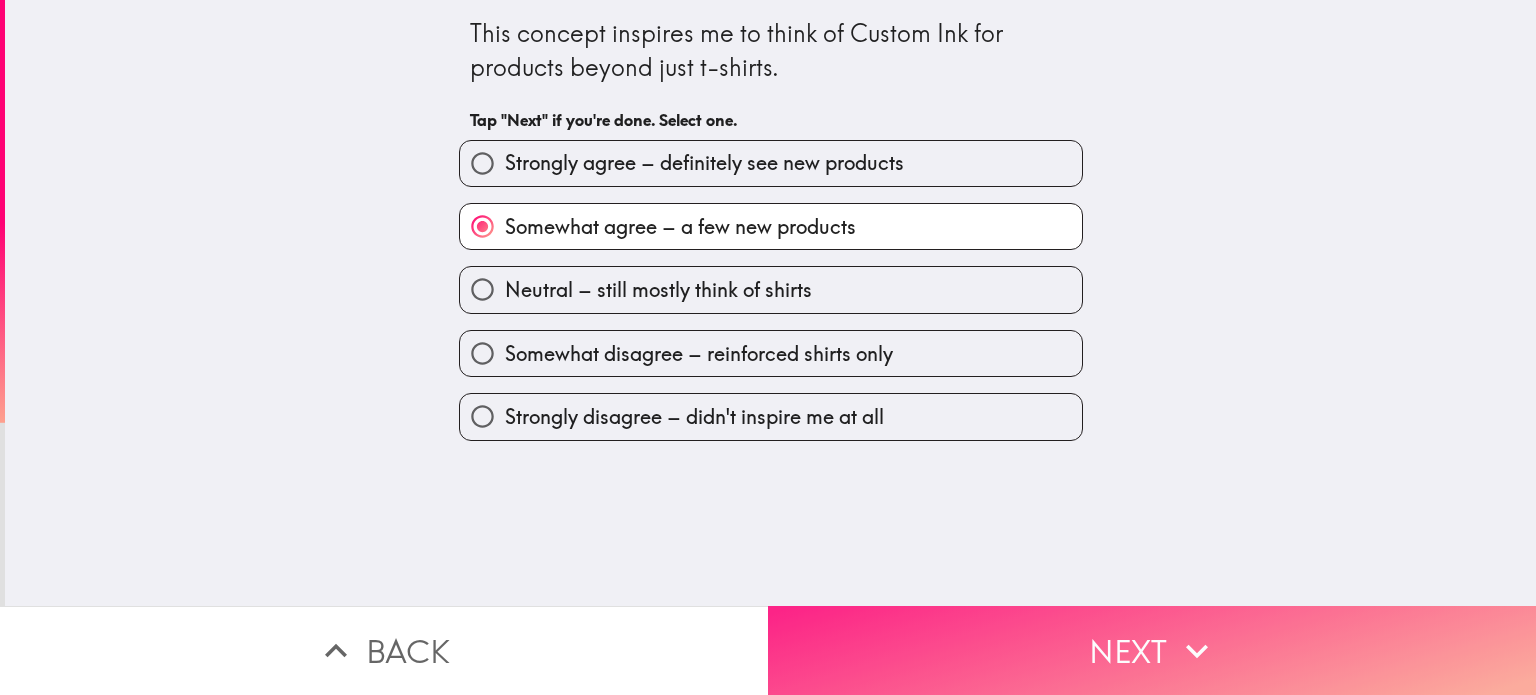 drag, startPoint x: 1031, startPoint y: 658, endPoint x: 1023, endPoint y: 604, distance: 54.589375 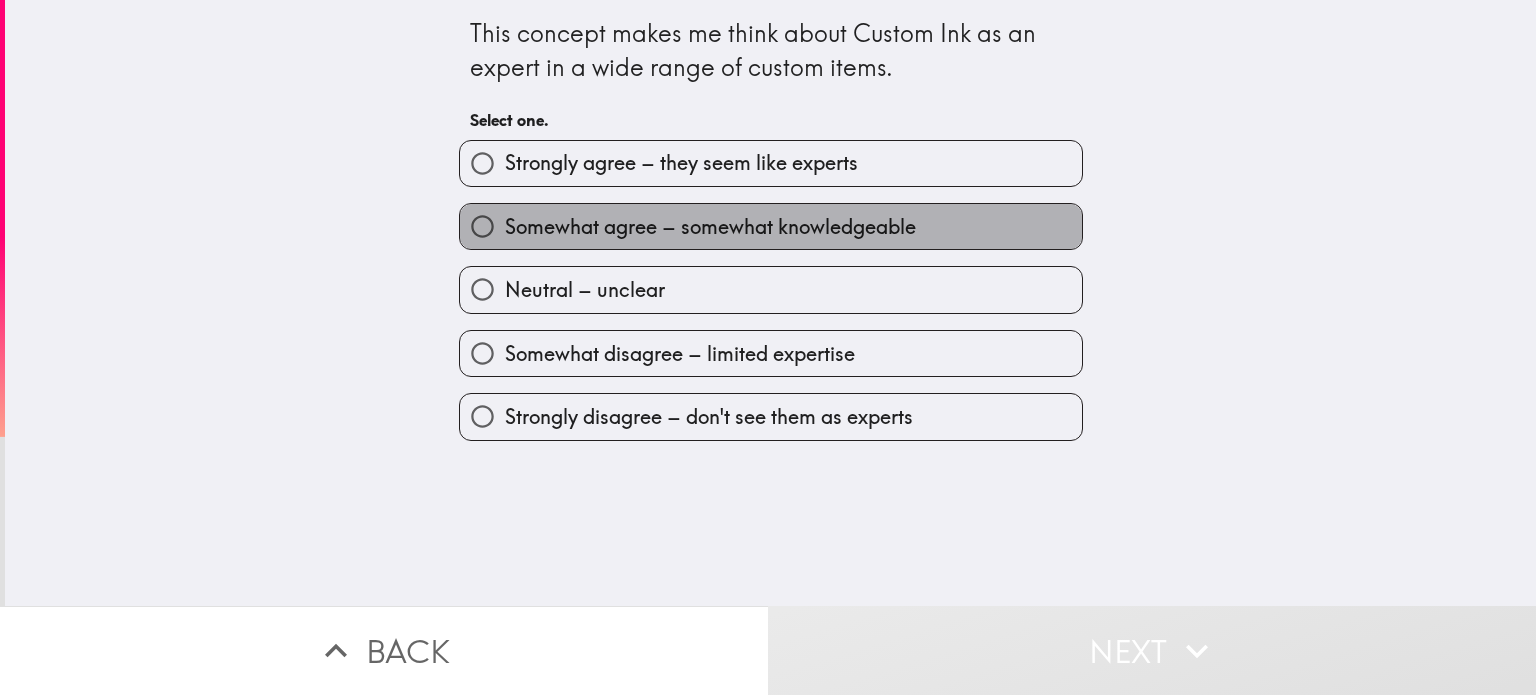 click on "Somewhat agree – somewhat knowledgeable" at bounding box center [710, 227] 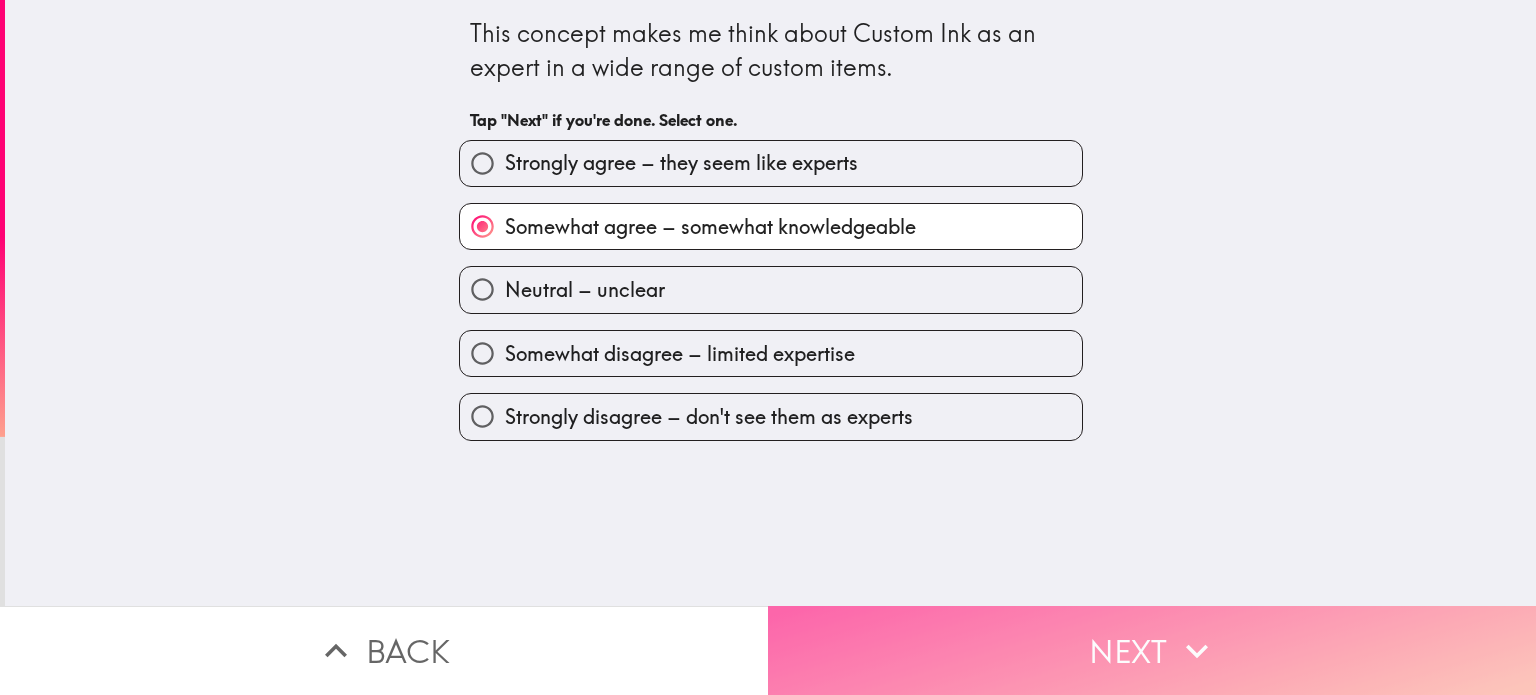 click on "Next" at bounding box center (1152, 650) 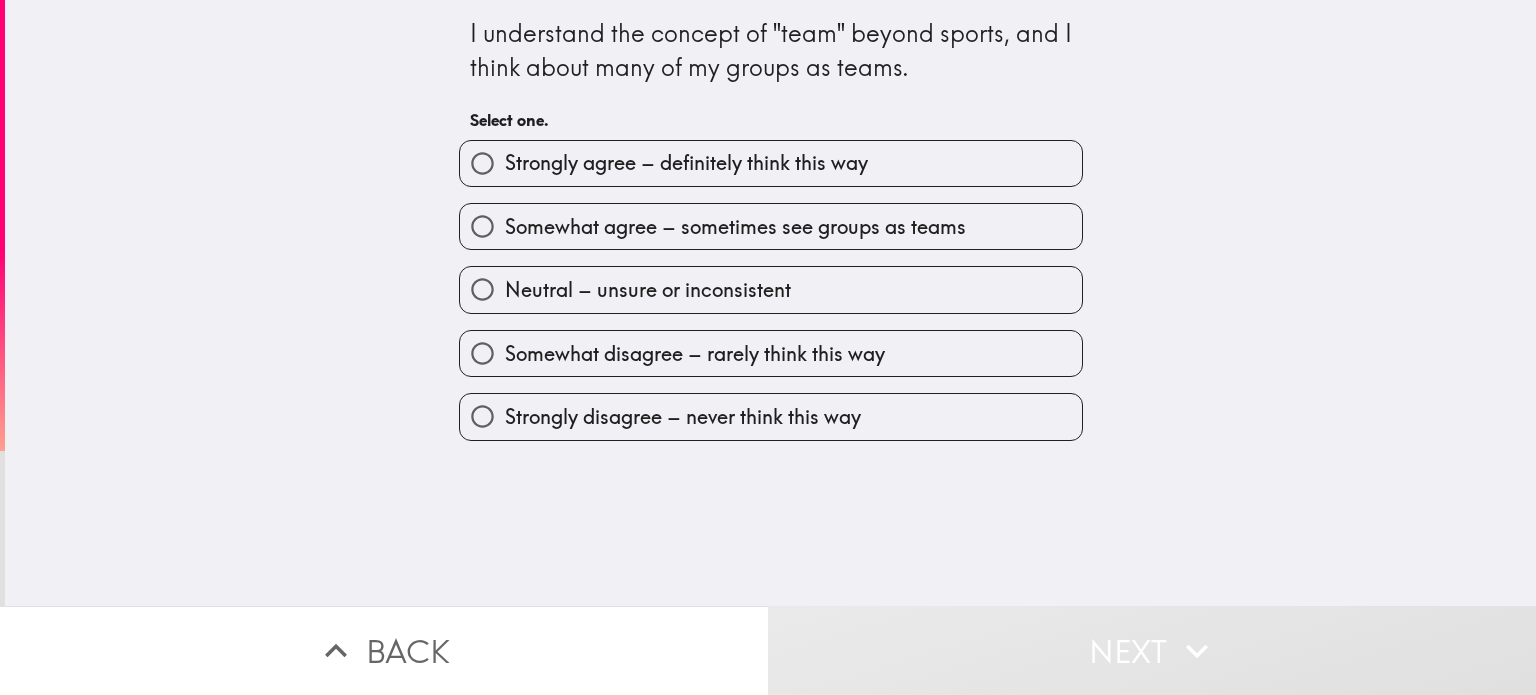 drag, startPoint x: 612, startPoint y: 139, endPoint x: 622, endPoint y: 144, distance: 11.18034 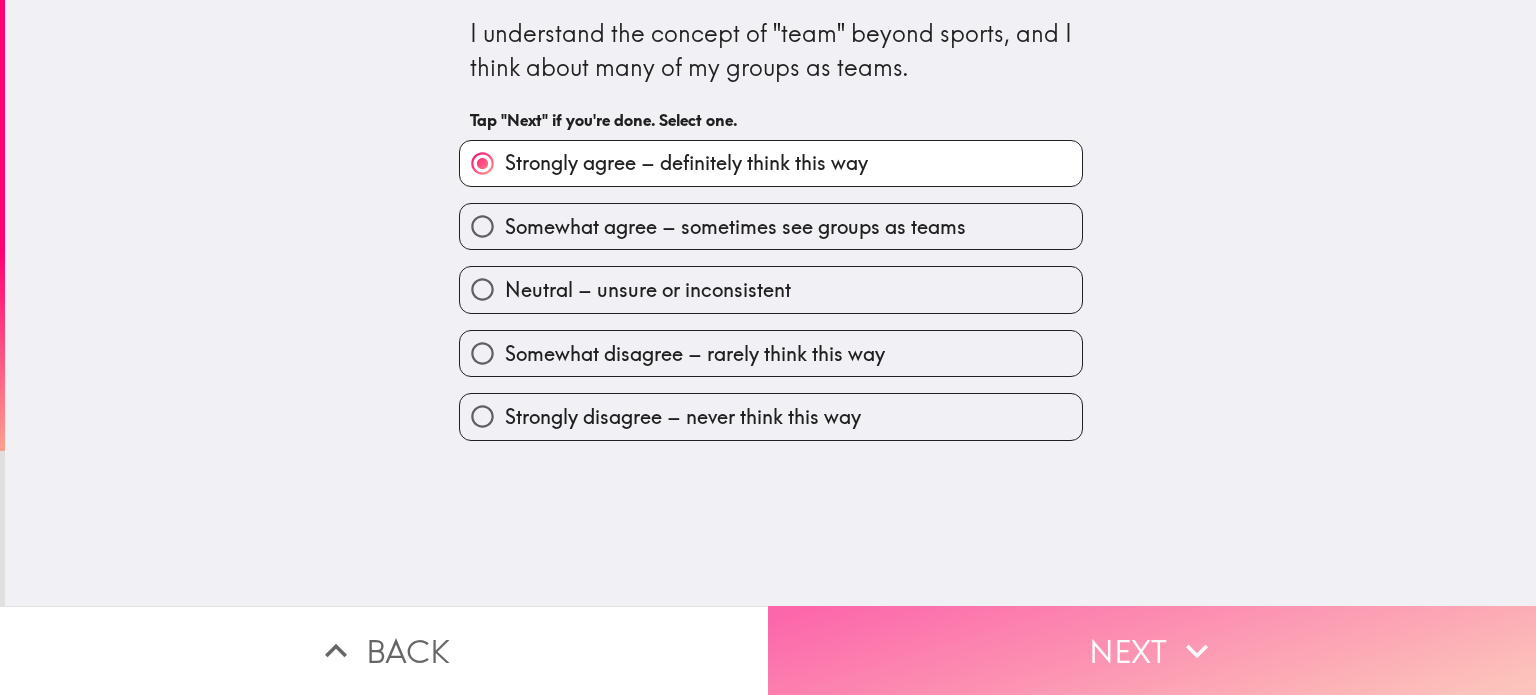 click on "Next" at bounding box center (1152, 650) 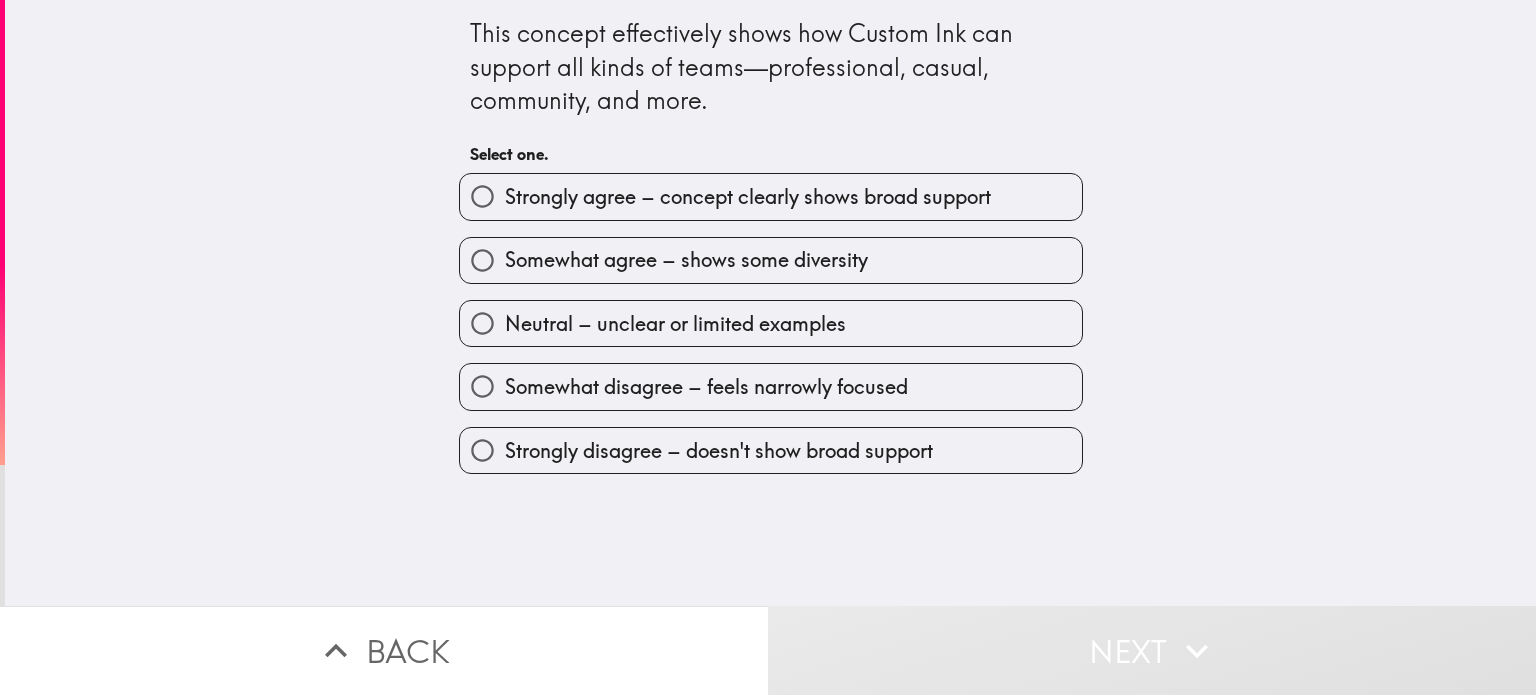 click on "Strongly agree – concept clearly shows broad support" at bounding box center [748, 197] 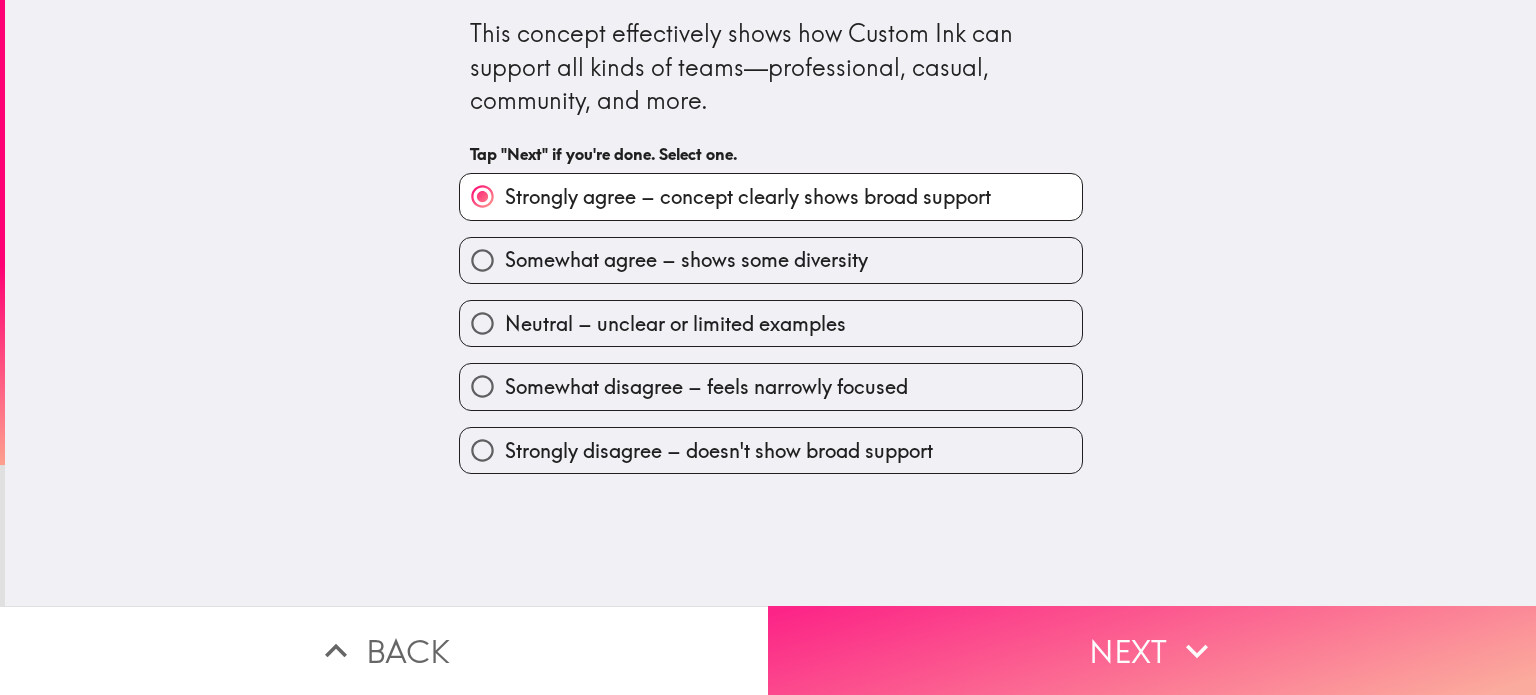 click on "Next" at bounding box center (1152, 650) 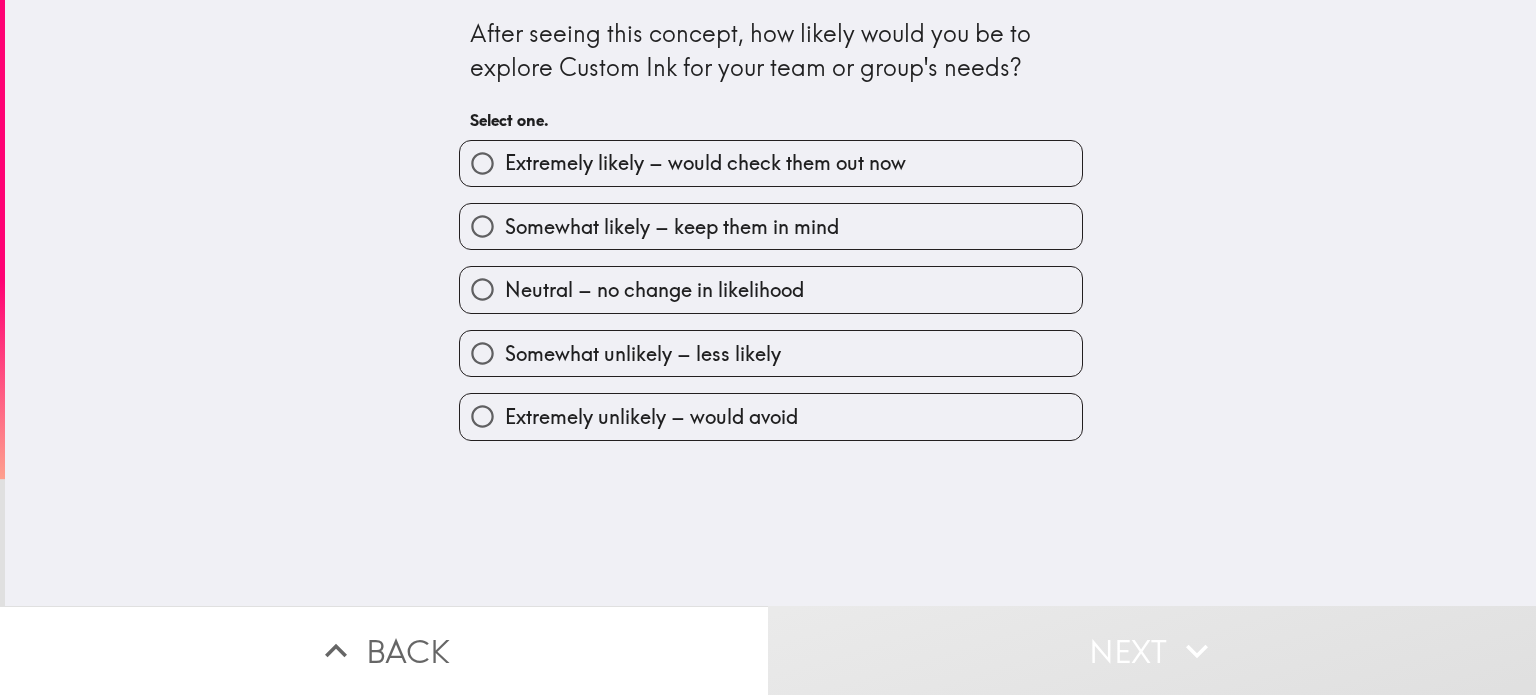 click on "Extremely likely – would check them out now" at bounding box center (705, 163) 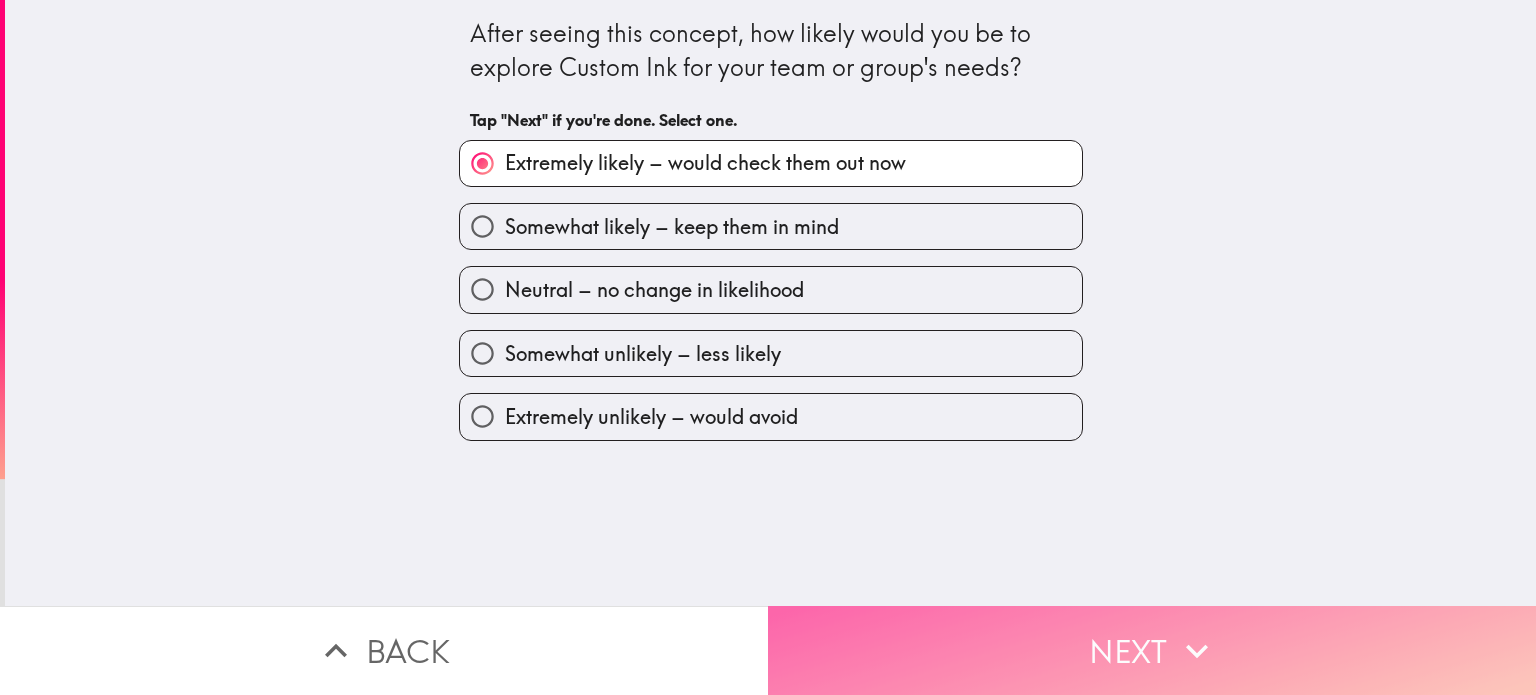 click on "Next" at bounding box center [1152, 650] 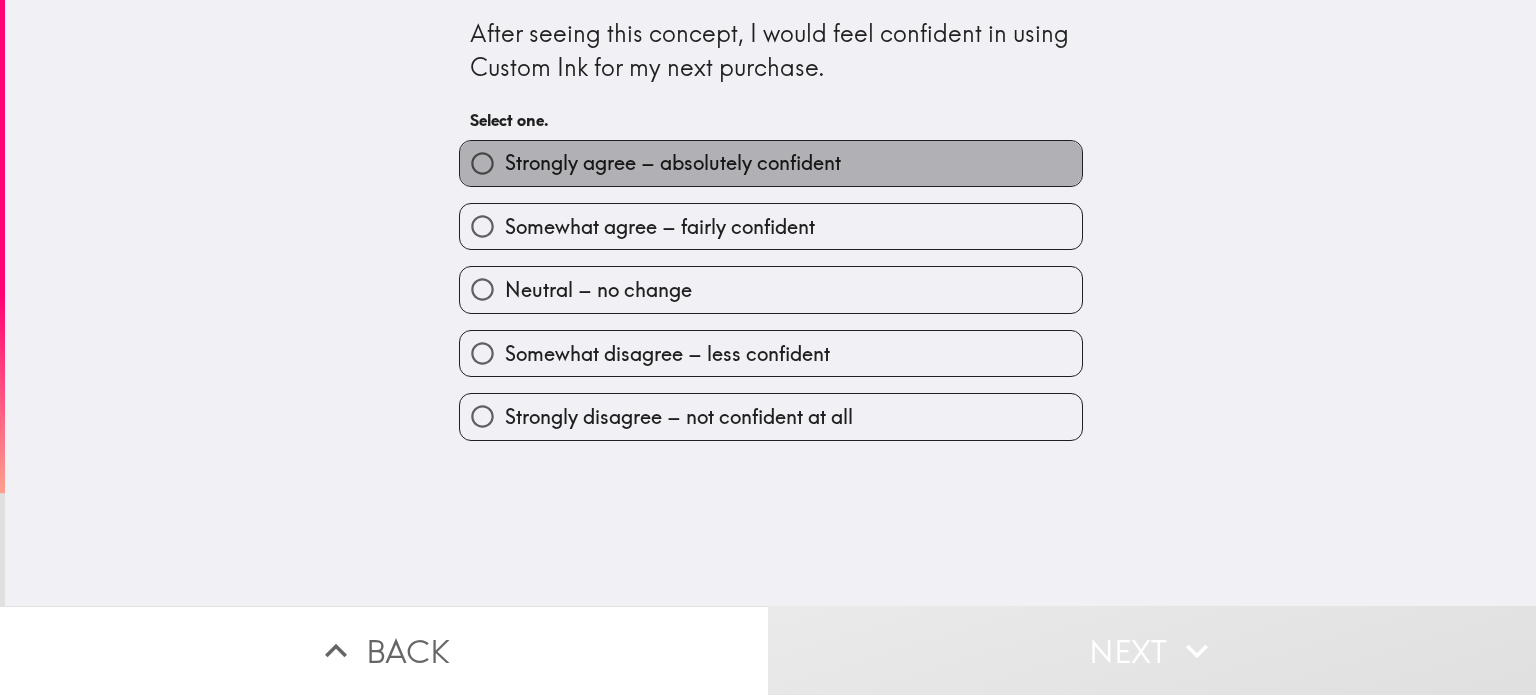 click on "Strongly agree – absolutely confident" at bounding box center [673, 163] 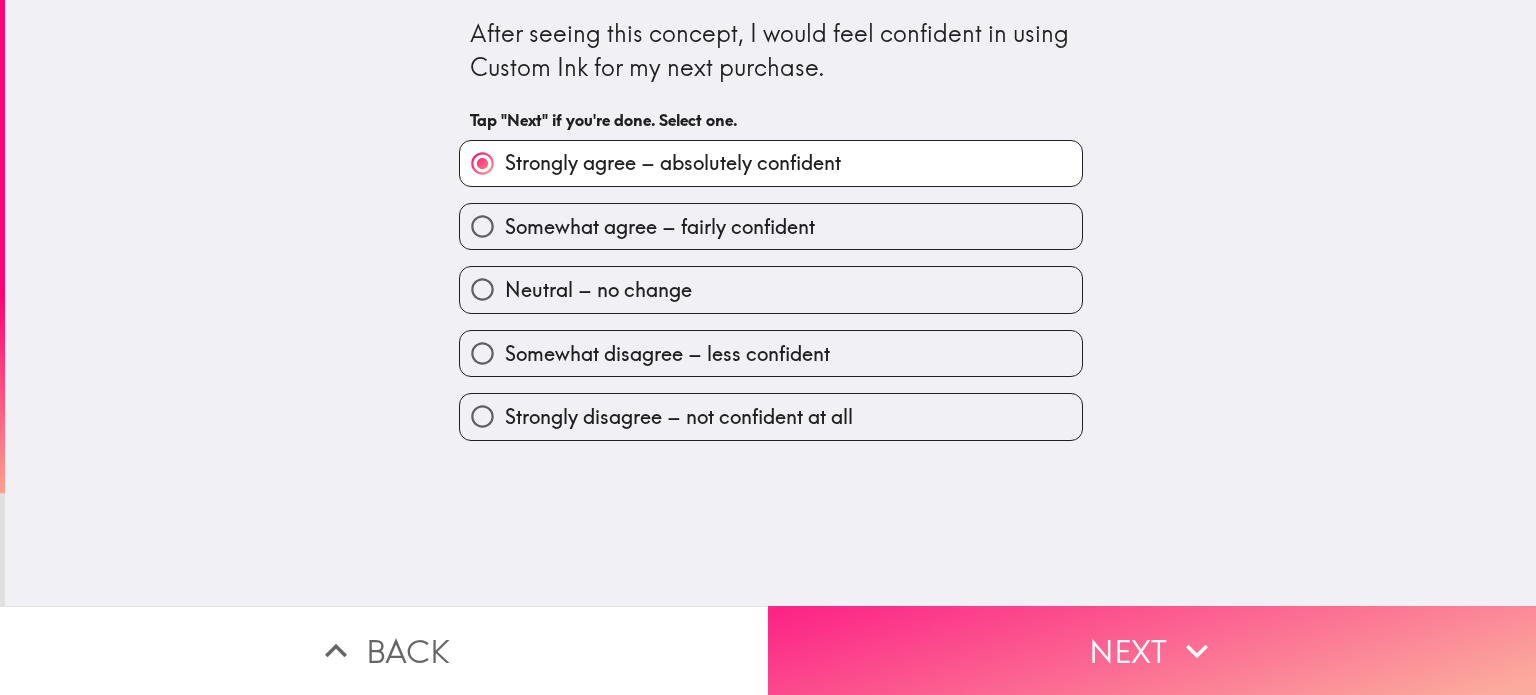 click on "Next" at bounding box center [1152, 650] 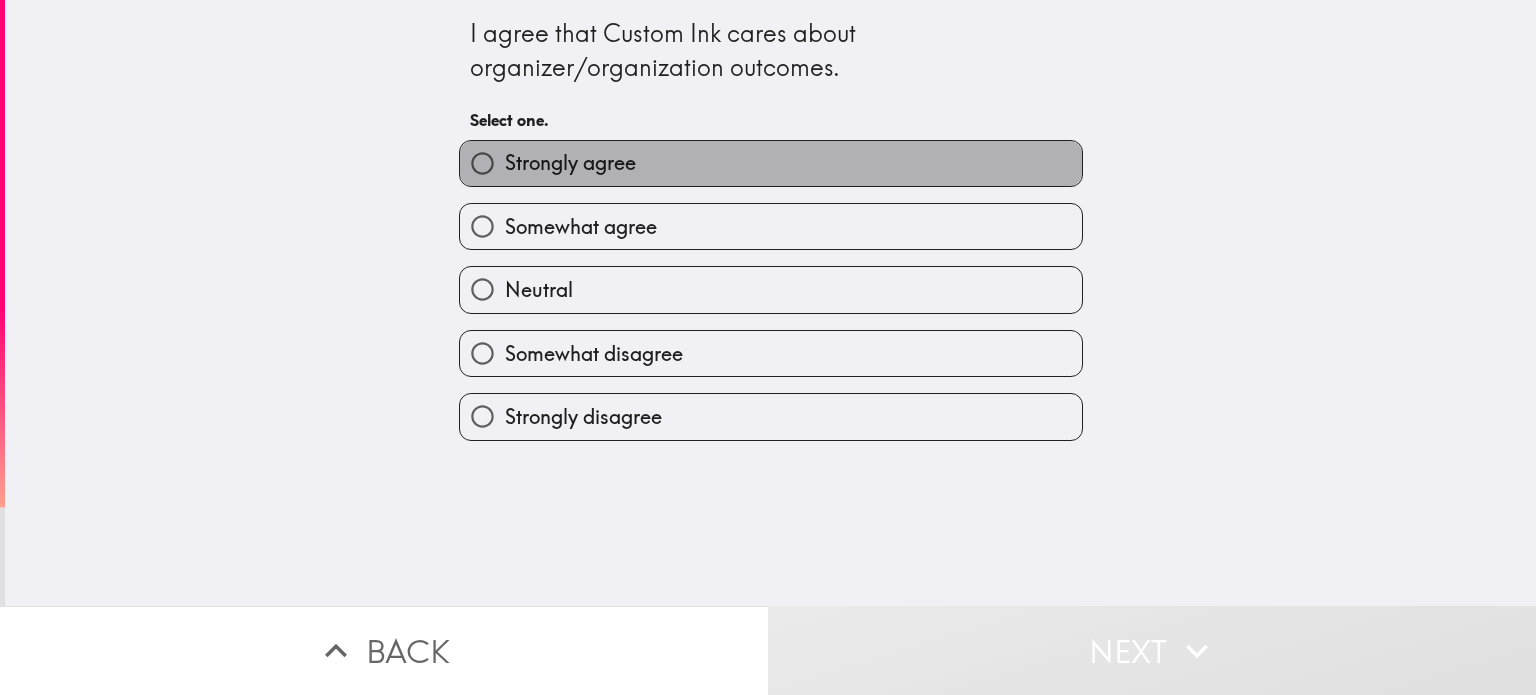click on "Strongly agree" at bounding box center (570, 163) 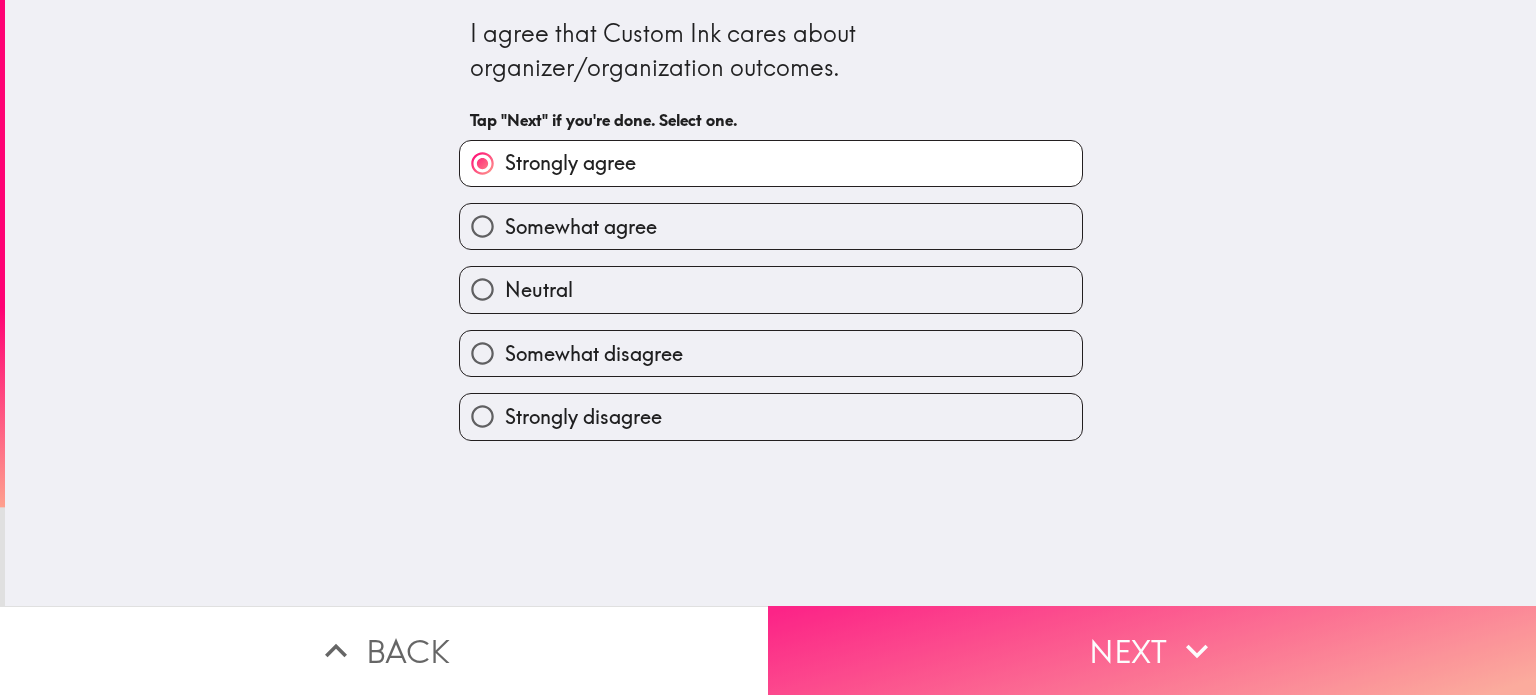 click on "Next" at bounding box center [1152, 650] 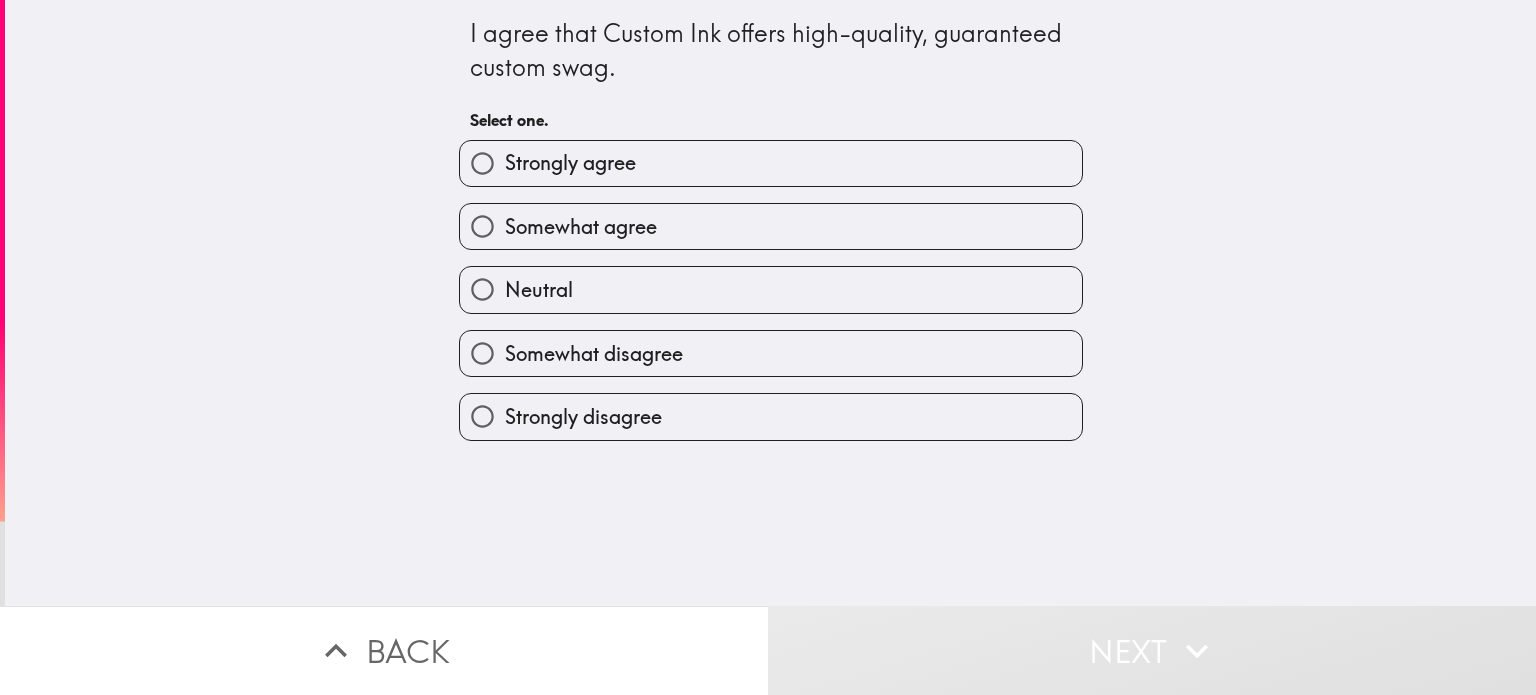 click on "Somewhat agree" at bounding box center [771, 226] 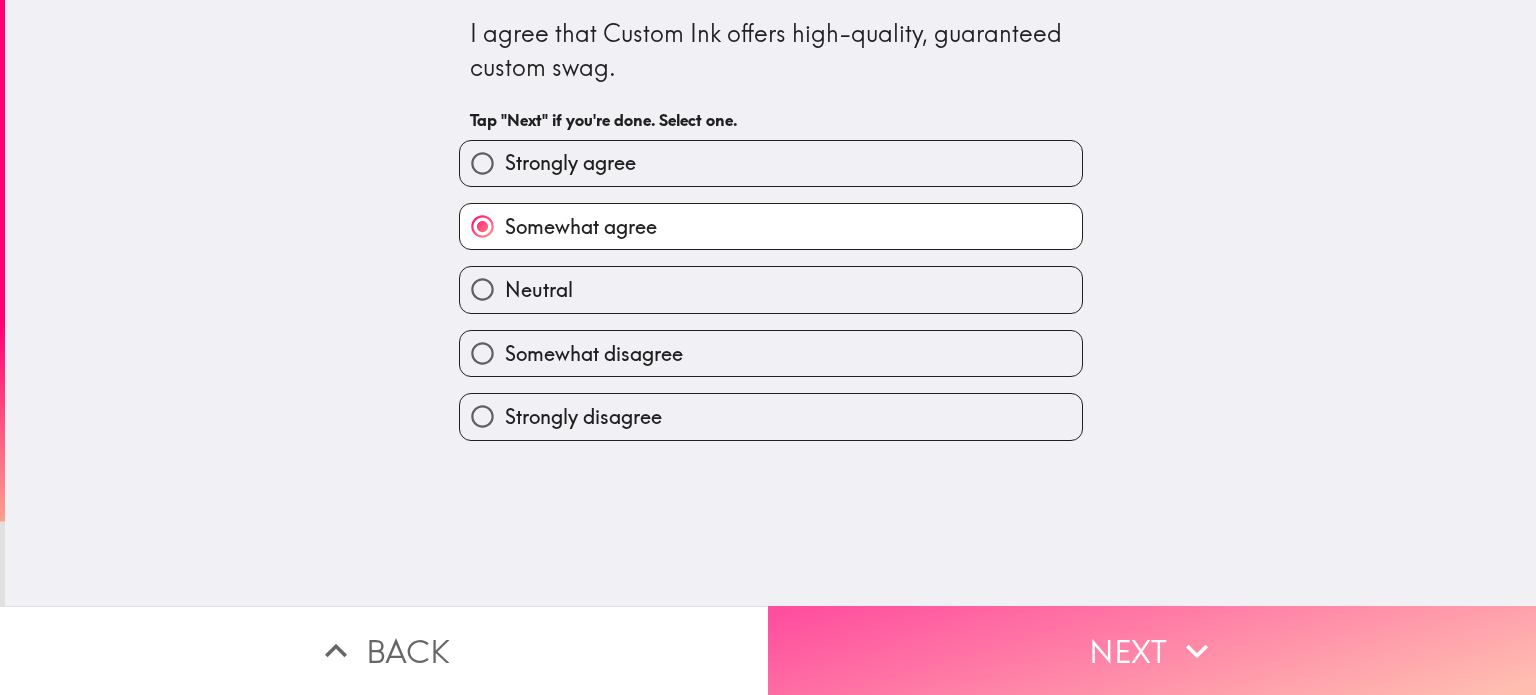 drag, startPoint x: 995, startPoint y: 619, endPoint x: 1000, endPoint y: 559, distance: 60.207973 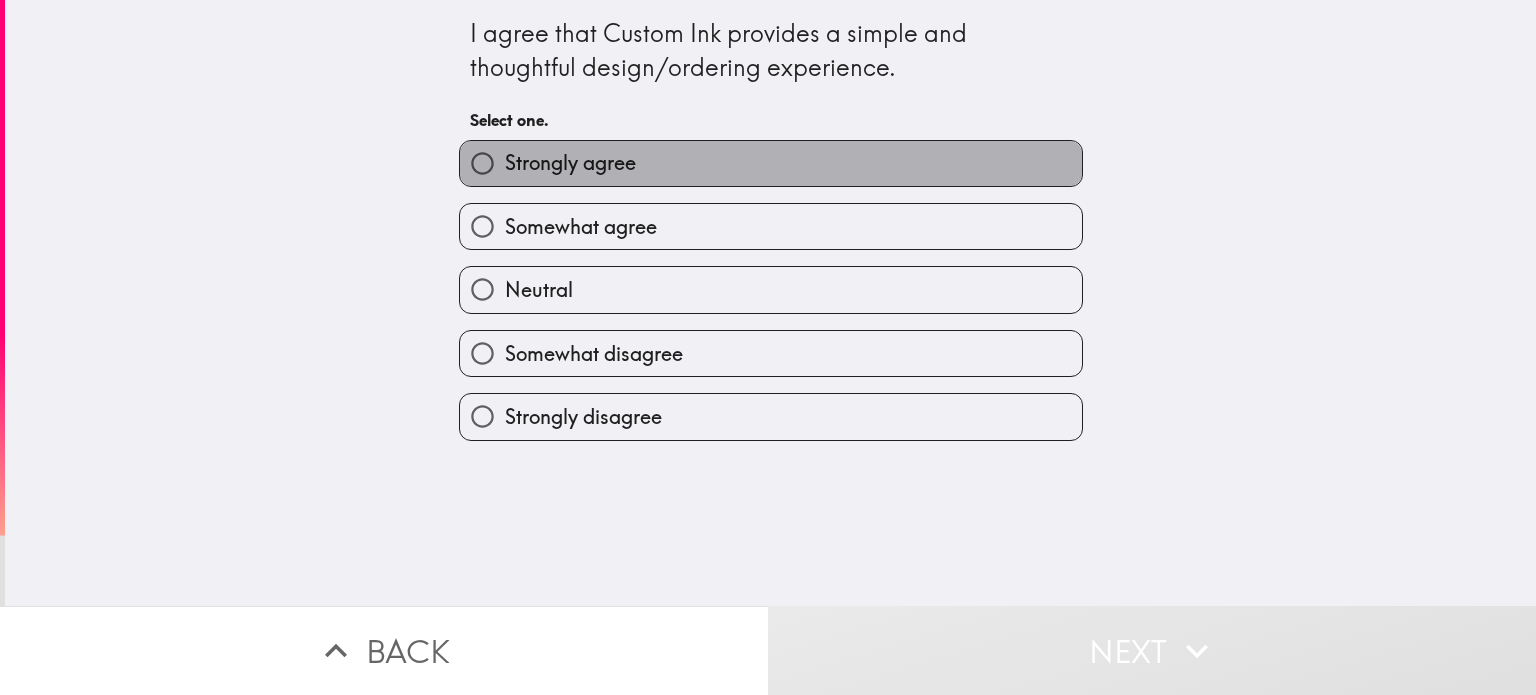 click on "Strongly agree" at bounding box center [570, 163] 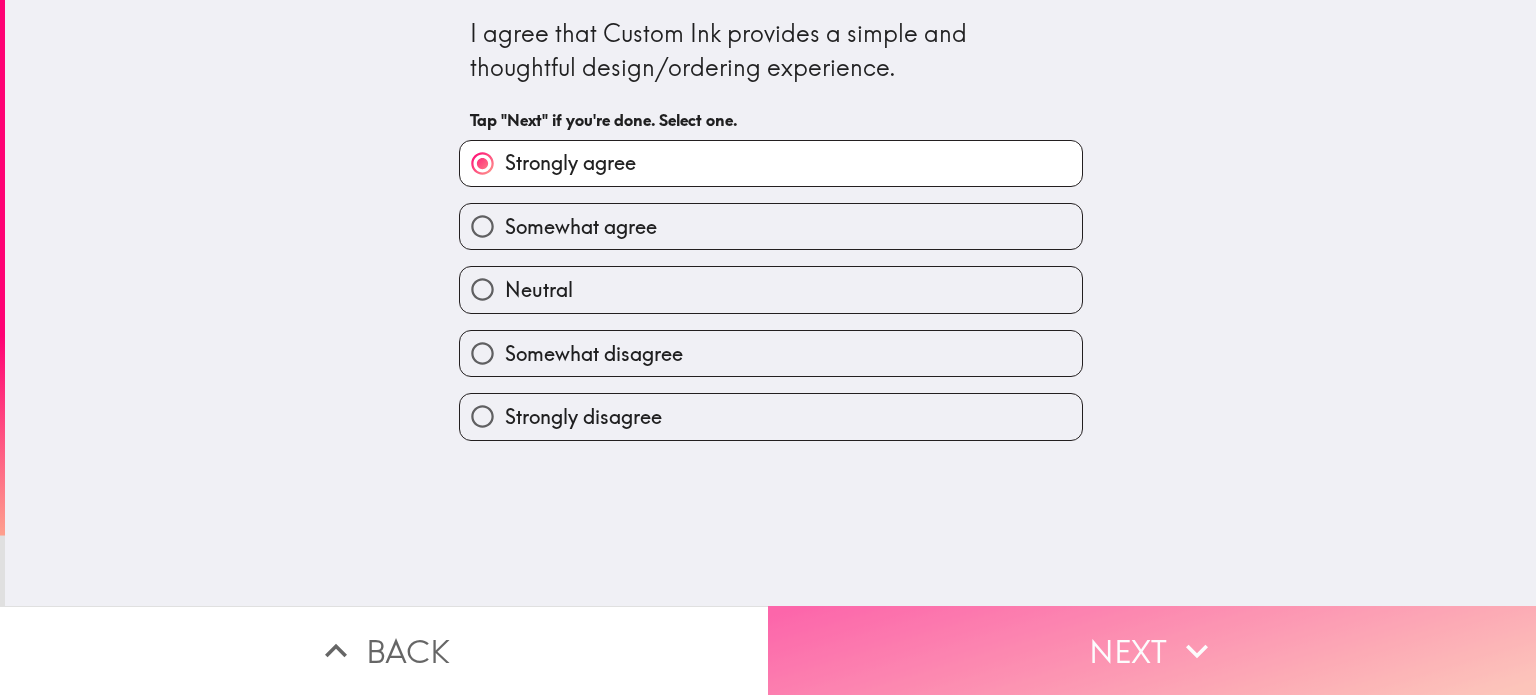 click on "Next" at bounding box center [1152, 650] 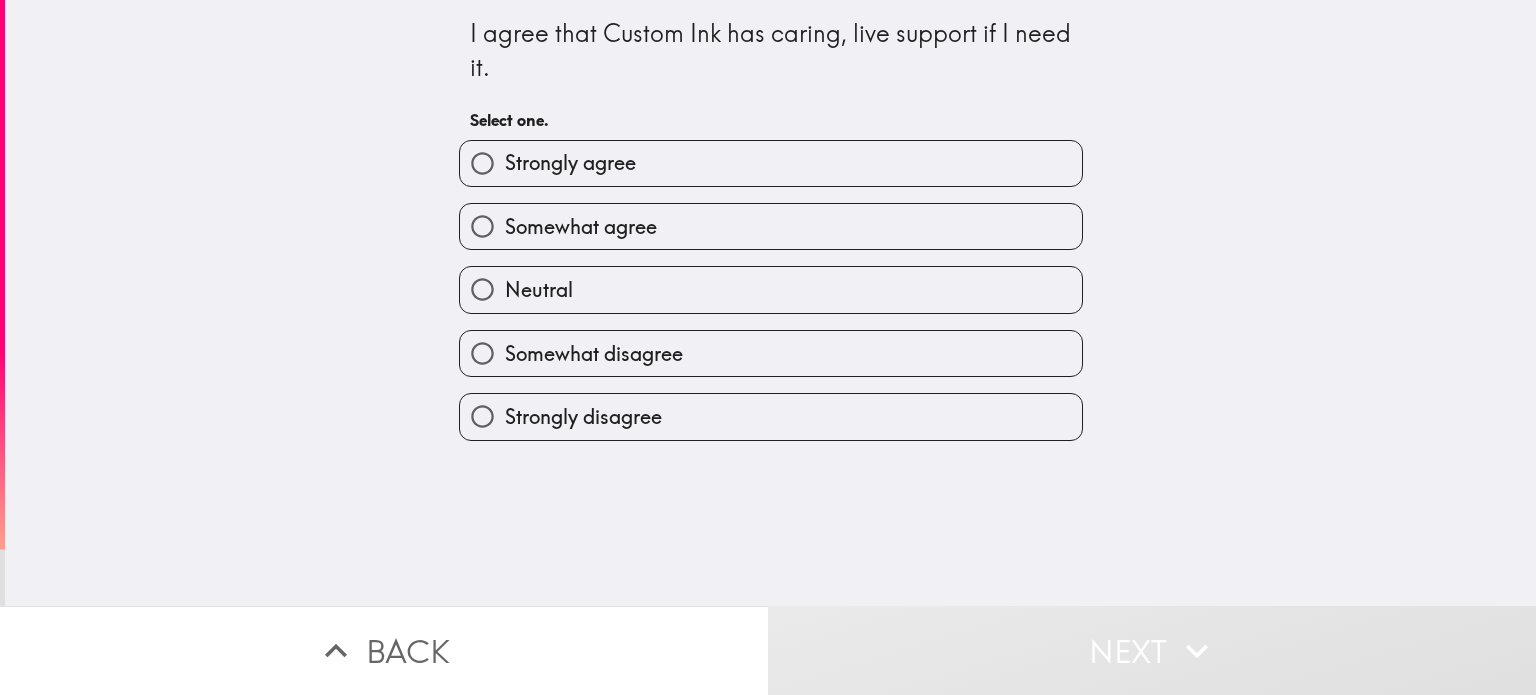 click on "Somewhat agree" at bounding box center (763, 218) 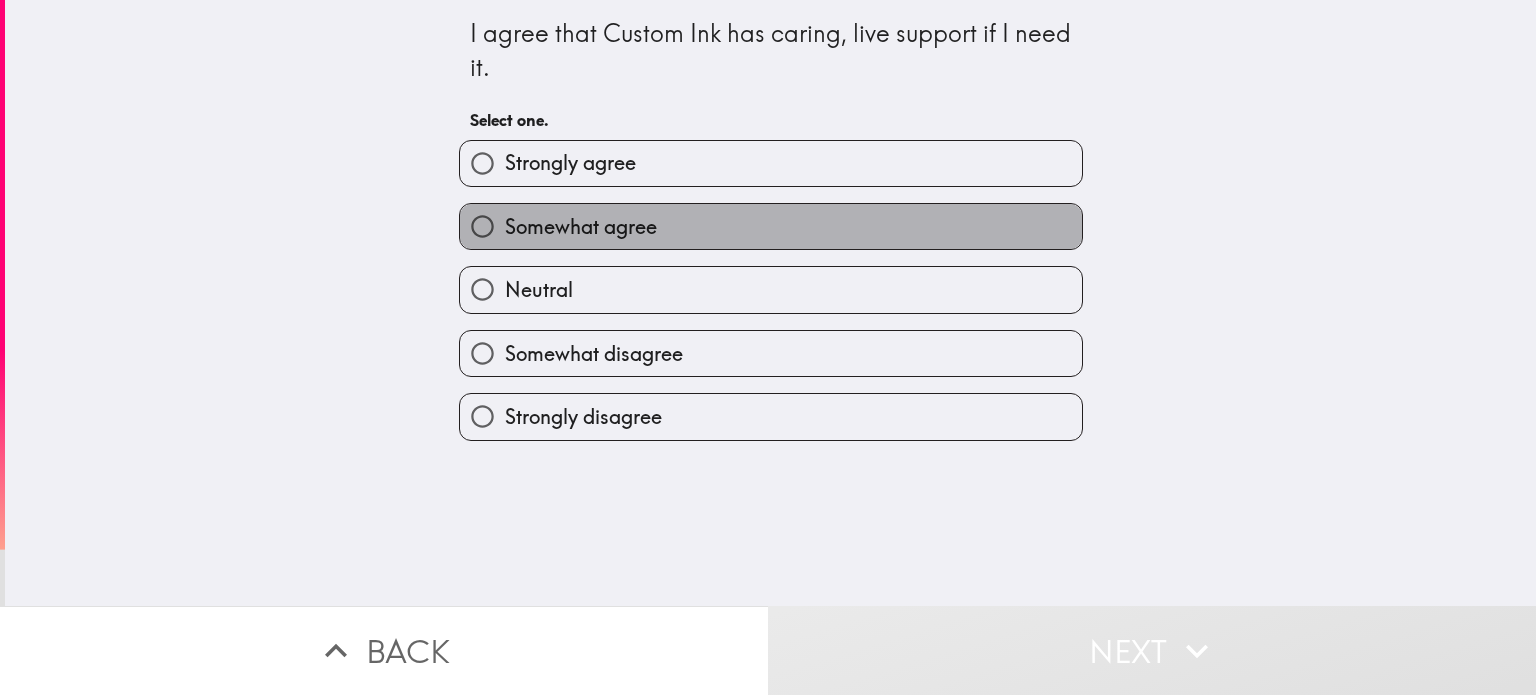 click on "Somewhat agree" at bounding box center [771, 226] 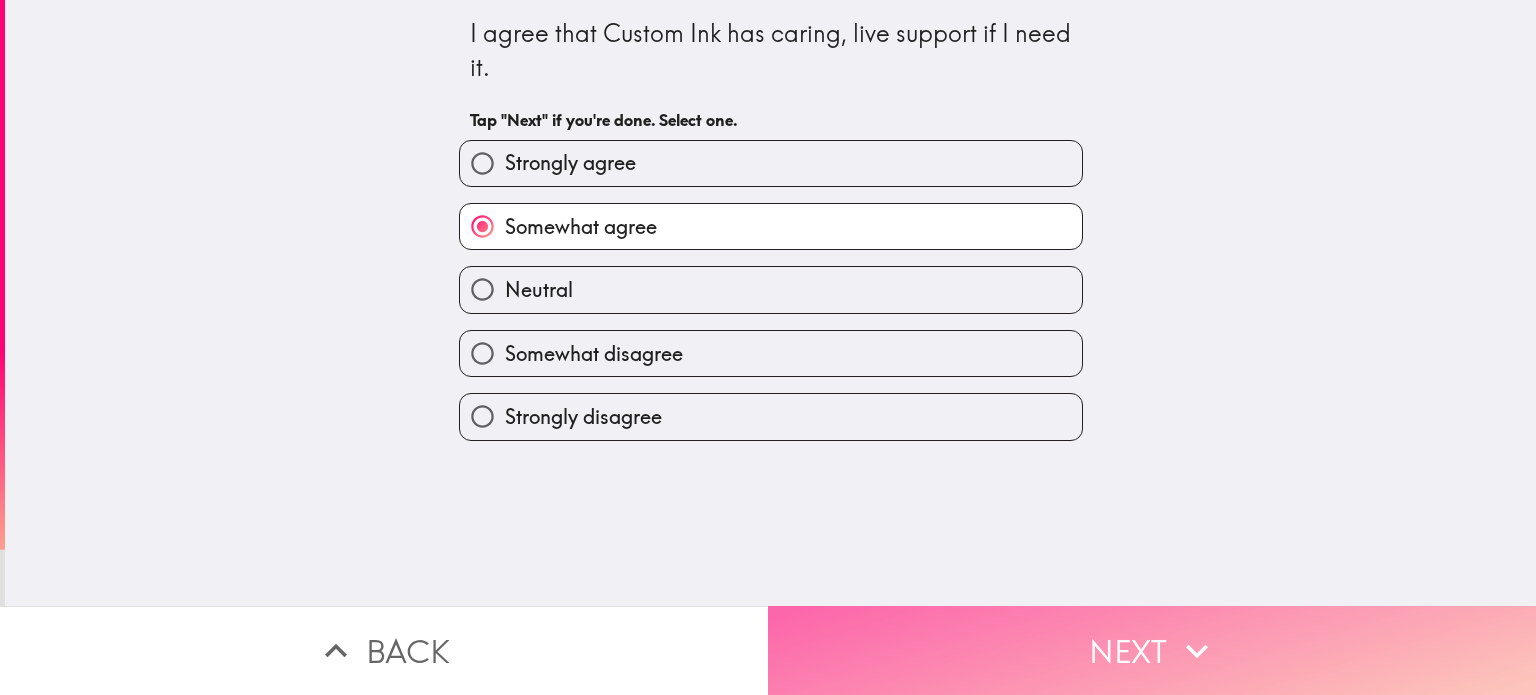 drag, startPoint x: 1117, startPoint y: 643, endPoint x: 1120, endPoint y: 602, distance: 41.109608 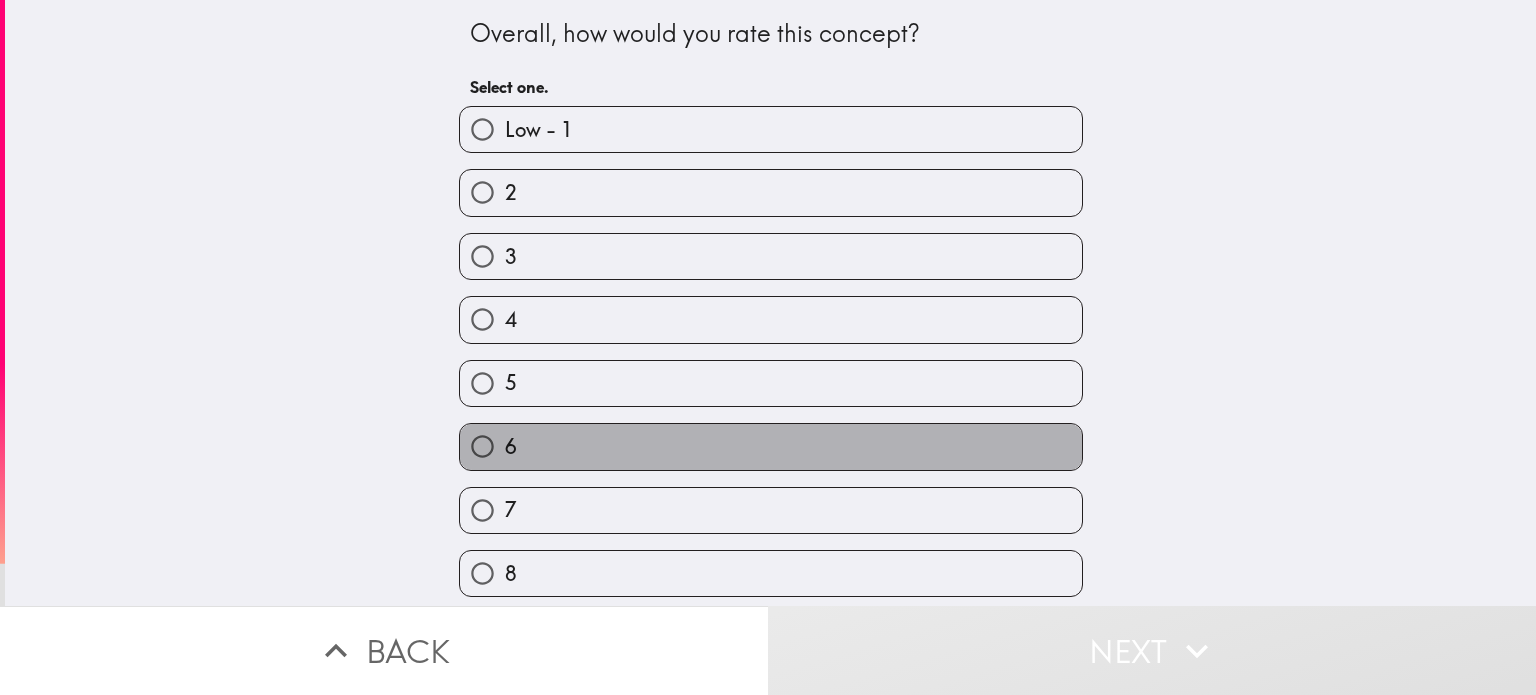 click on "6" at bounding box center (771, 446) 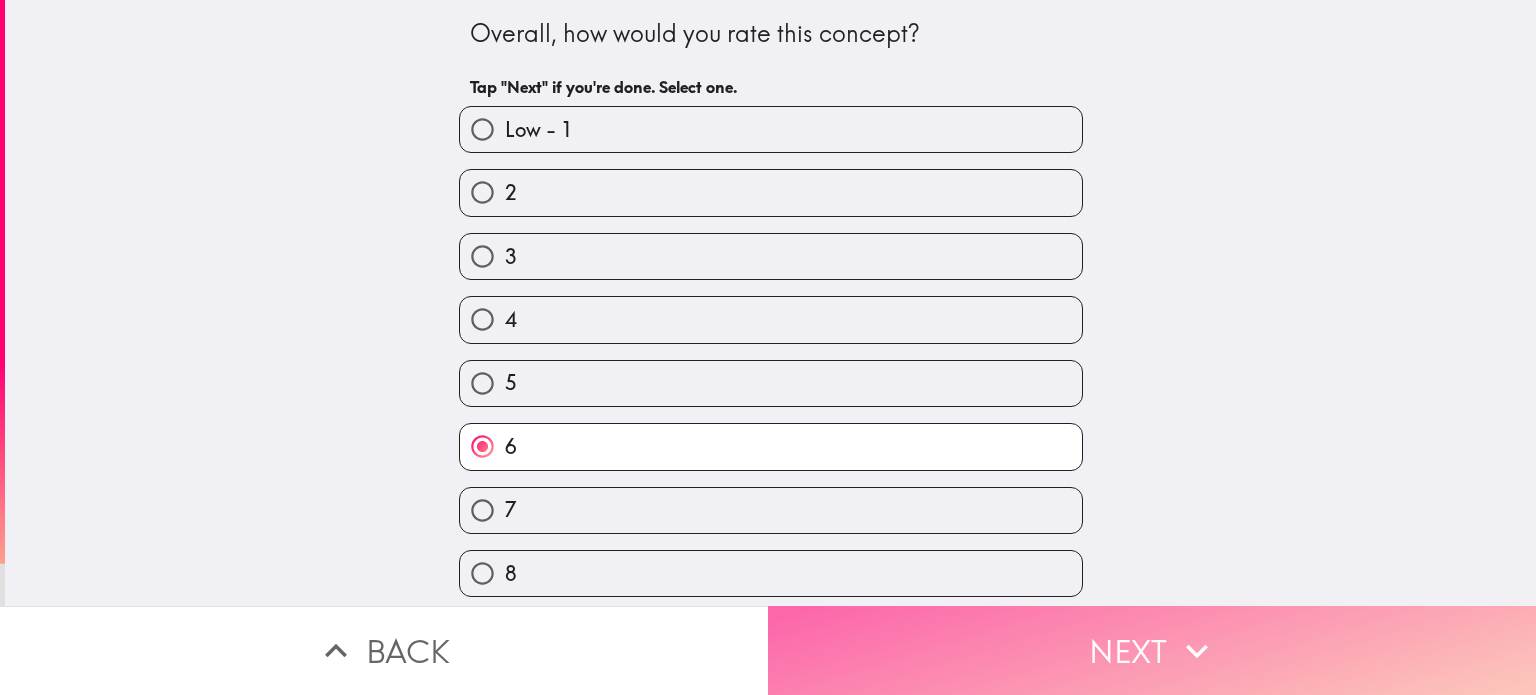 click on "Next" at bounding box center [1152, 650] 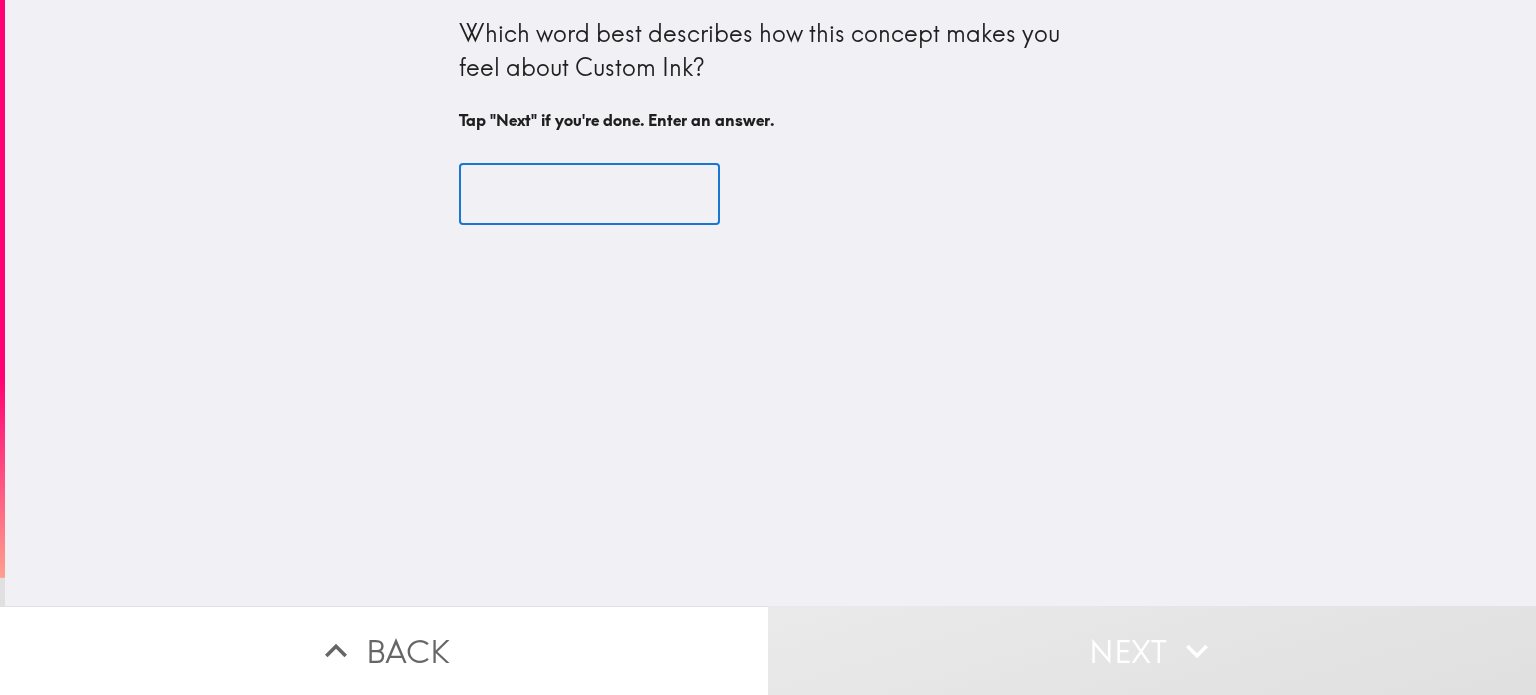 click at bounding box center (589, 195) 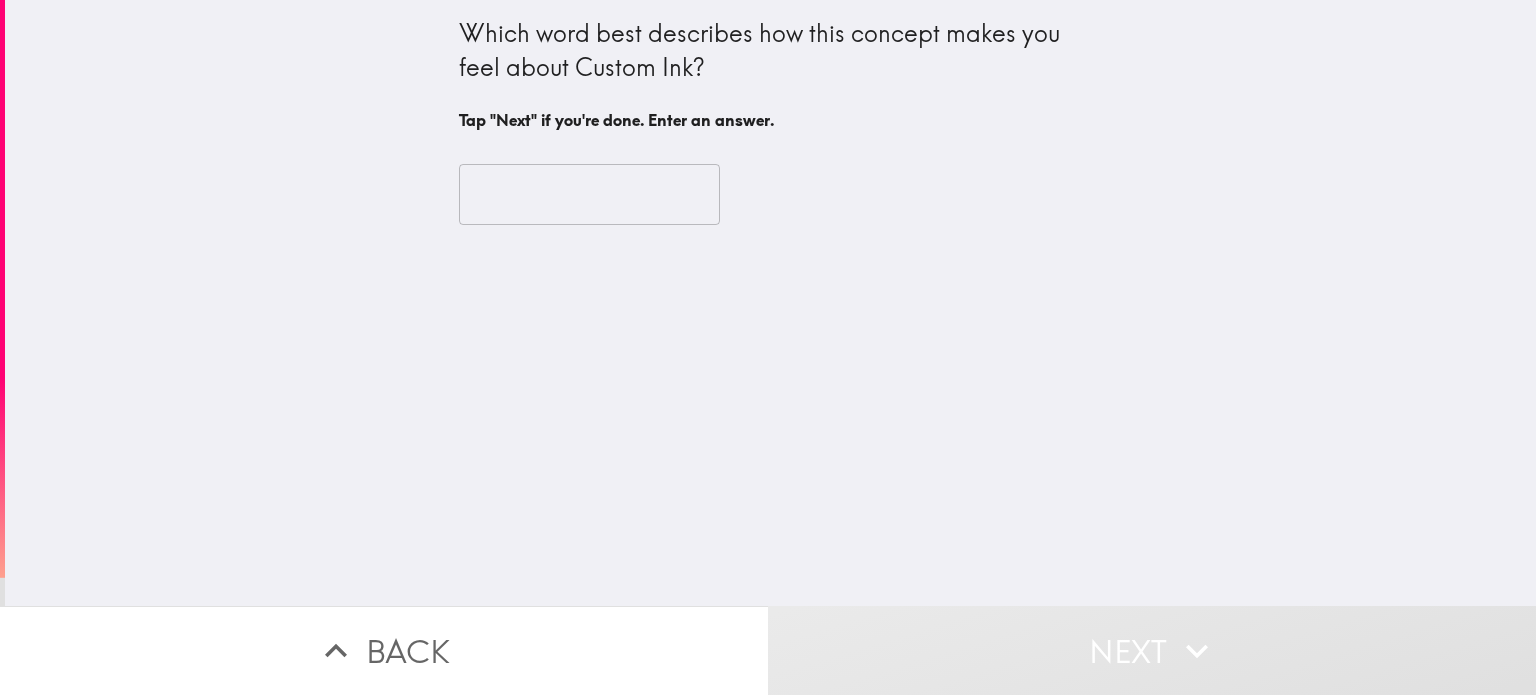 drag, startPoint x: 738, startPoint y: 72, endPoint x: 644, endPoint y: 47, distance: 97.26767 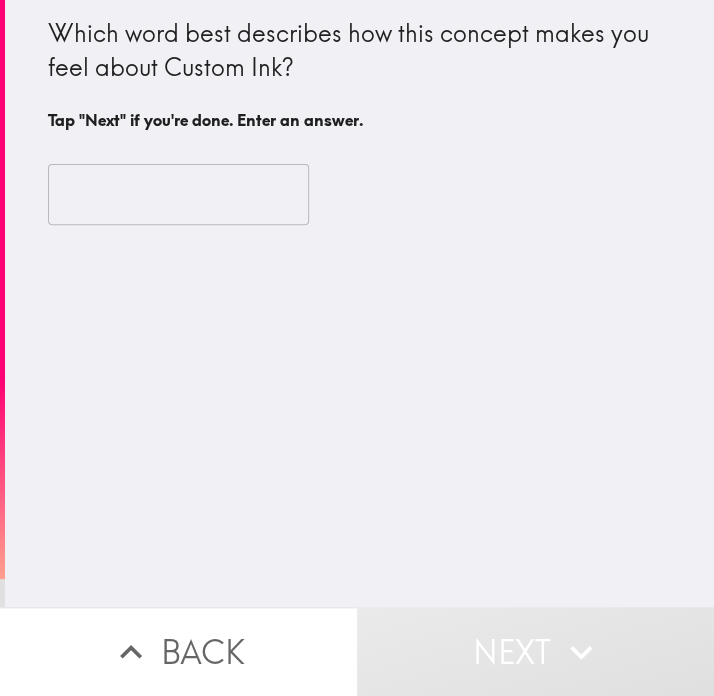 click at bounding box center (178, 195) 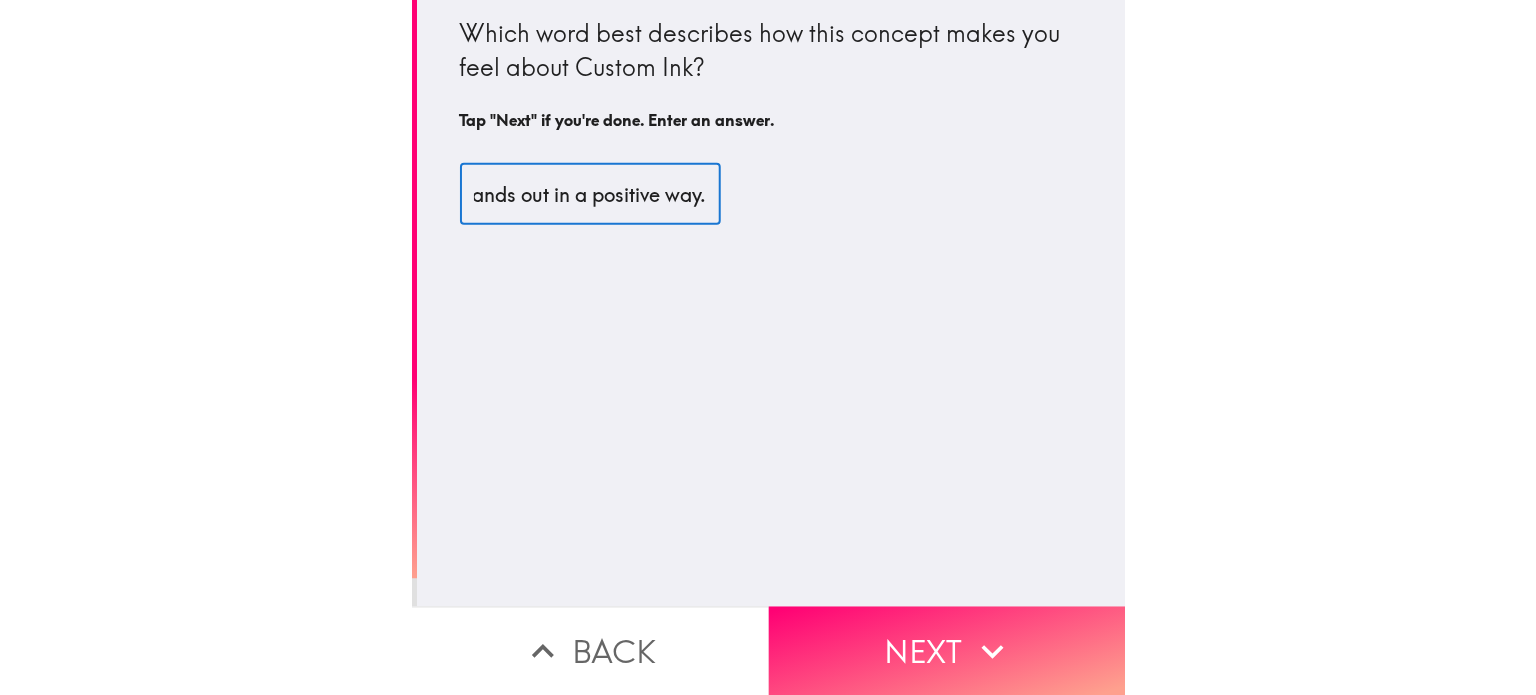 scroll, scrollTop: 0, scrollLeft: 2103, axis: horizontal 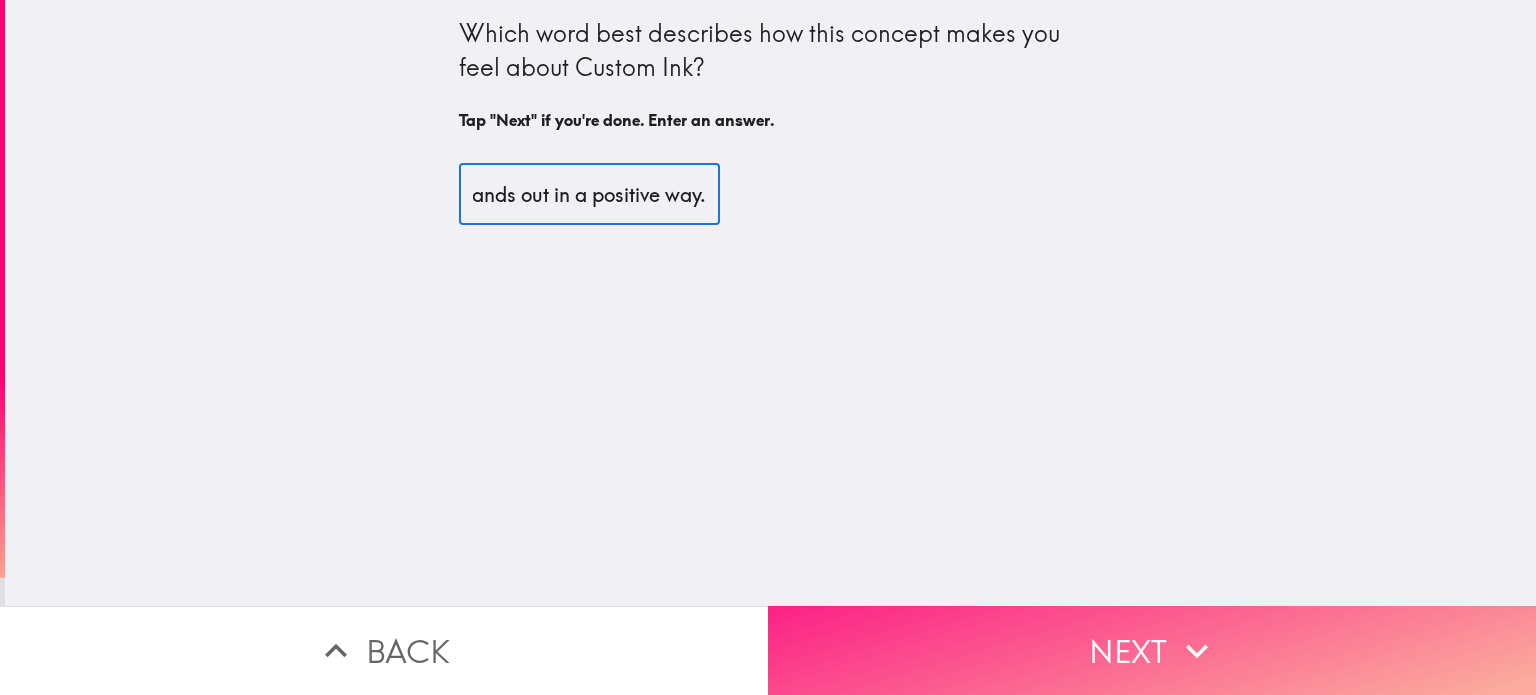 type on ""Creative" – if you feel the concept encourages originality and personalized expression.Other fitting options might include:Reliable – if it reflects [DOMAIN_NAME] – if it seems engaging and enjoyable.Impressive – if the concept stands out in a positive way." 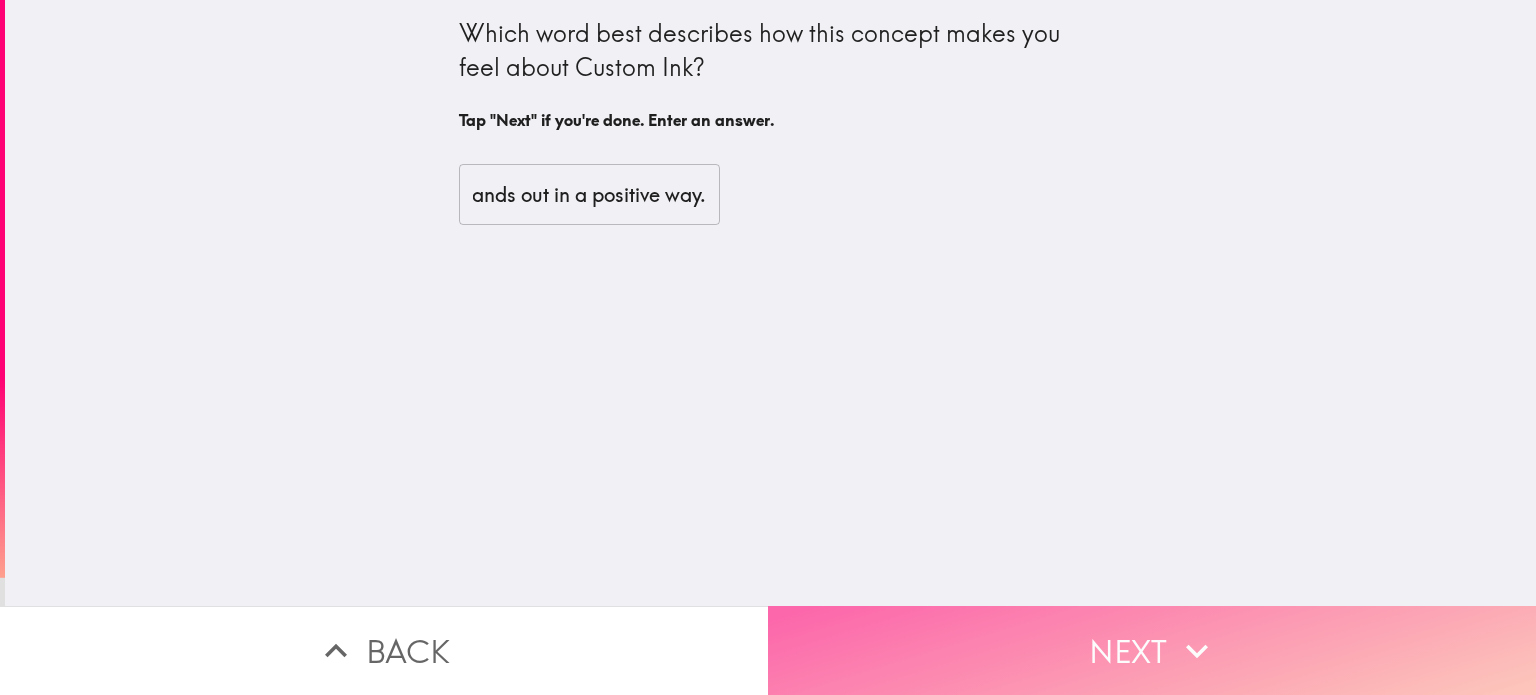 click on "Next" at bounding box center (1152, 650) 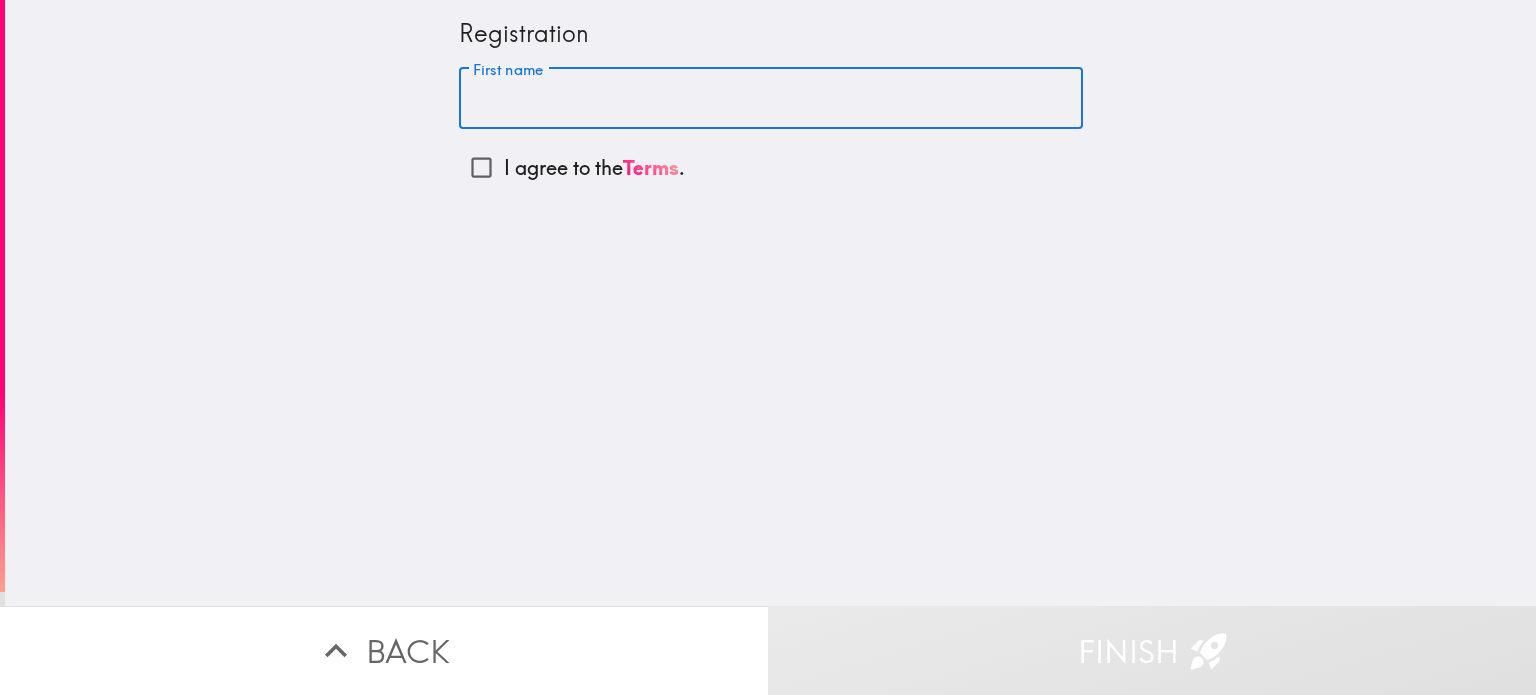 click on "First name" at bounding box center (771, 99) 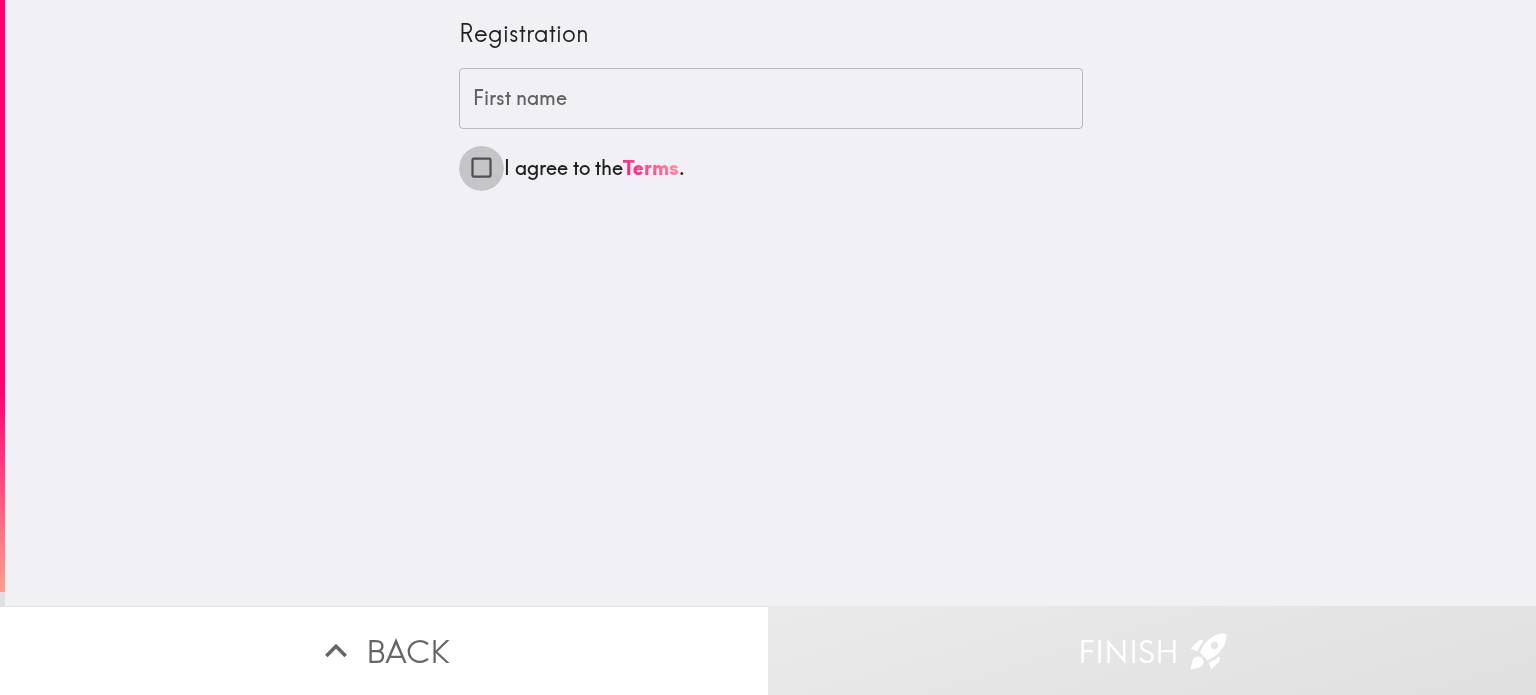 click on "I agree to the  Terms ." at bounding box center (481, 167) 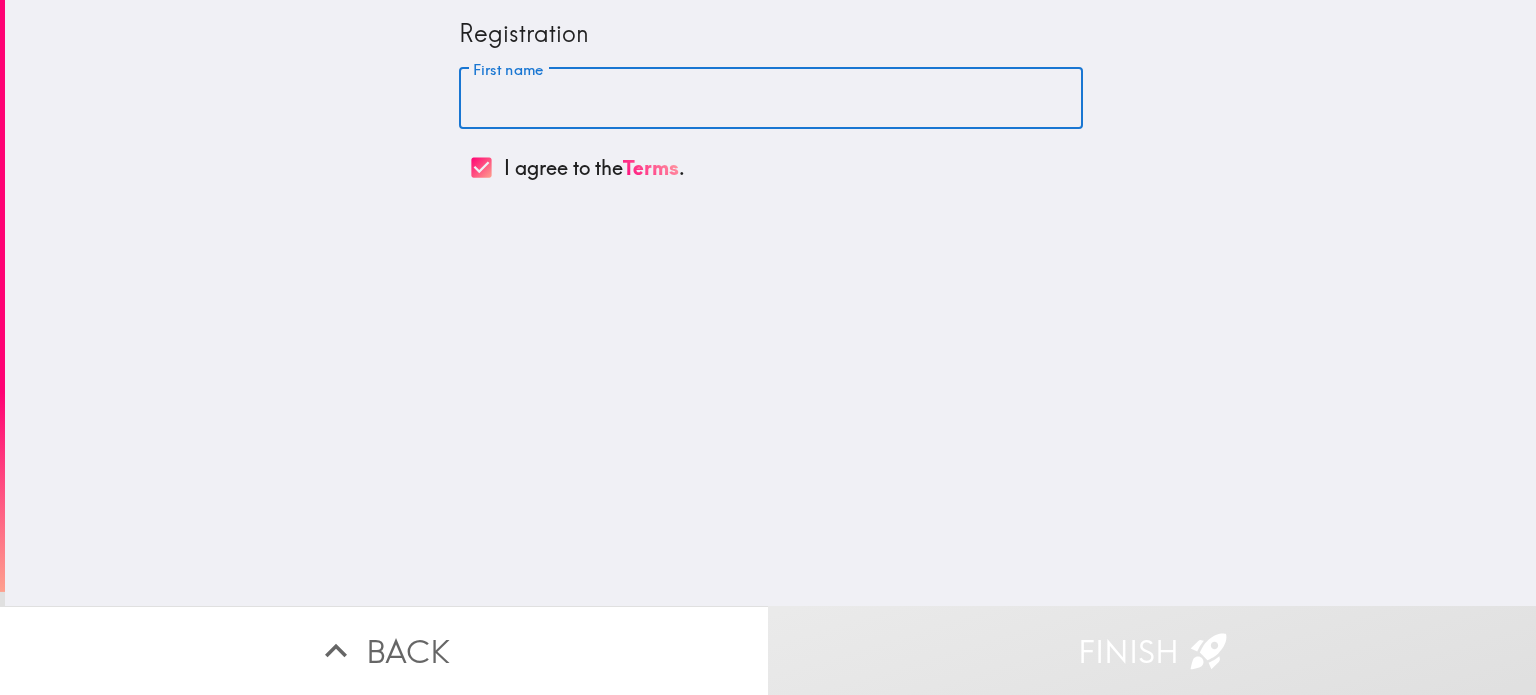 drag, startPoint x: 550, startPoint y: 117, endPoint x: 532, endPoint y: 100, distance: 24.758837 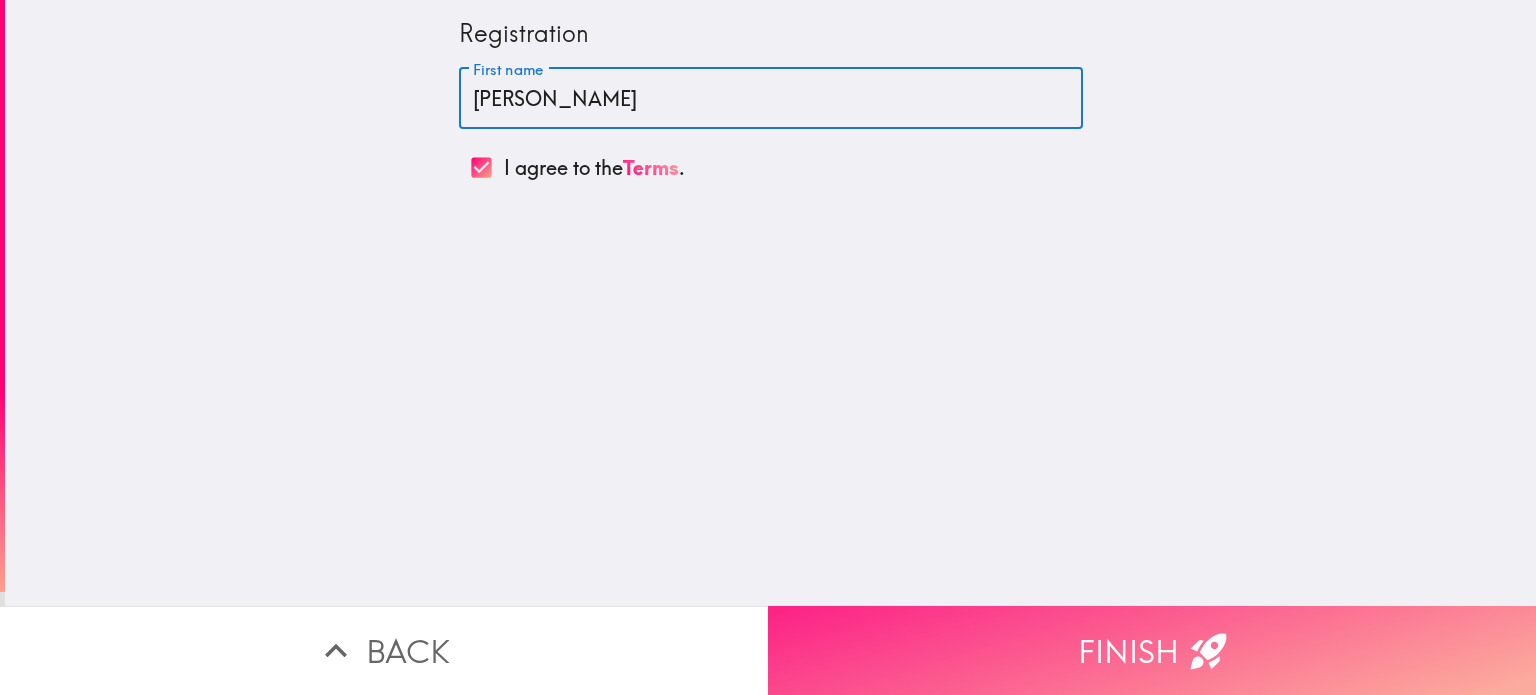 type on "[PERSON_NAME]" 